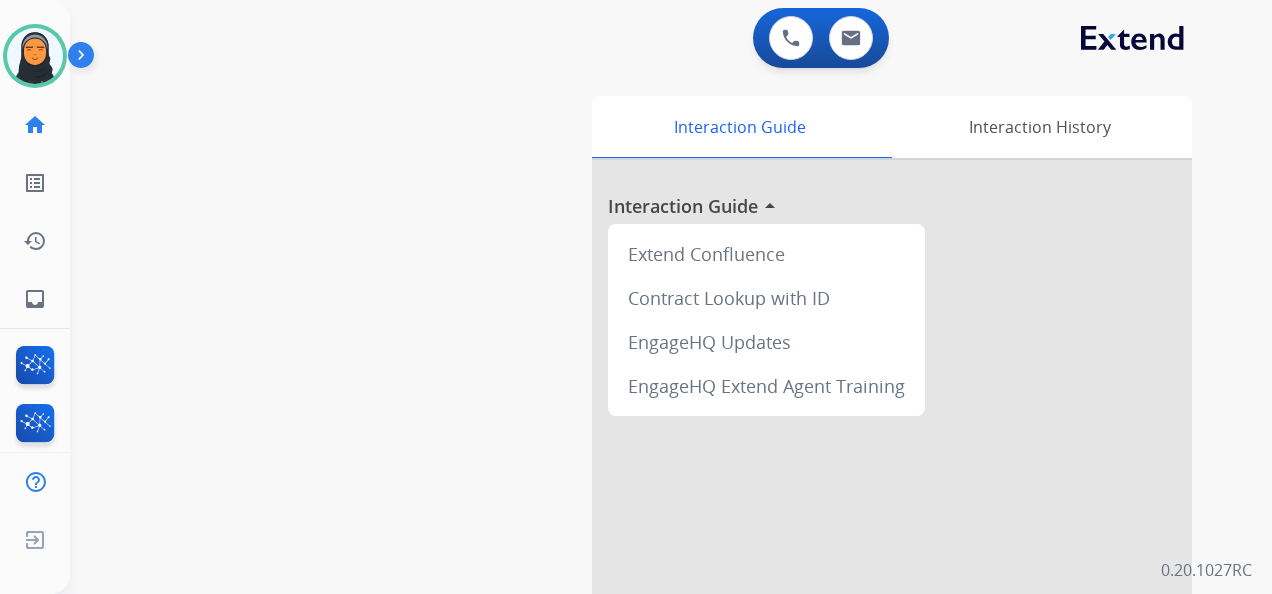 scroll, scrollTop: 0, scrollLeft: 0, axis: both 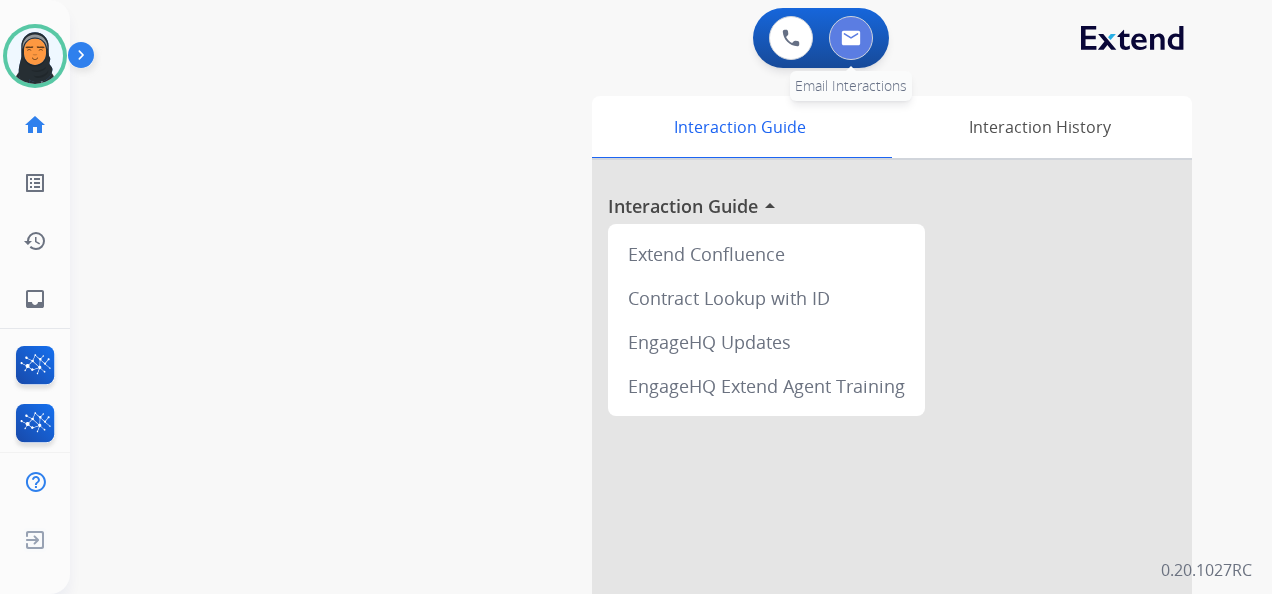 click at bounding box center [851, 38] 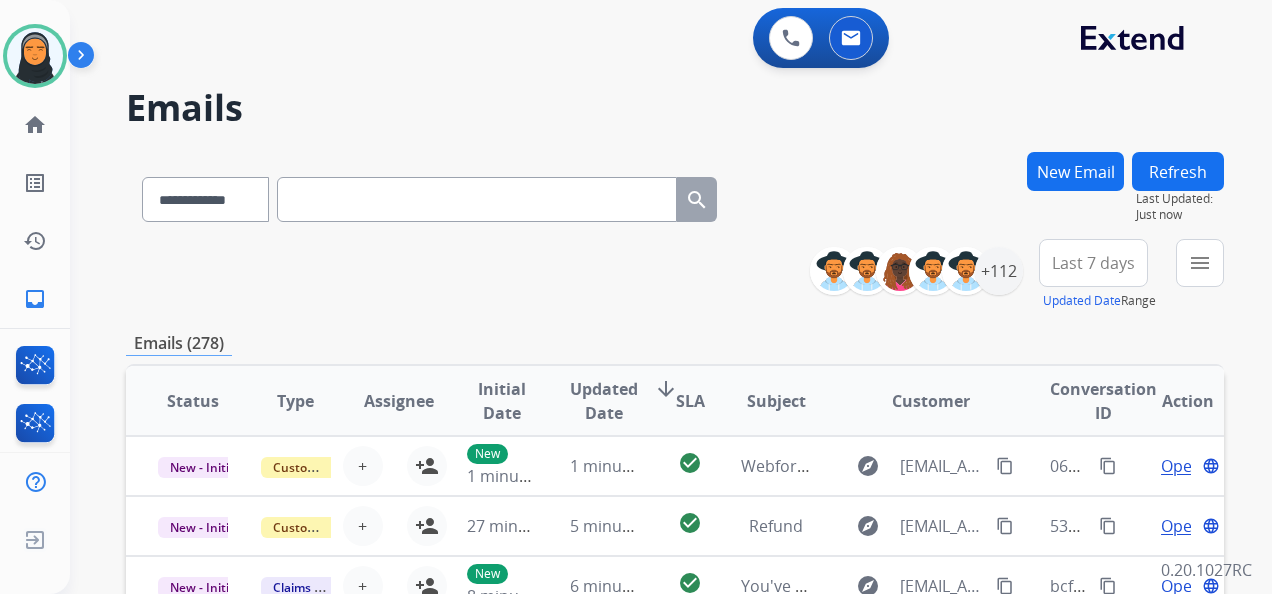 click on "New Email" at bounding box center [1075, 171] 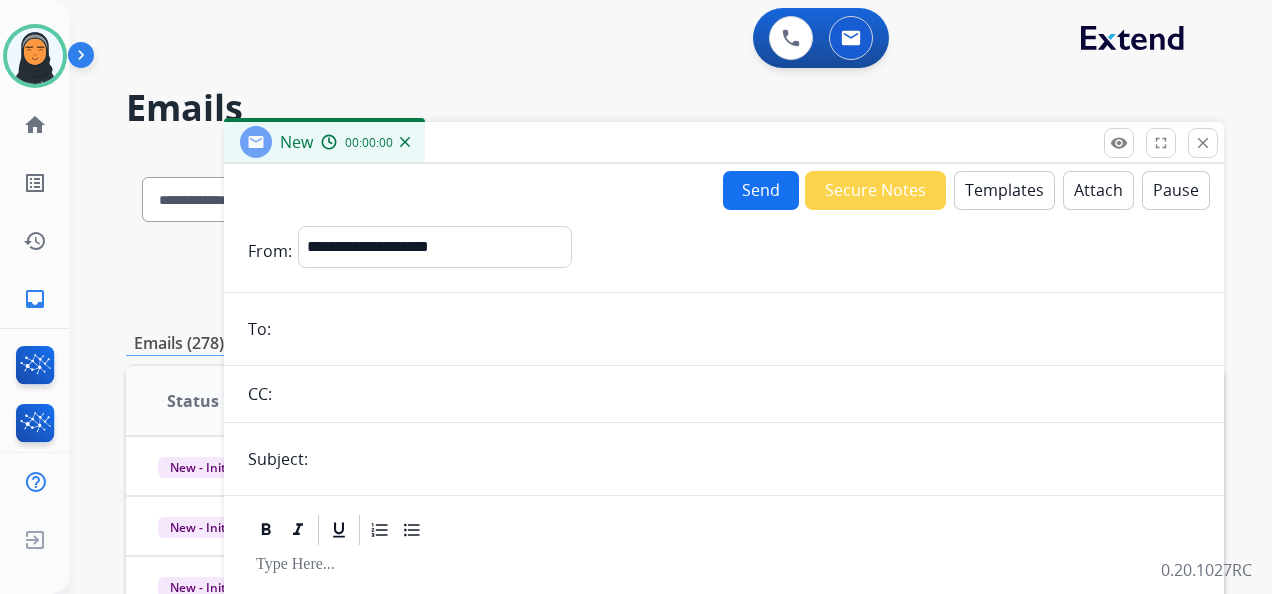 click on "Templates" at bounding box center (1004, 190) 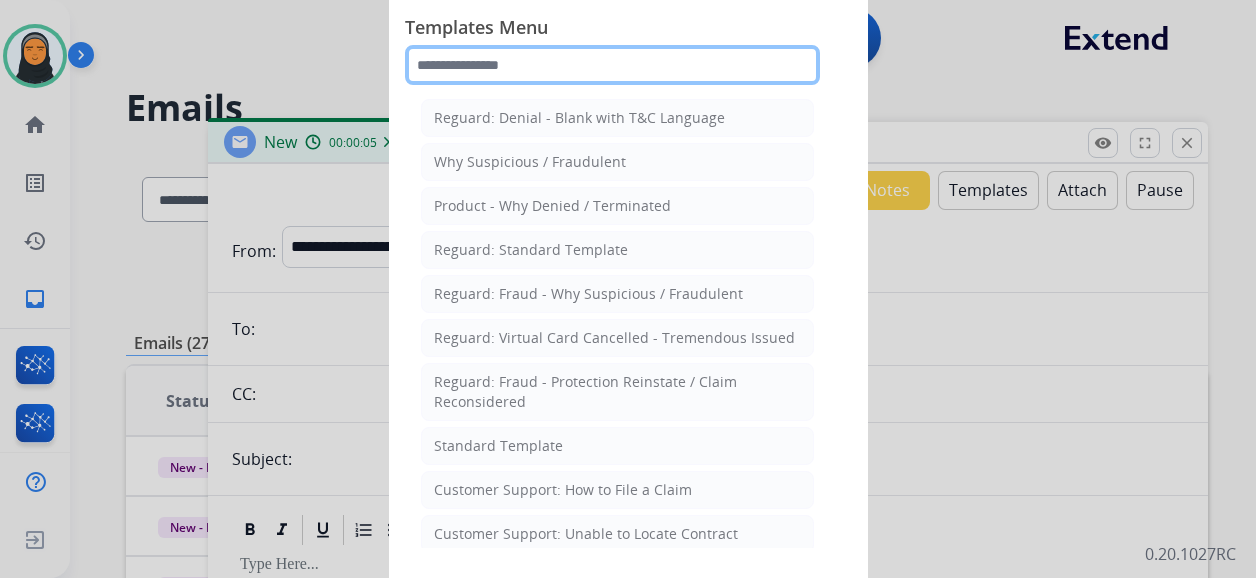 click 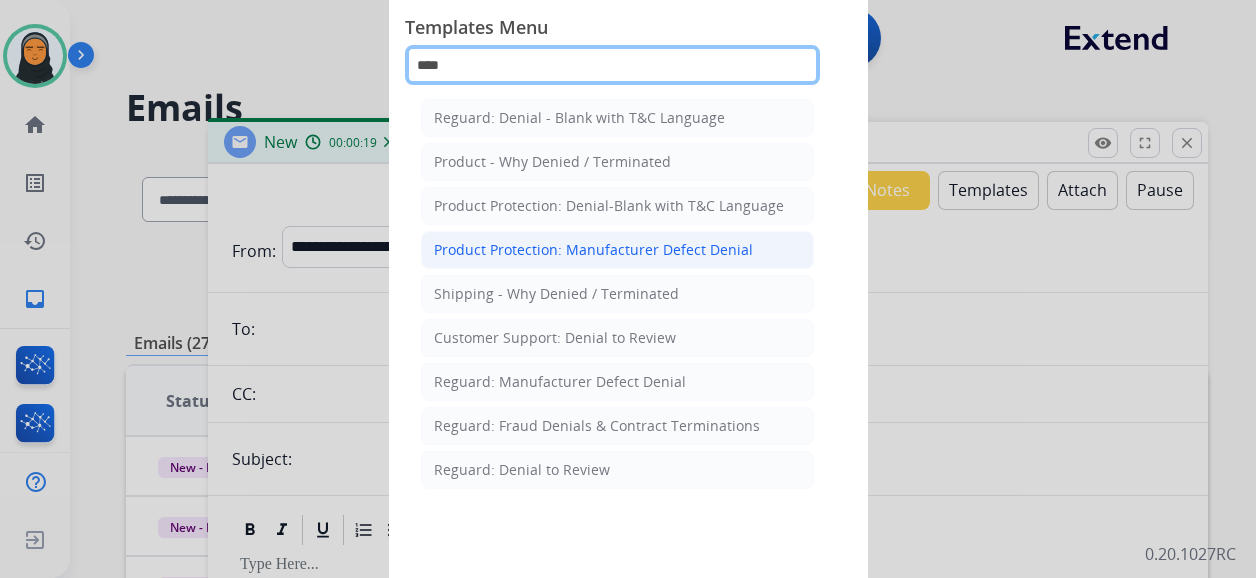 type on "****" 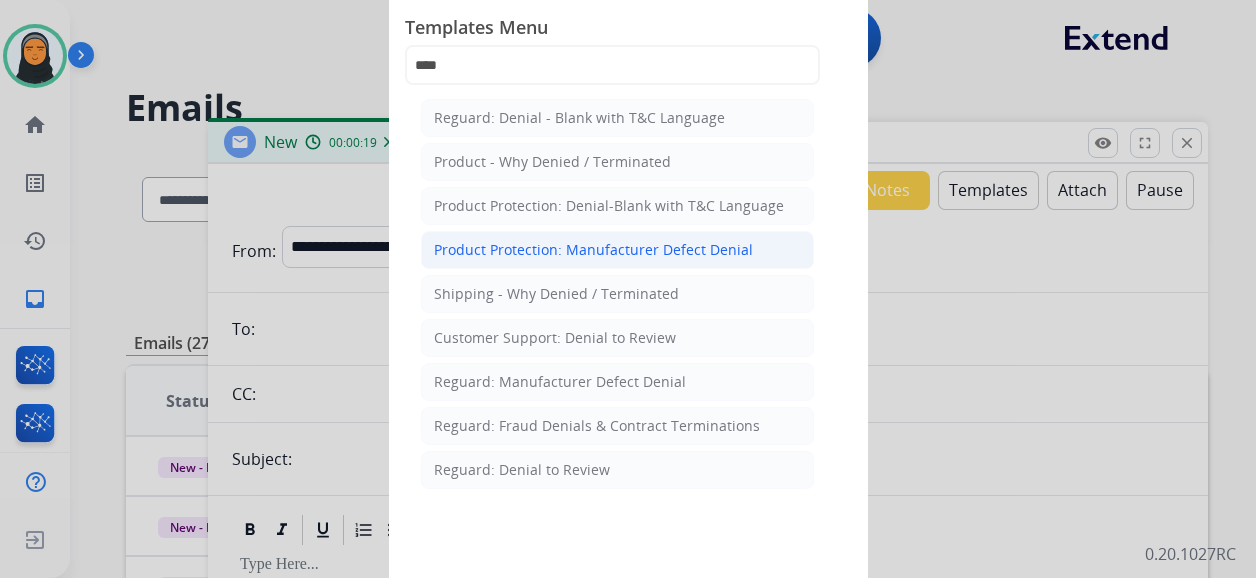 click on "Product Protection: Manufacturer Defect Denial" 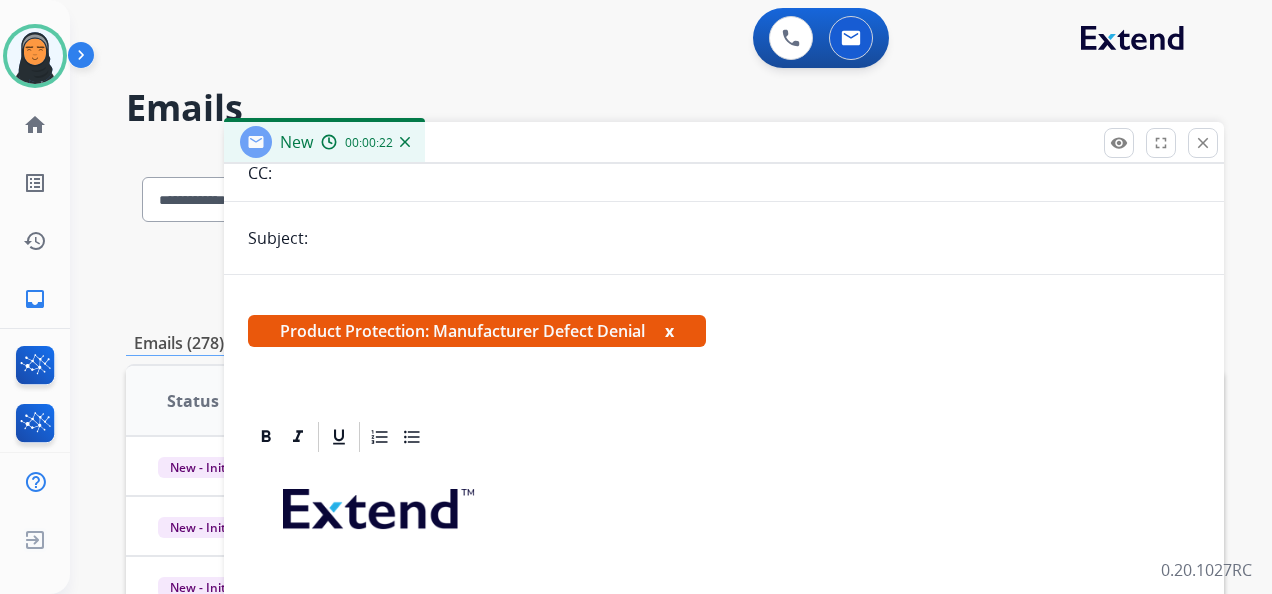 scroll, scrollTop: 365, scrollLeft: 0, axis: vertical 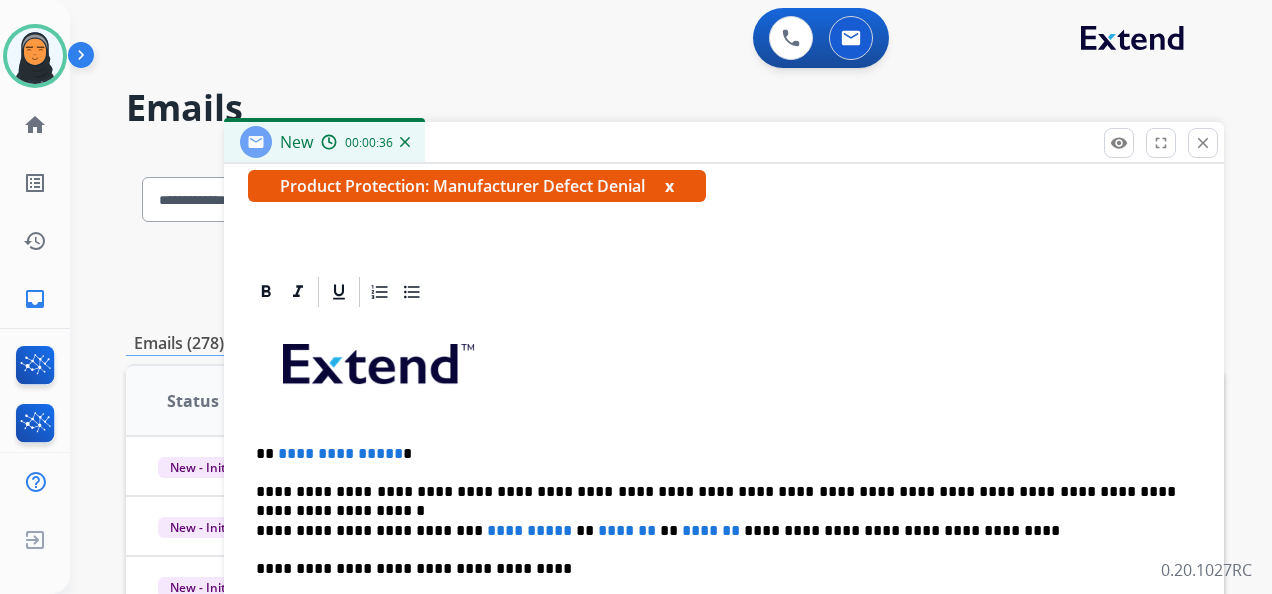 click on "**********" at bounding box center [716, 492] 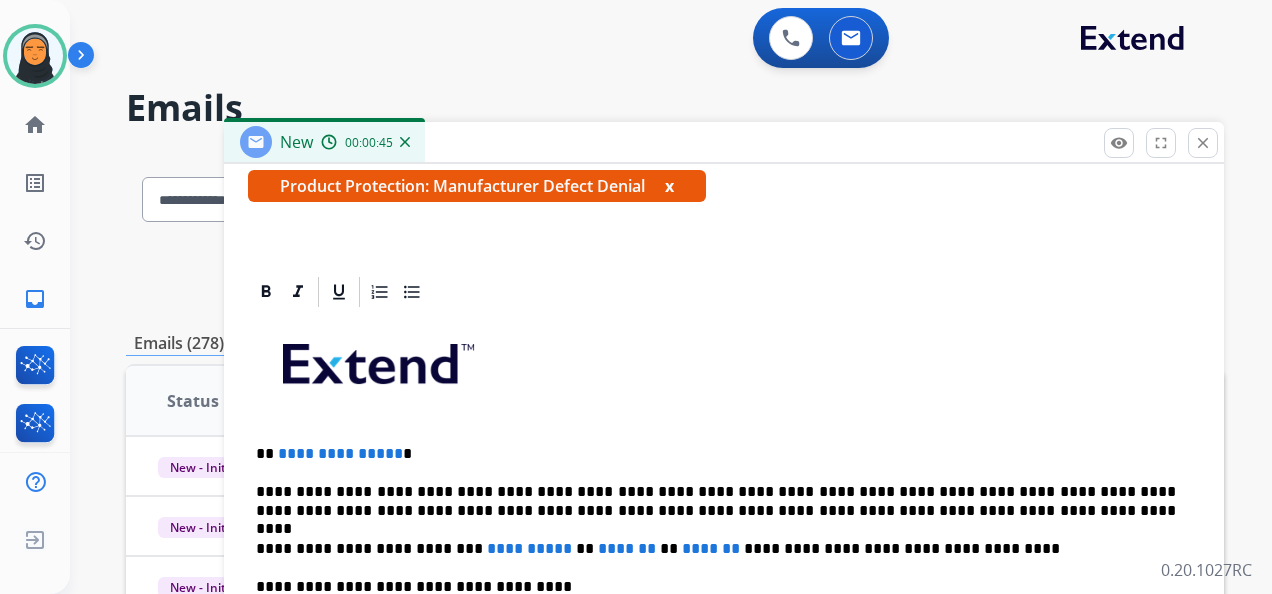 type 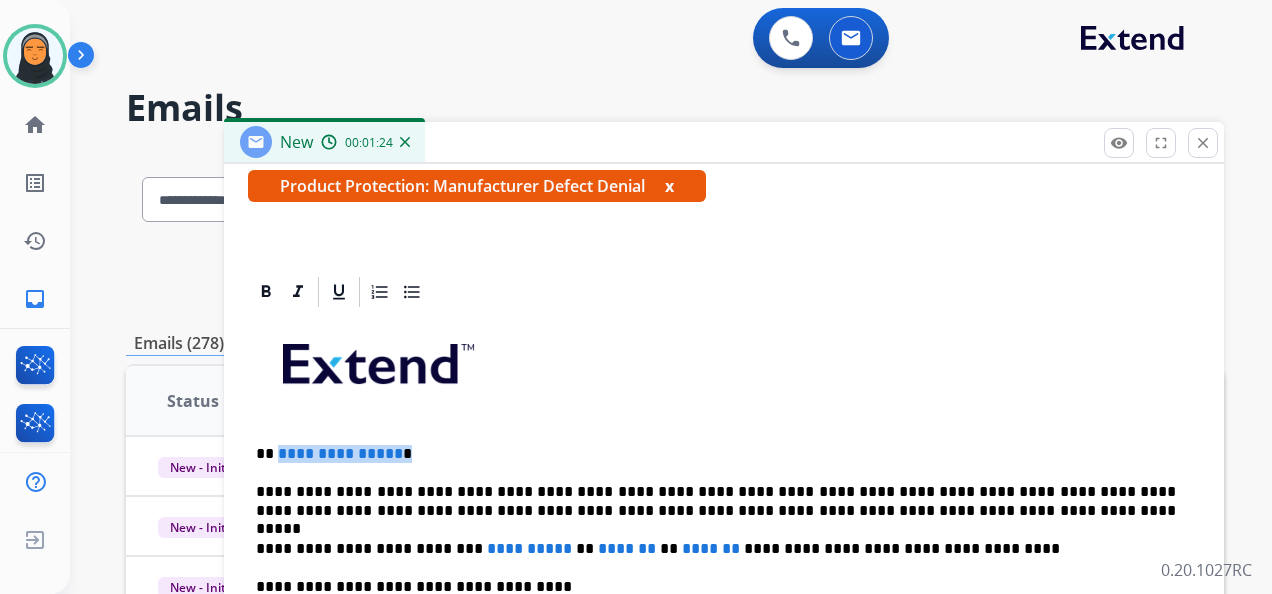 drag, startPoint x: 403, startPoint y: 450, endPoint x: 276, endPoint y: 448, distance: 127.01575 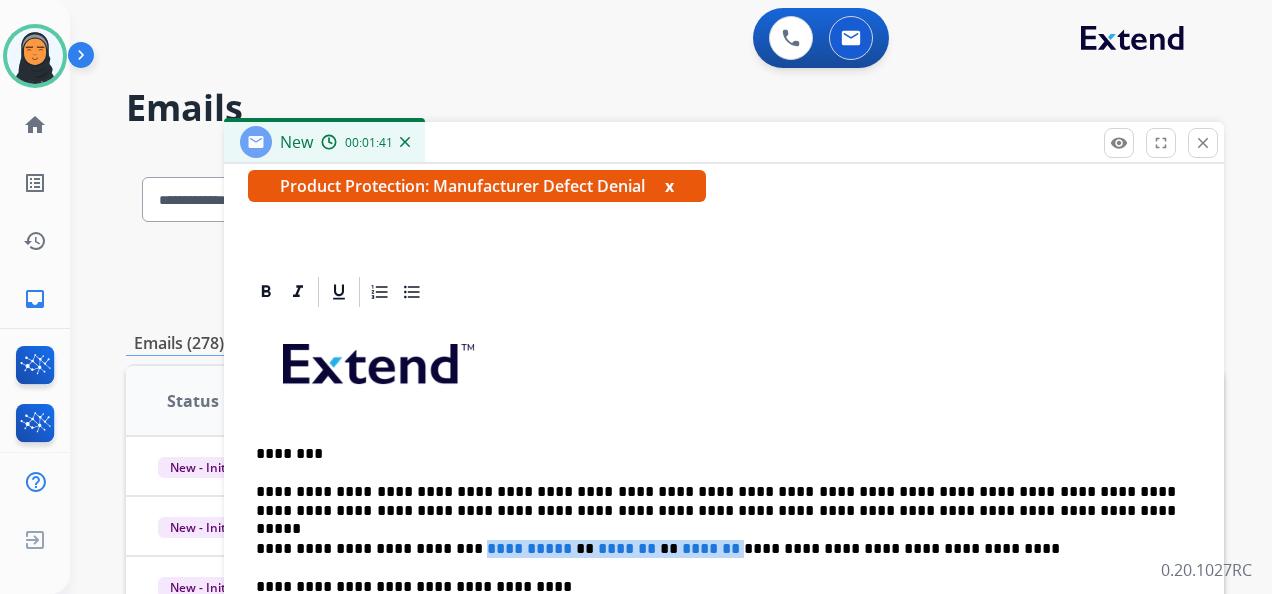 drag, startPoint x: 460, startPoint y: 544, endPoint x: 729, endPoint y: 546, distance: 269.00745 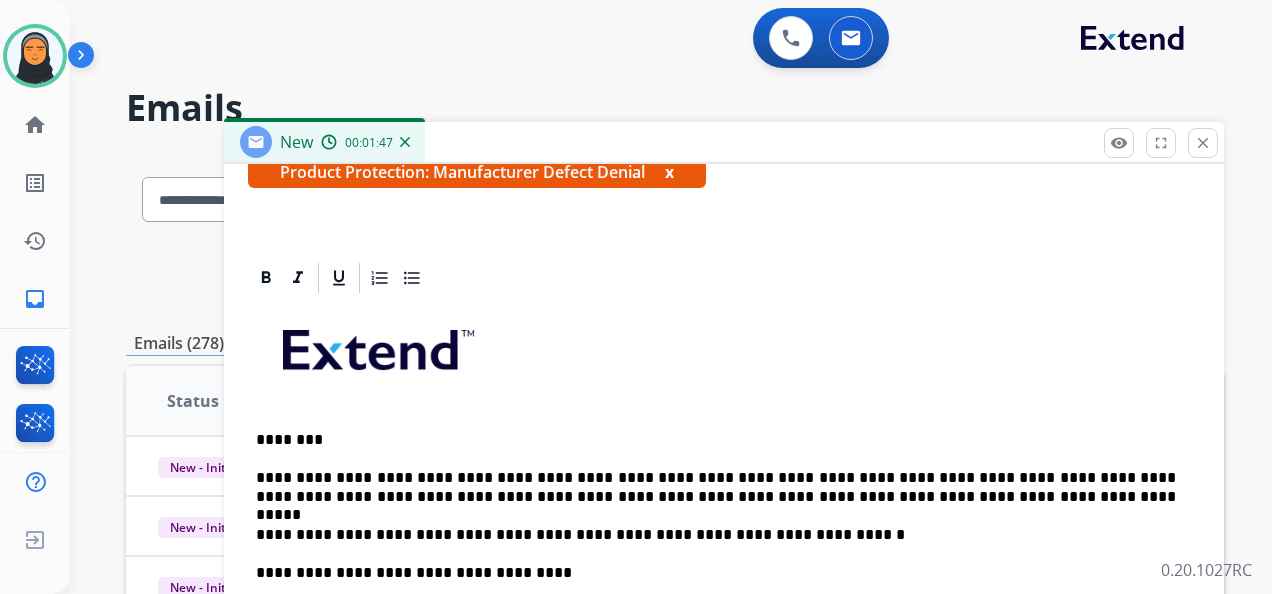 scroll, scrollTop: 383, scrollLeft: 0, axis: vertical 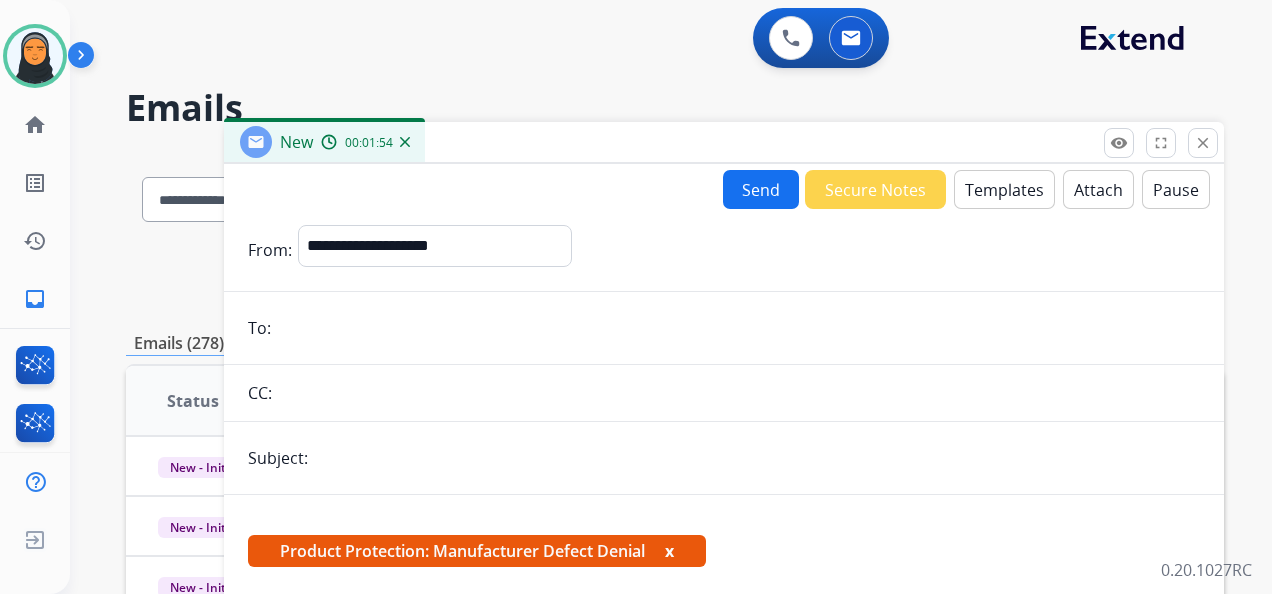 click at bounding box center (738, 328) 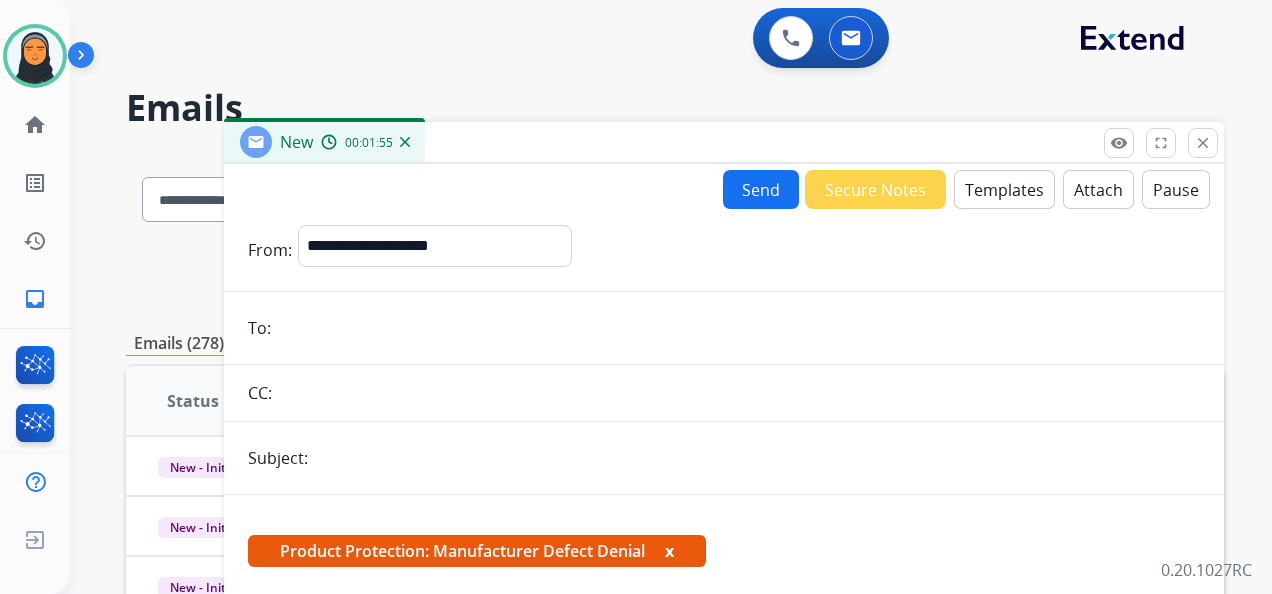 paste on "**********" 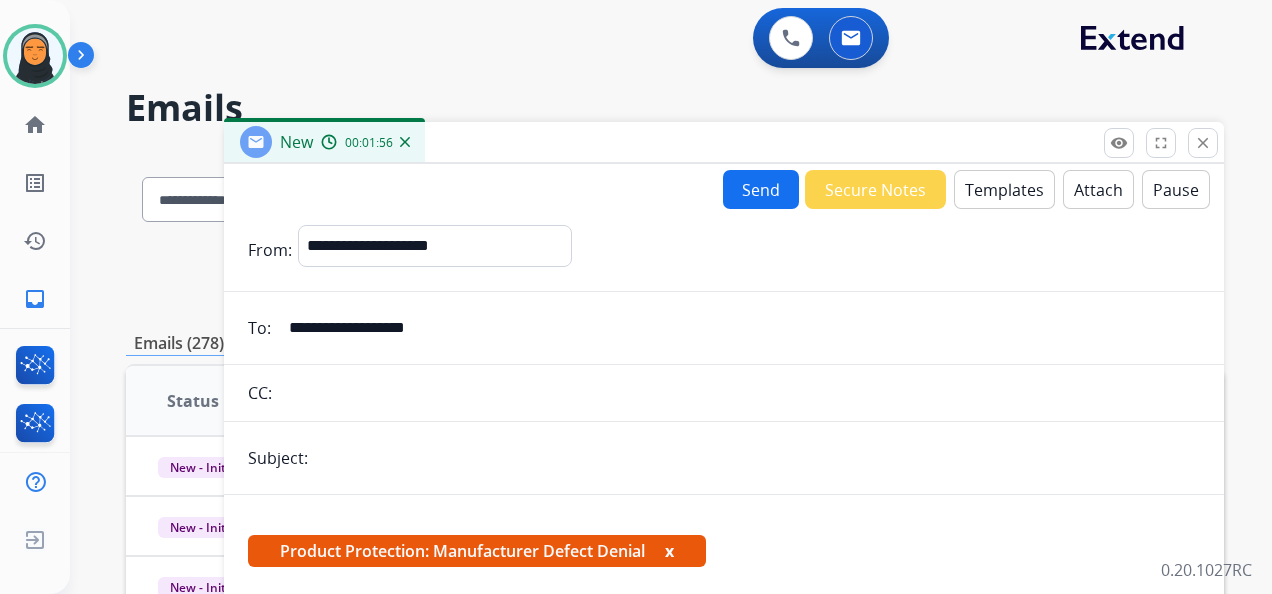 type on "**********" 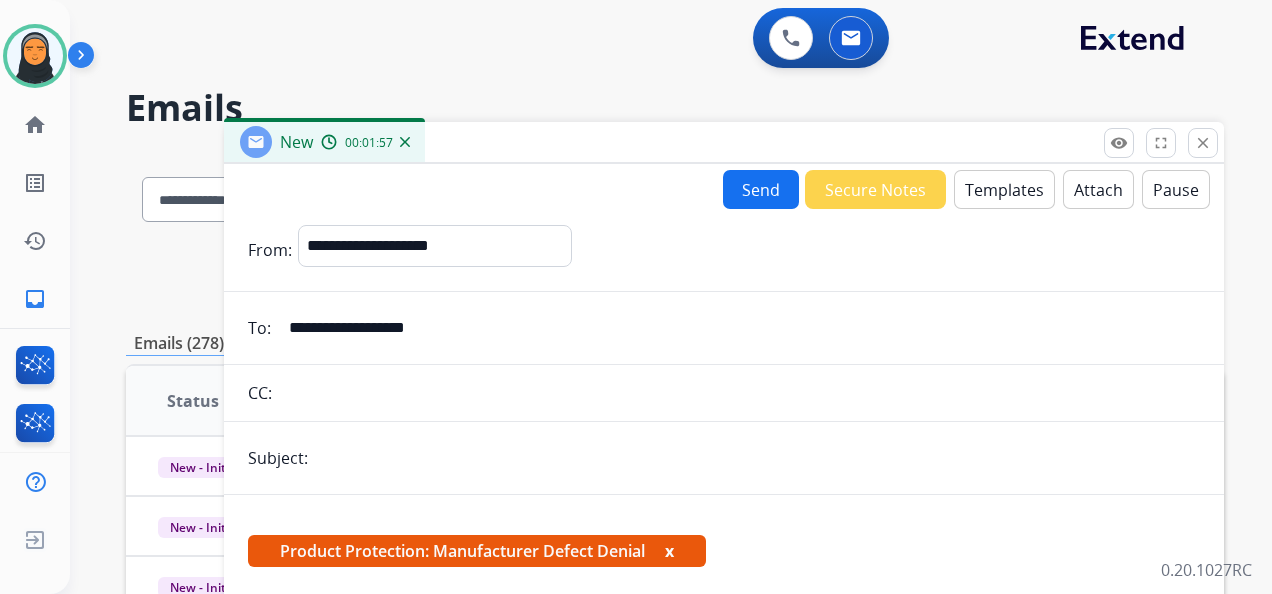 type on "******" 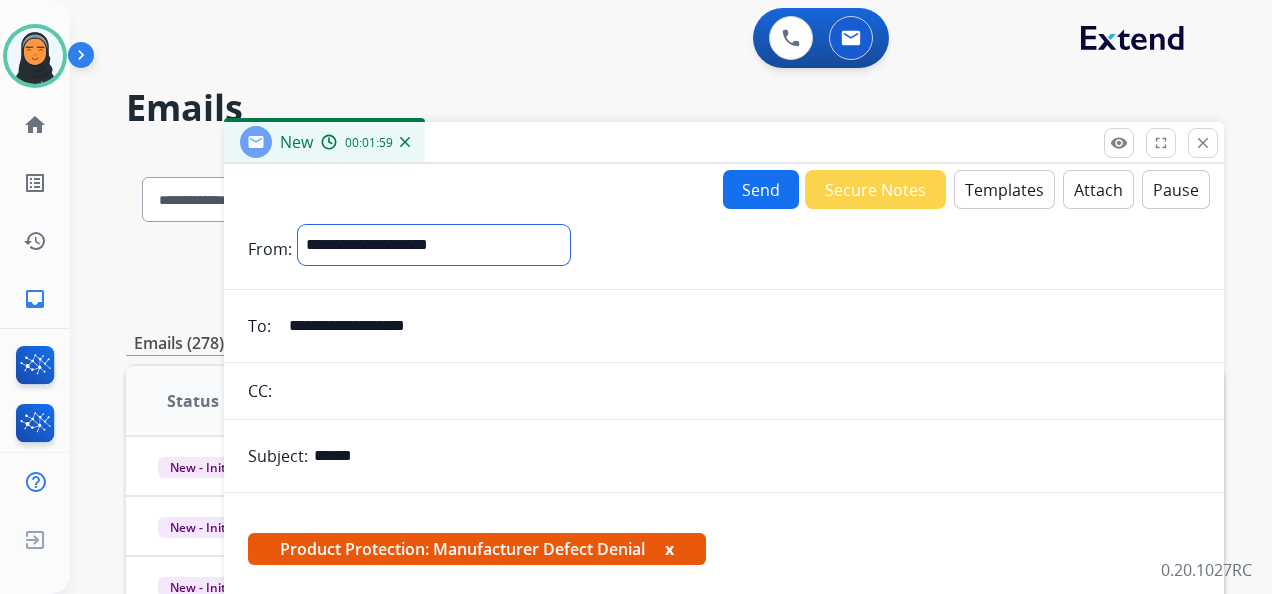 click on "**********" at bounding box center [434, 245] 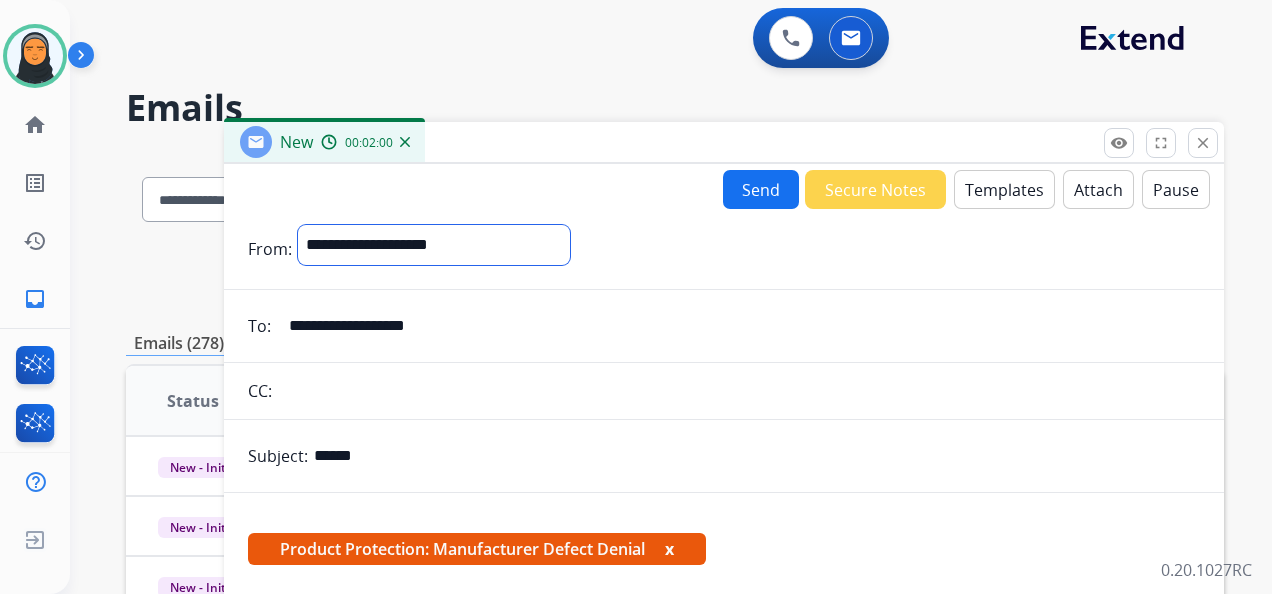 select on "**********" 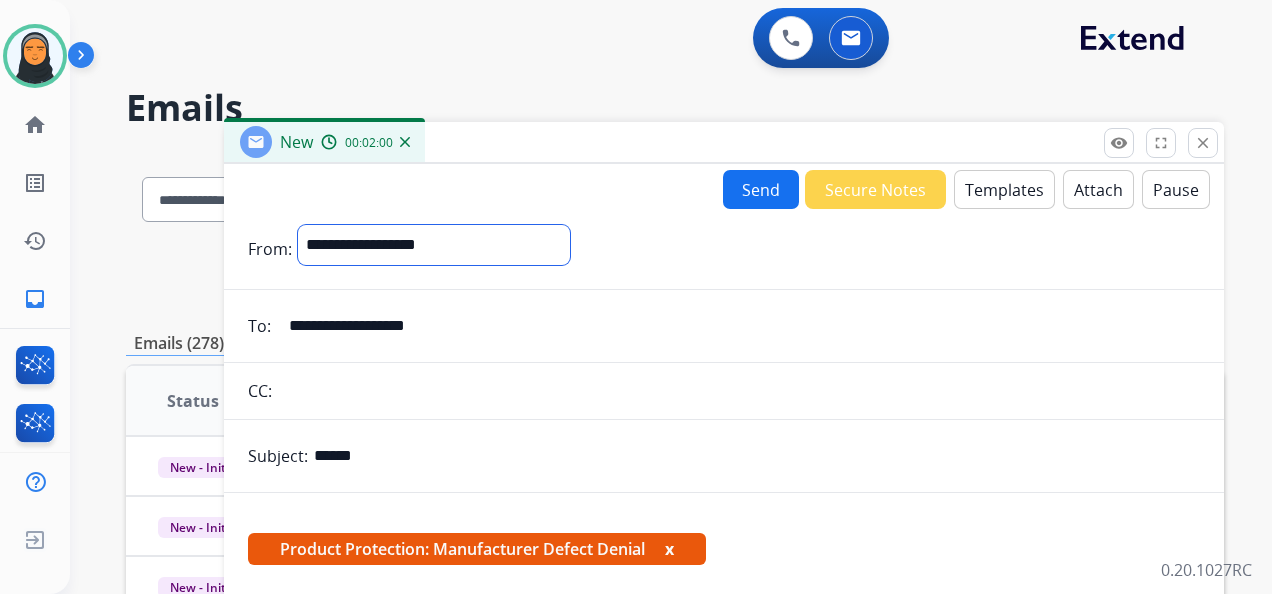 click on "**********" at bounding box center (434, 245) 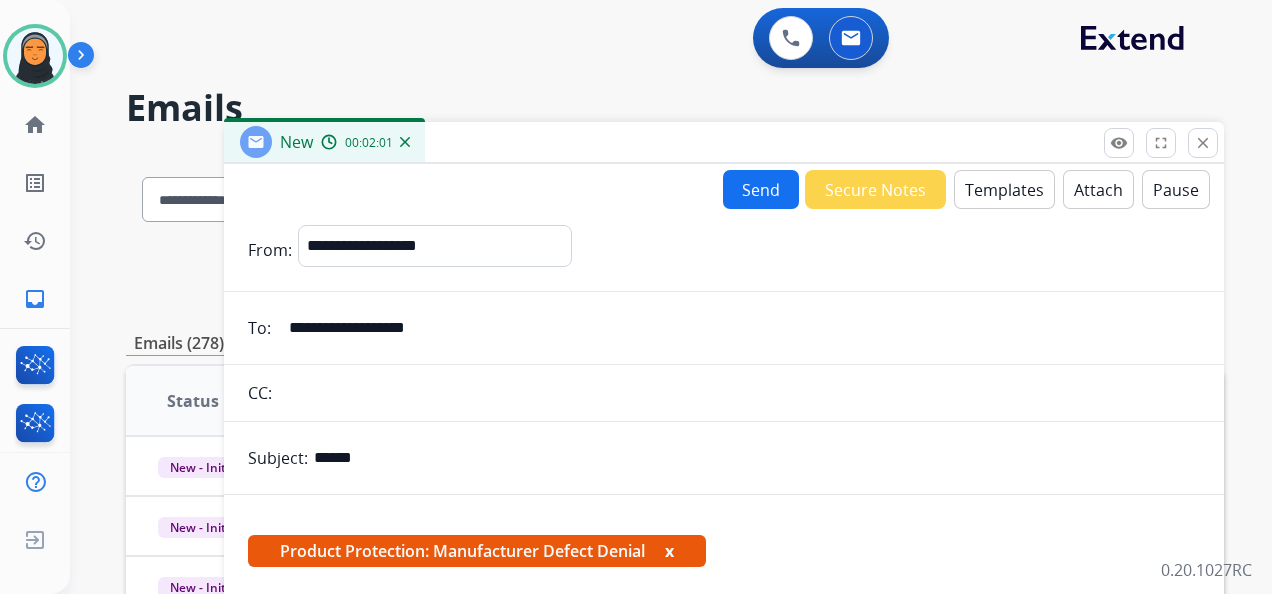 click on "Send" at bounding box center [761, 189] 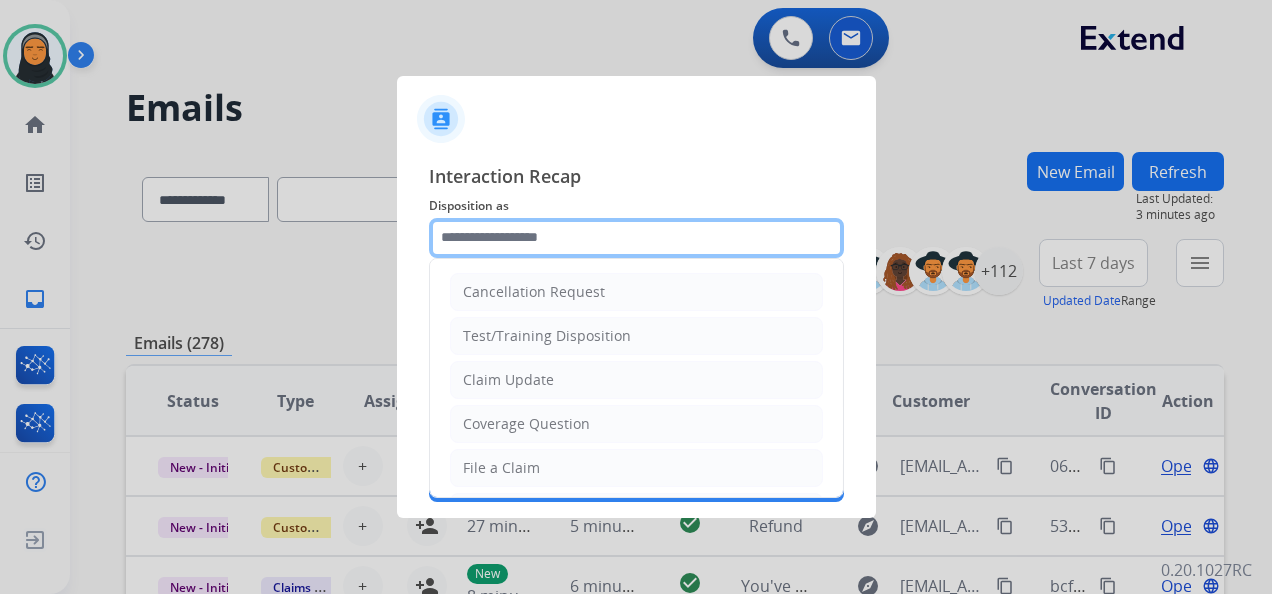 click 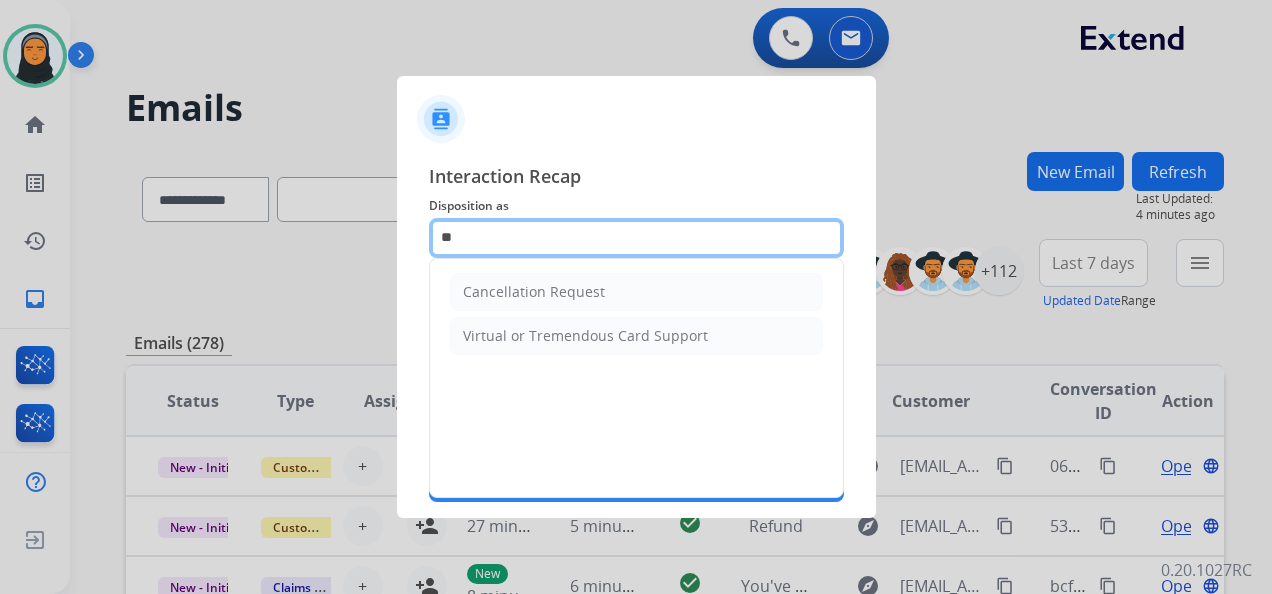 type on "*" 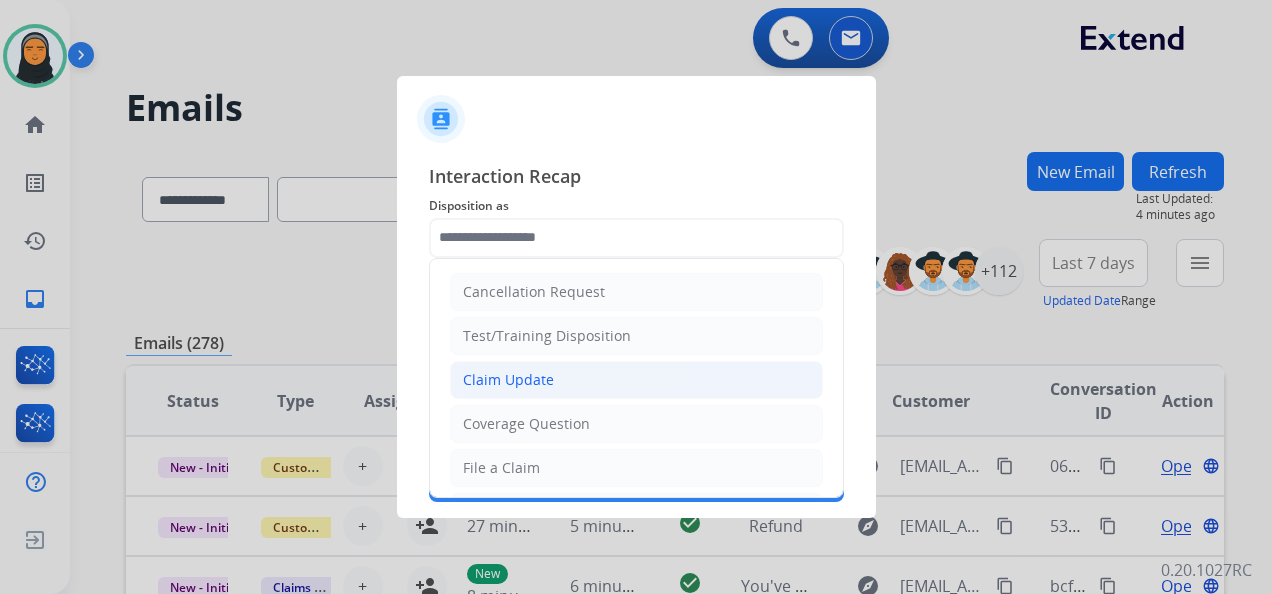click on "Claim Update" 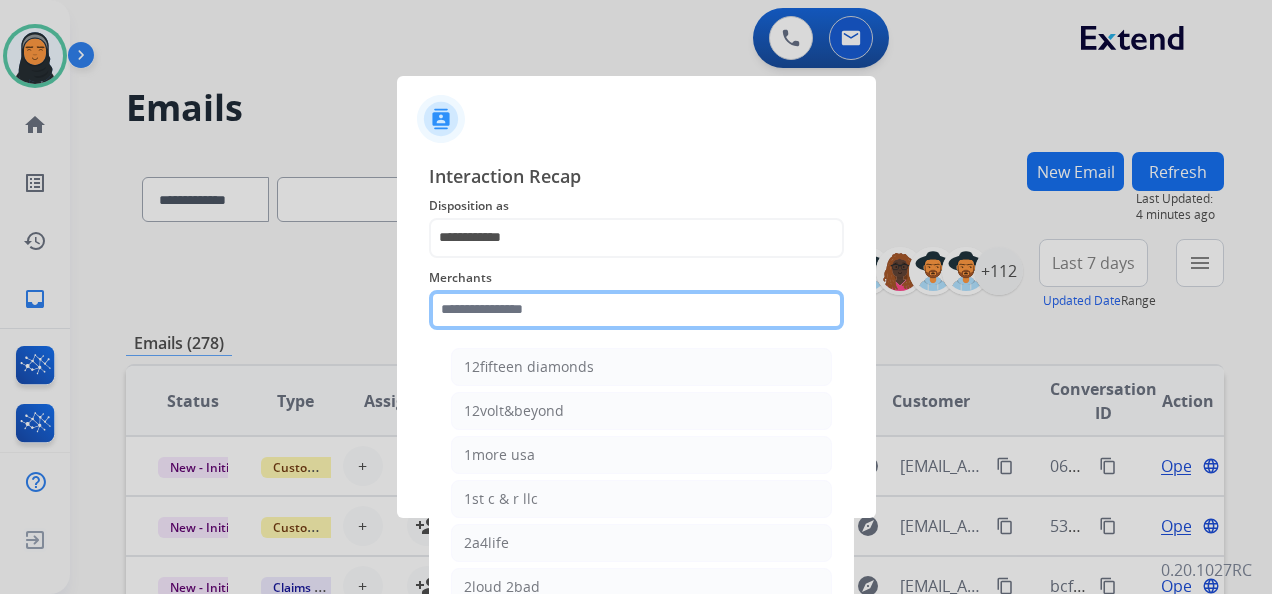 click 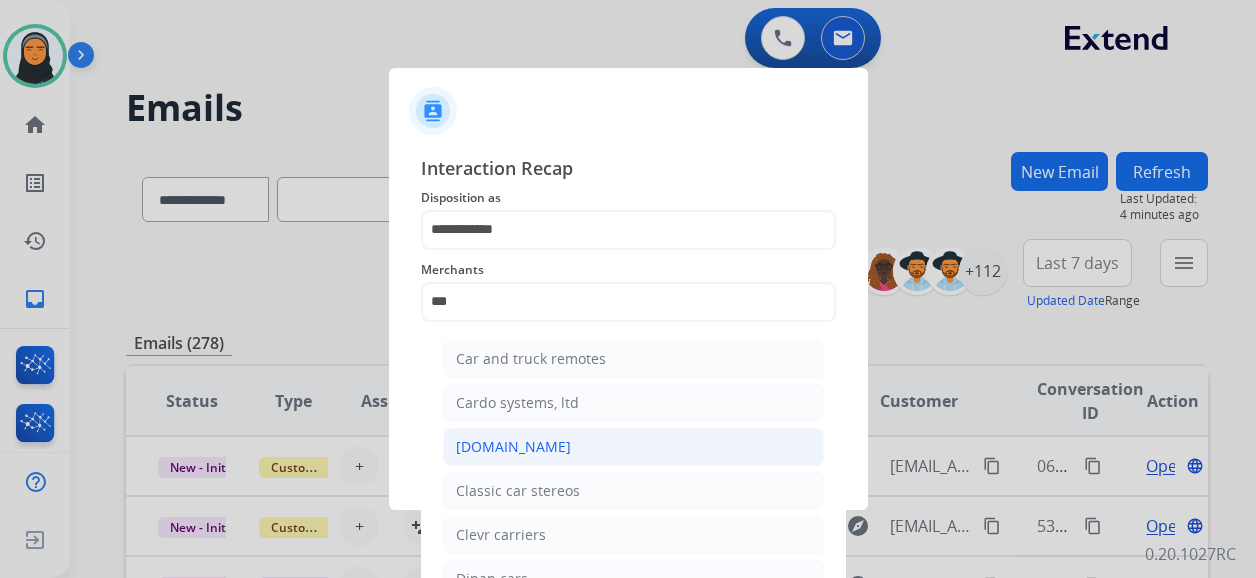 click on "[DOMAIN_NAME]" 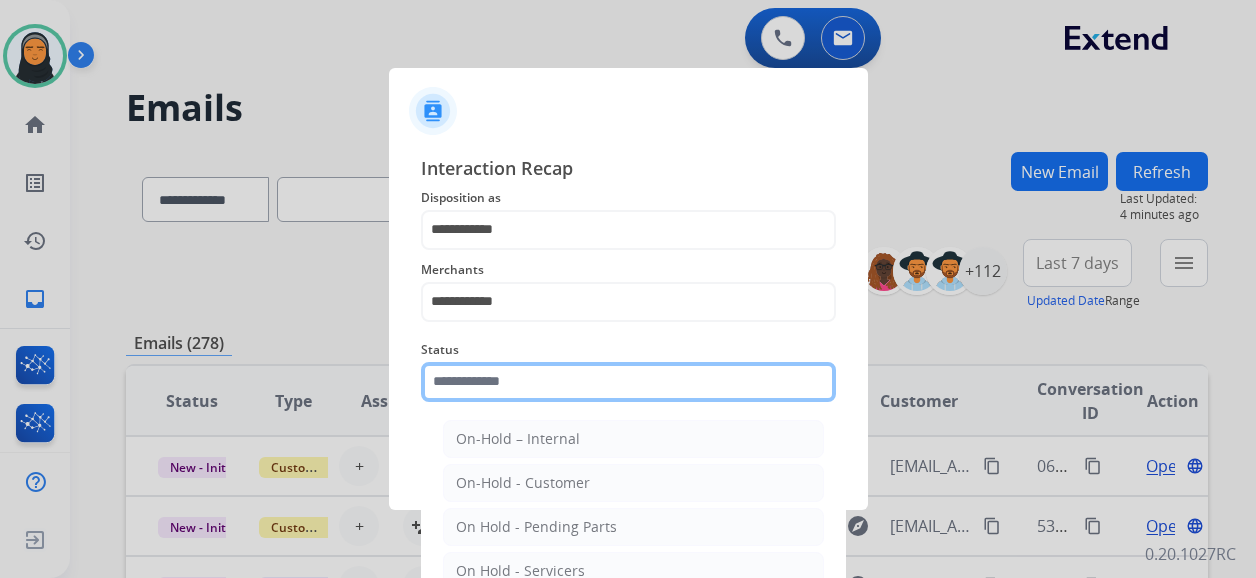 click 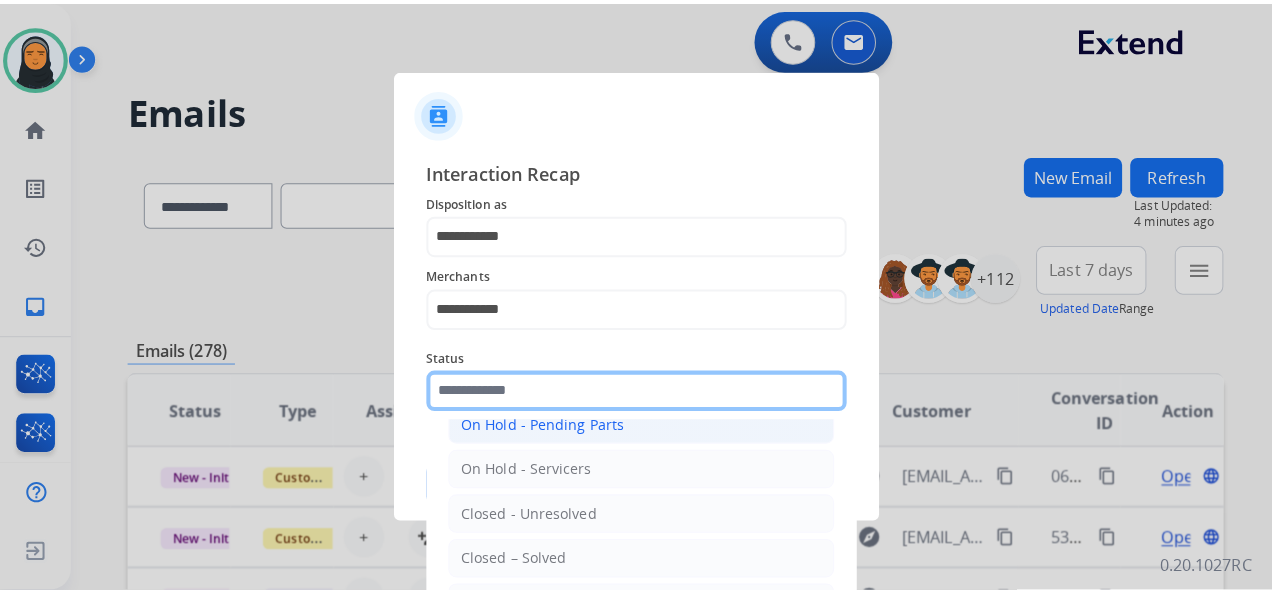 scroll, scrollTop: 114, scrollLeft: 0, axis: vertical 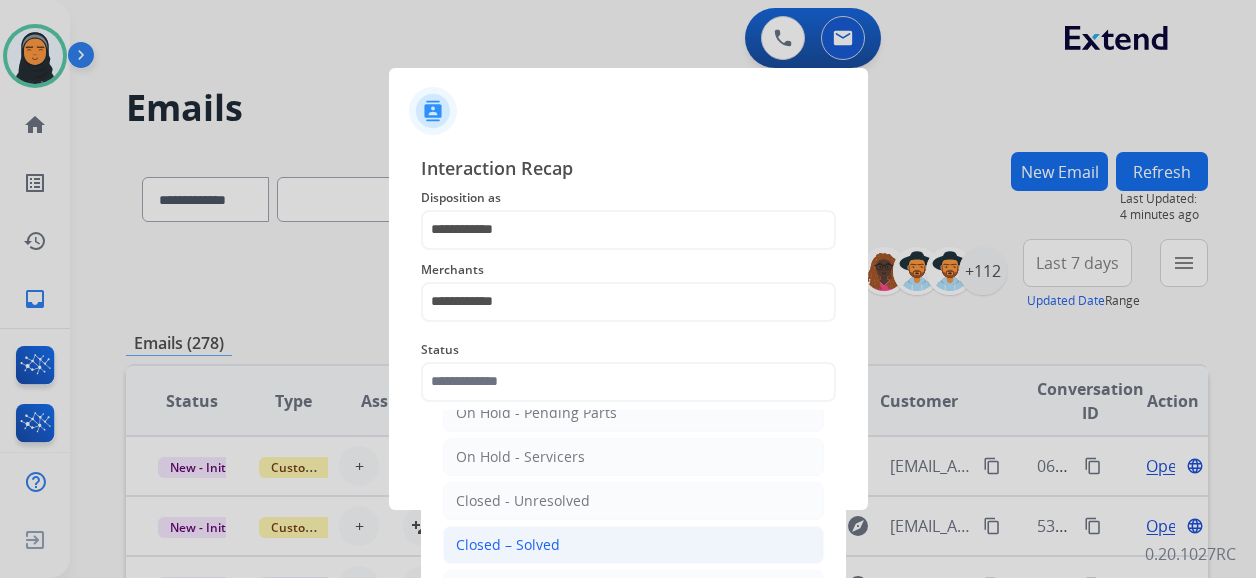 click on "Closed – Solved" 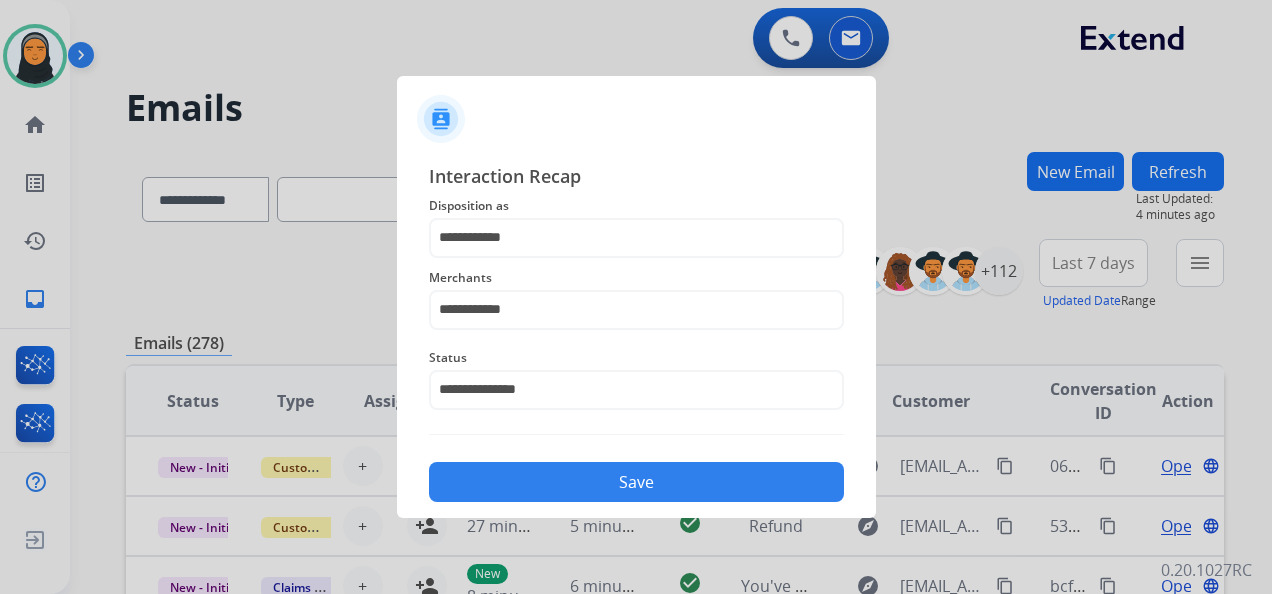 click on "Save" 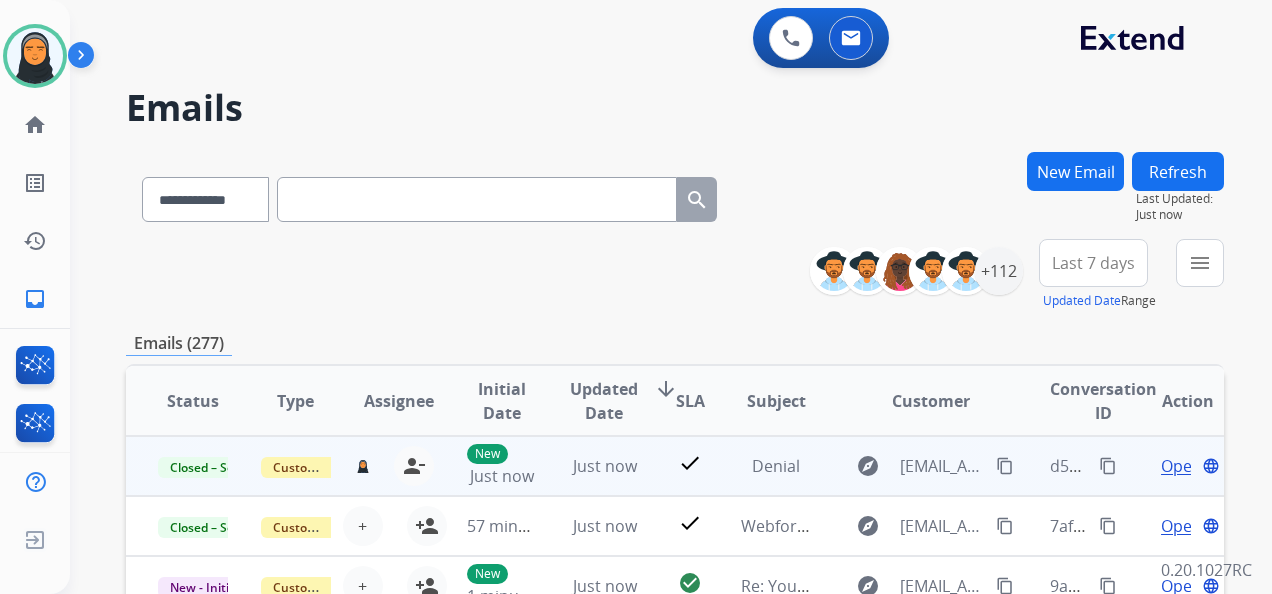 click on "content_copy" at bounding box center [1108, 466] 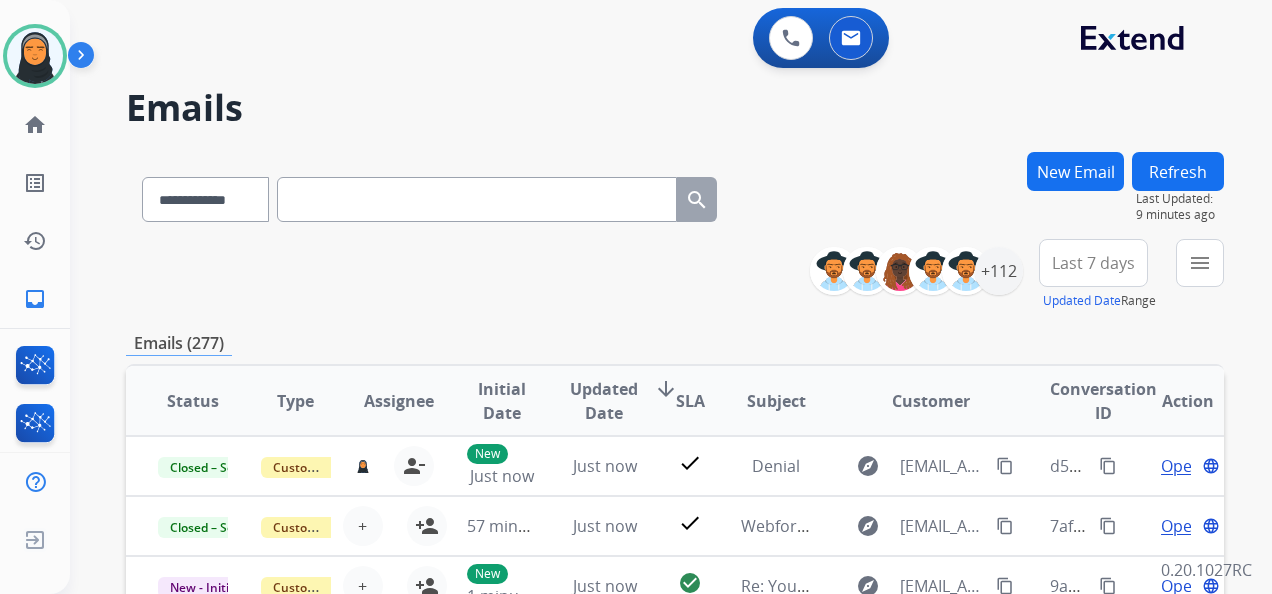 click on "New Email" at bounding box center (1075, 171) 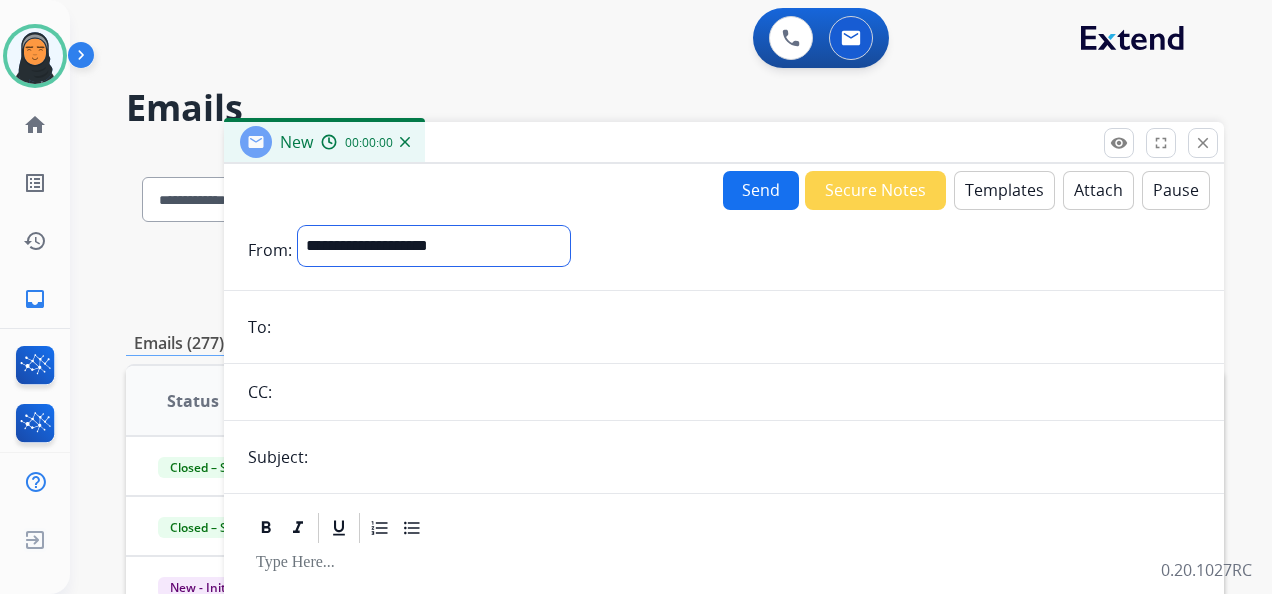 click on "**********" at bounding box center [434, 246] 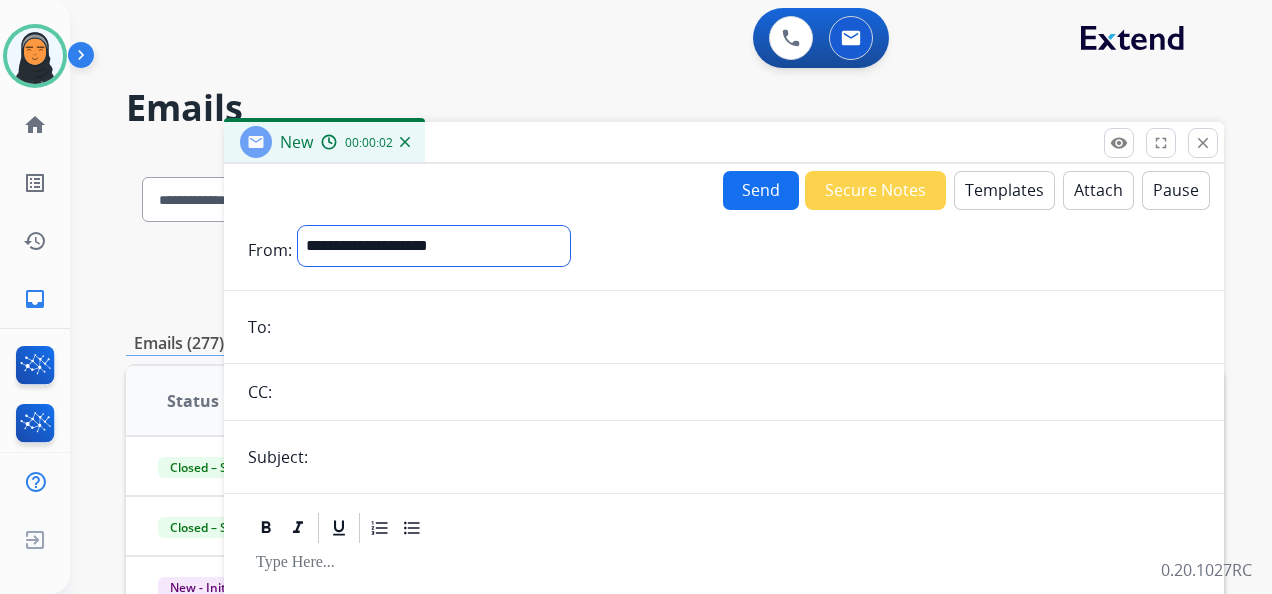 select on "**********" 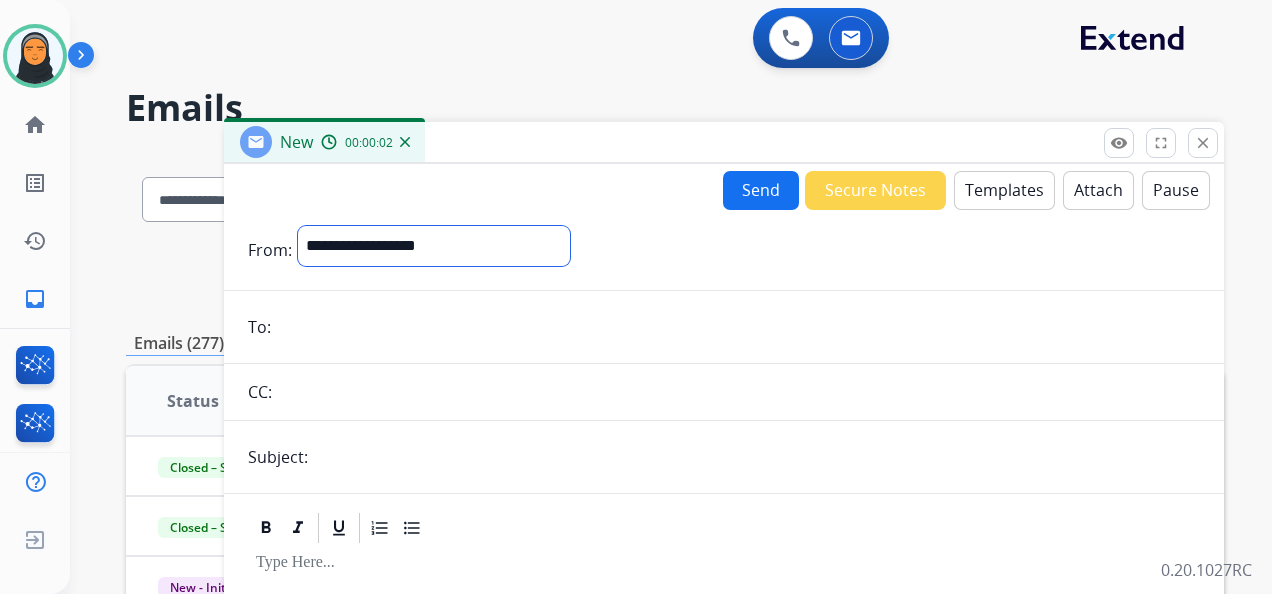 click on "**********" at bounding box center (434, 246) 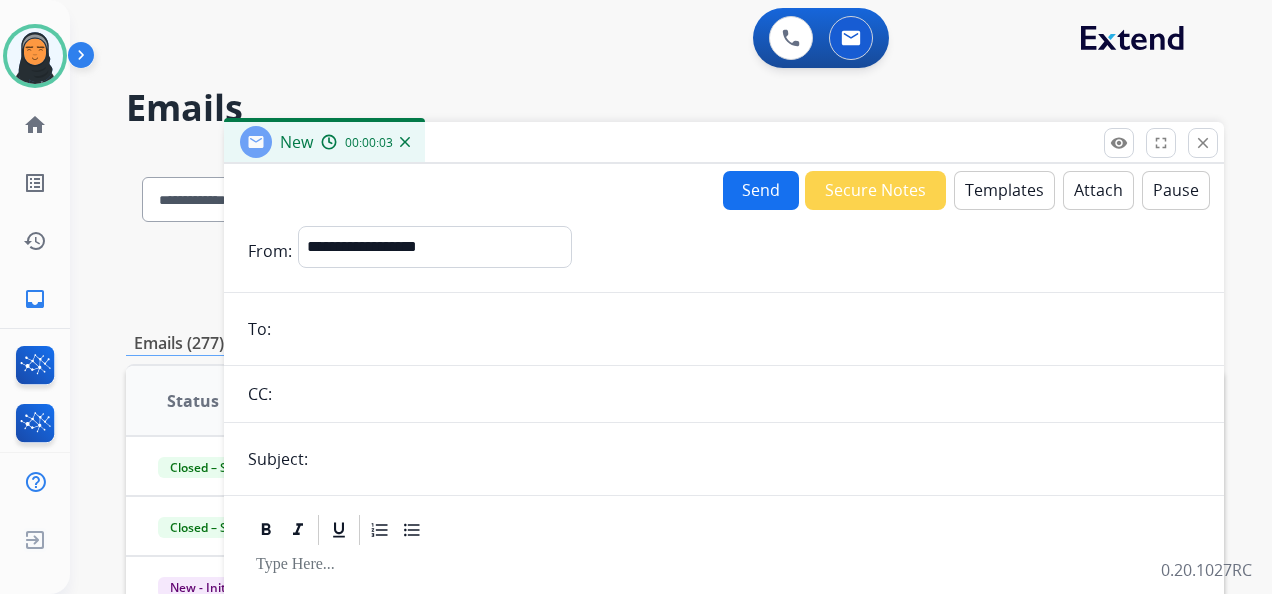 click at bounding box center (738, 329) 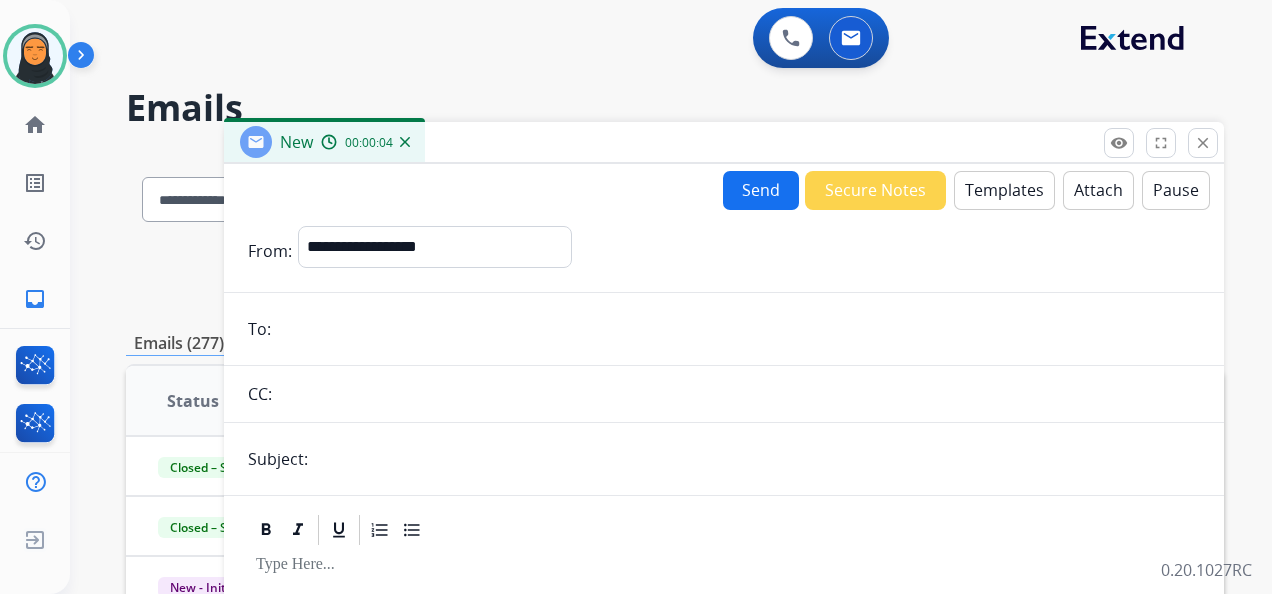 paste on "**********" 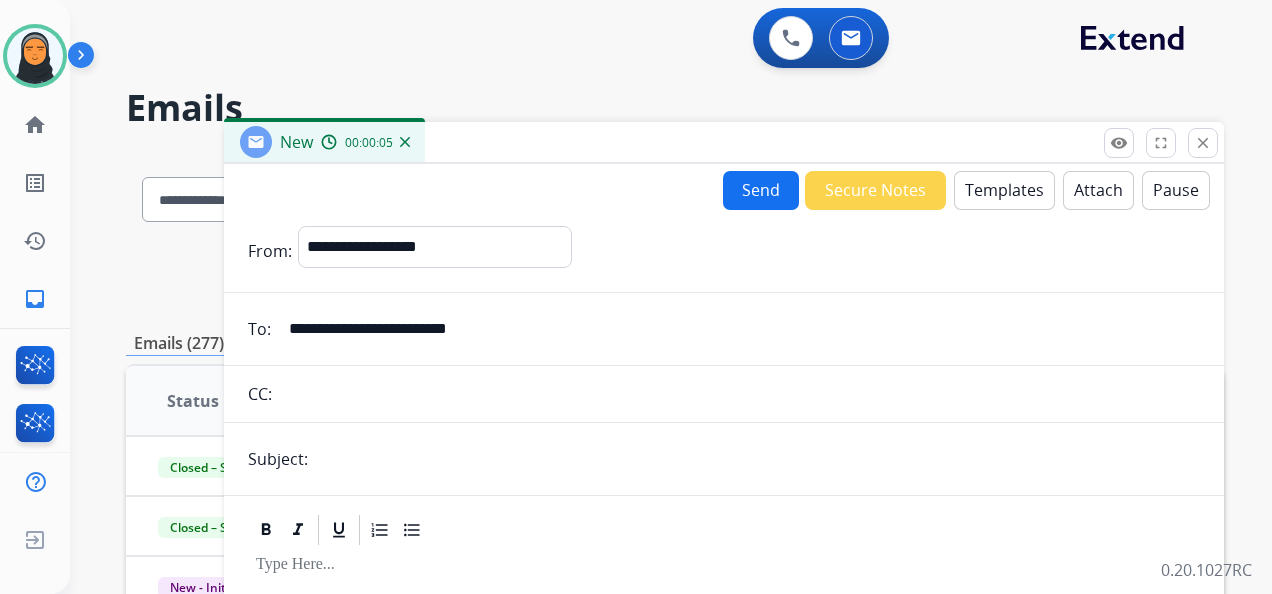 type on "**********" 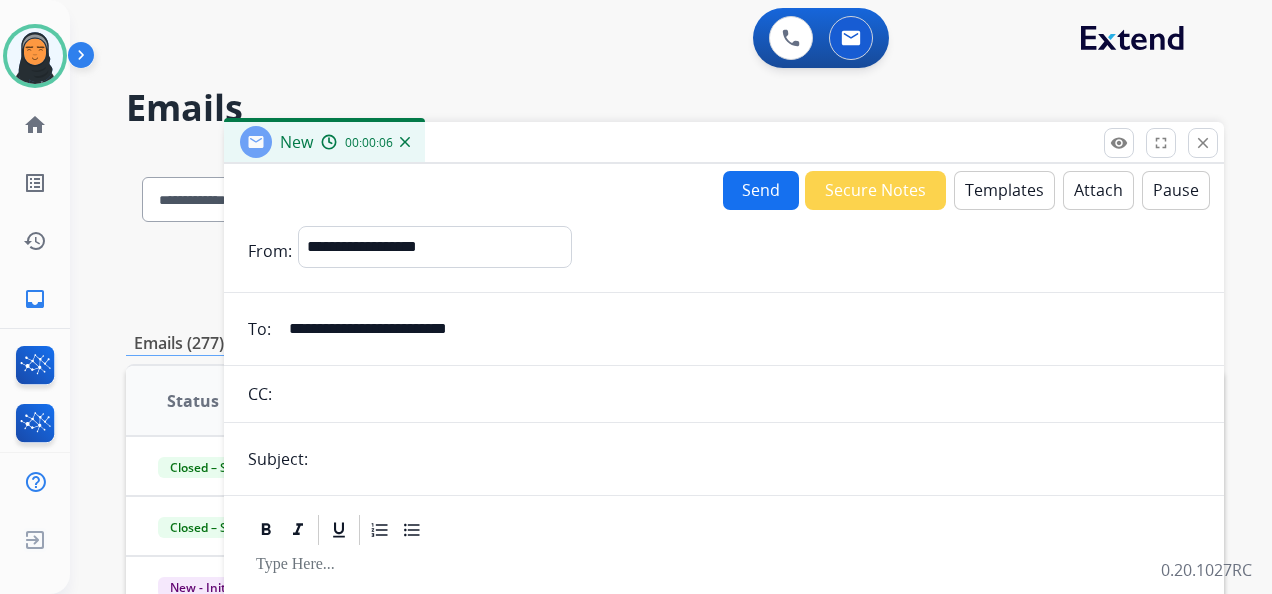 type on "******" 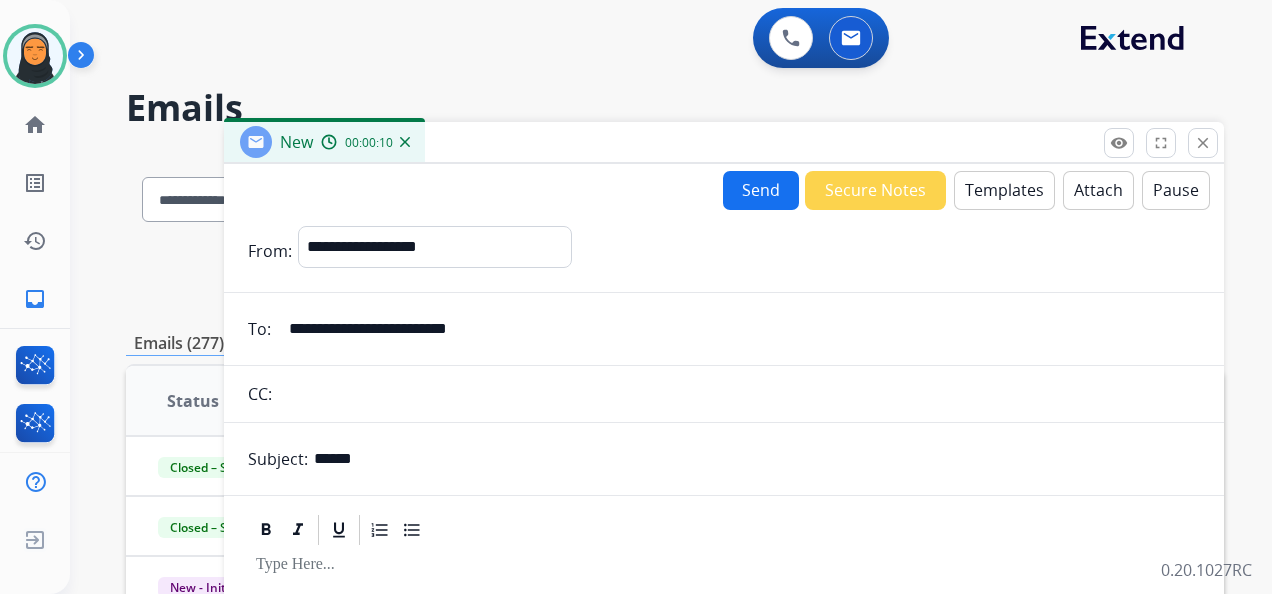 click on "Templates" at bounding box center (1004, 190) 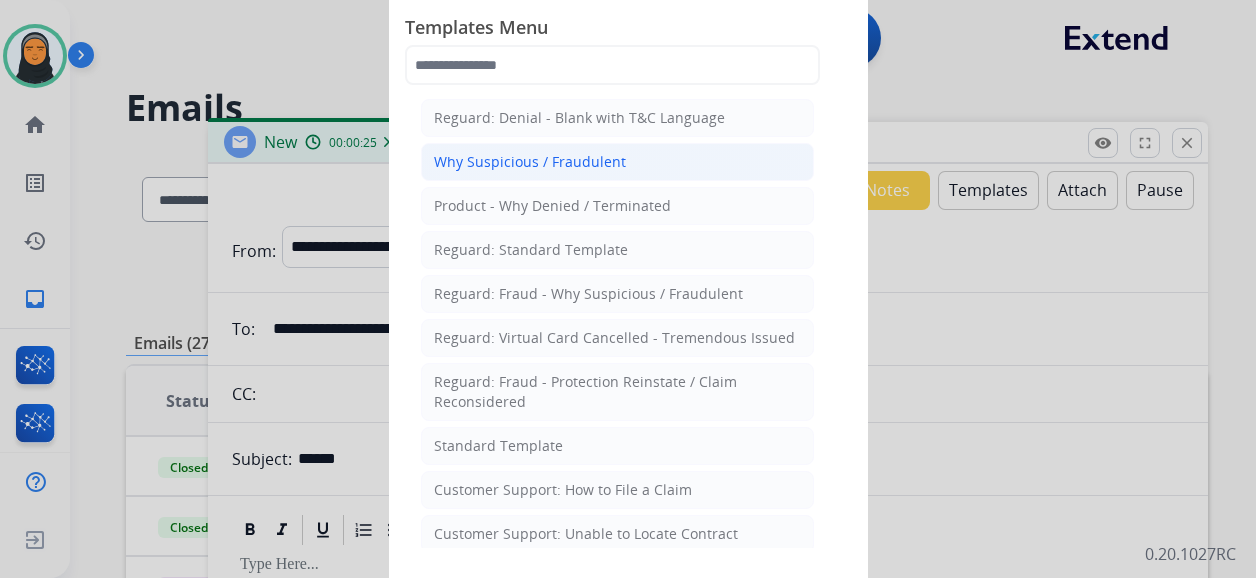 type 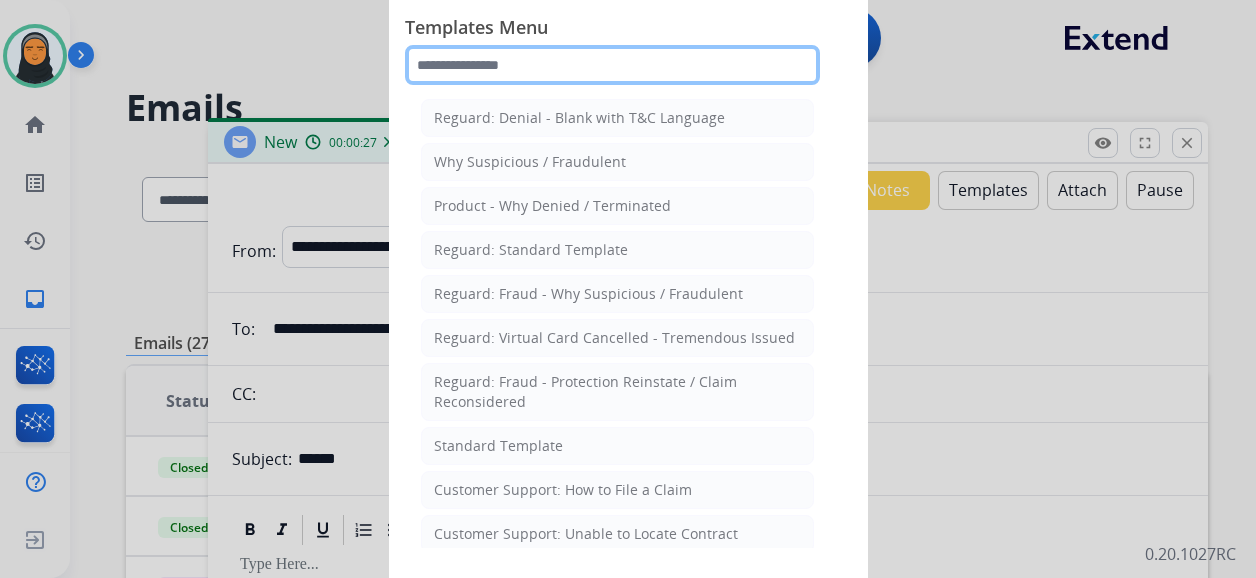 click 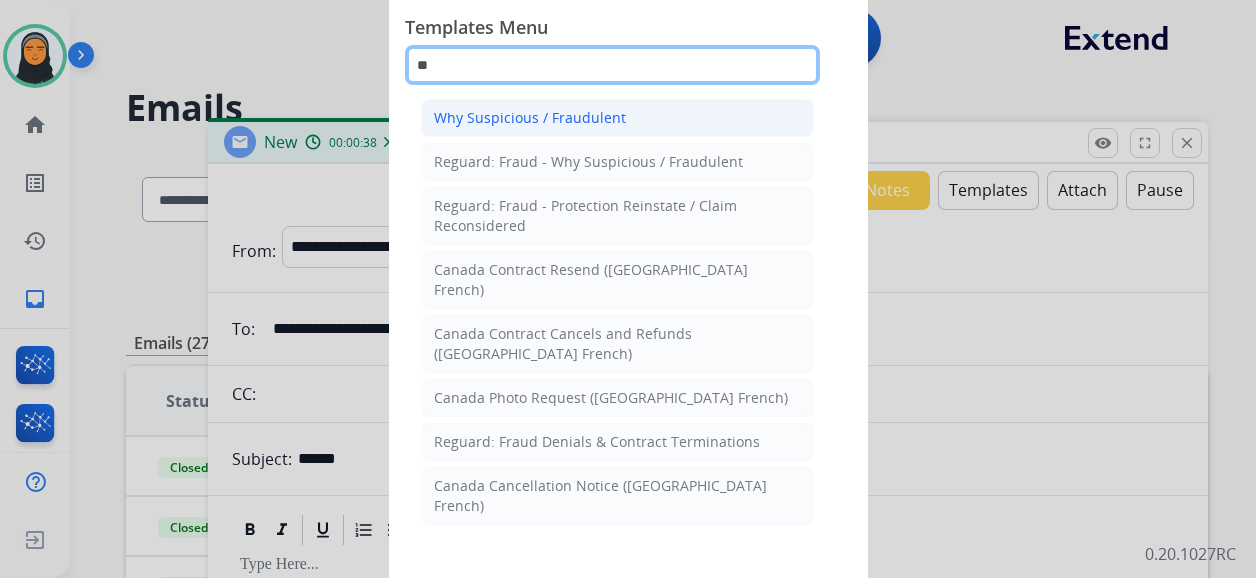 type on "**" 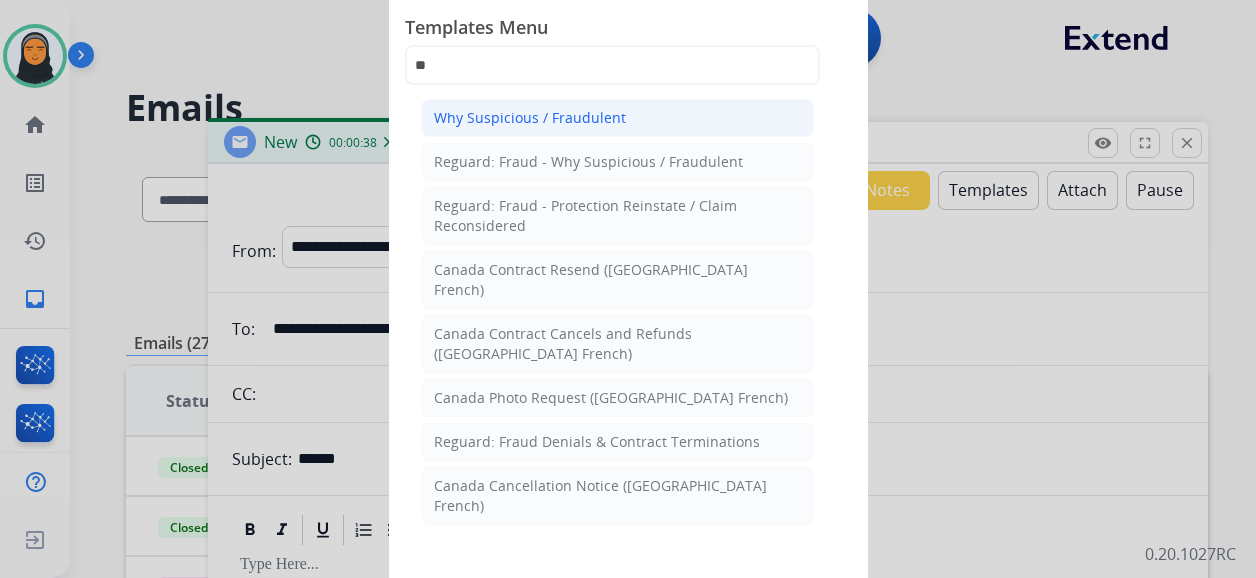 click on "Why Suspicious / Fraudulent" 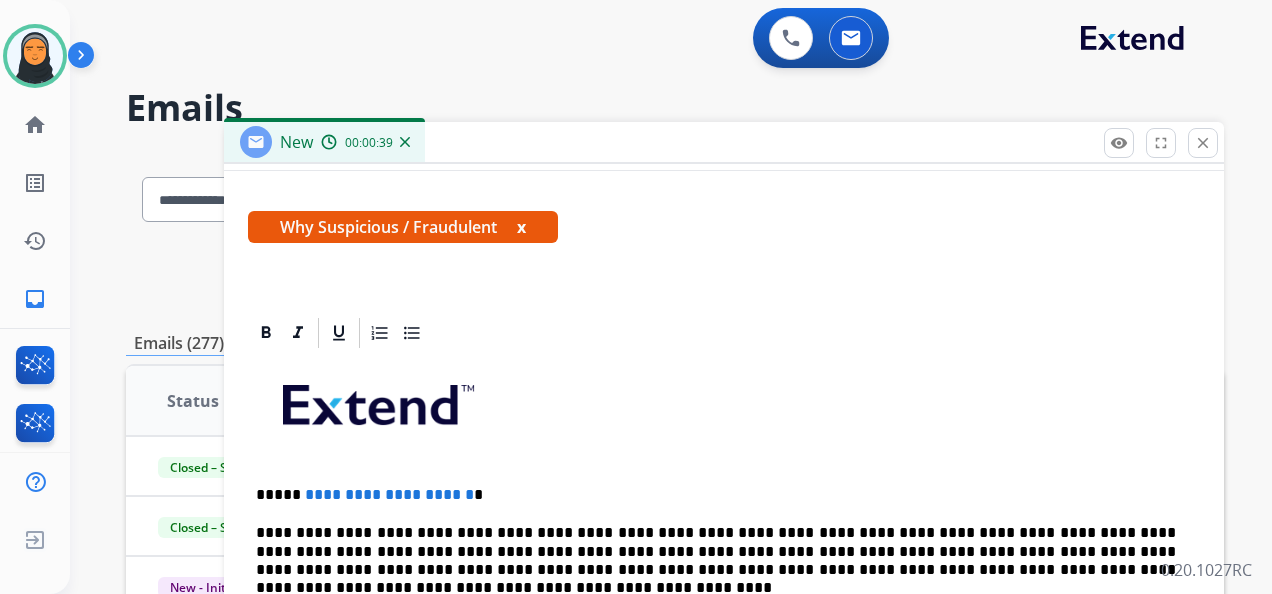 scroll, scrollTop: 325, scrollLeft: 0, axis: vertical 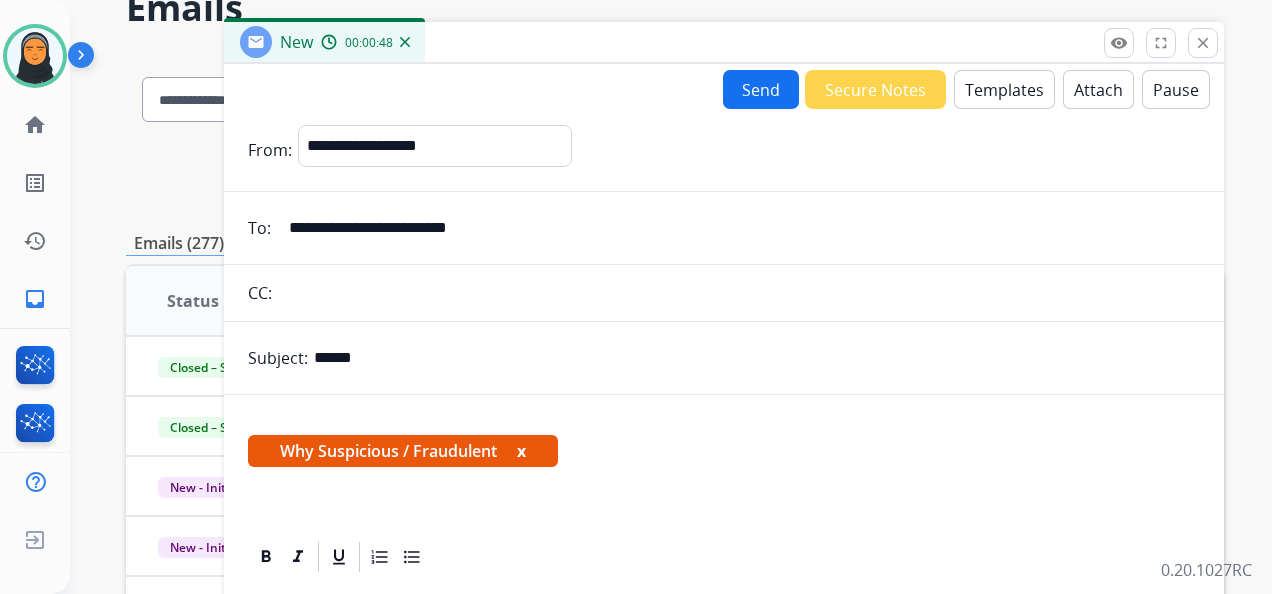 click on "close" at bounding box center [1203, 43] 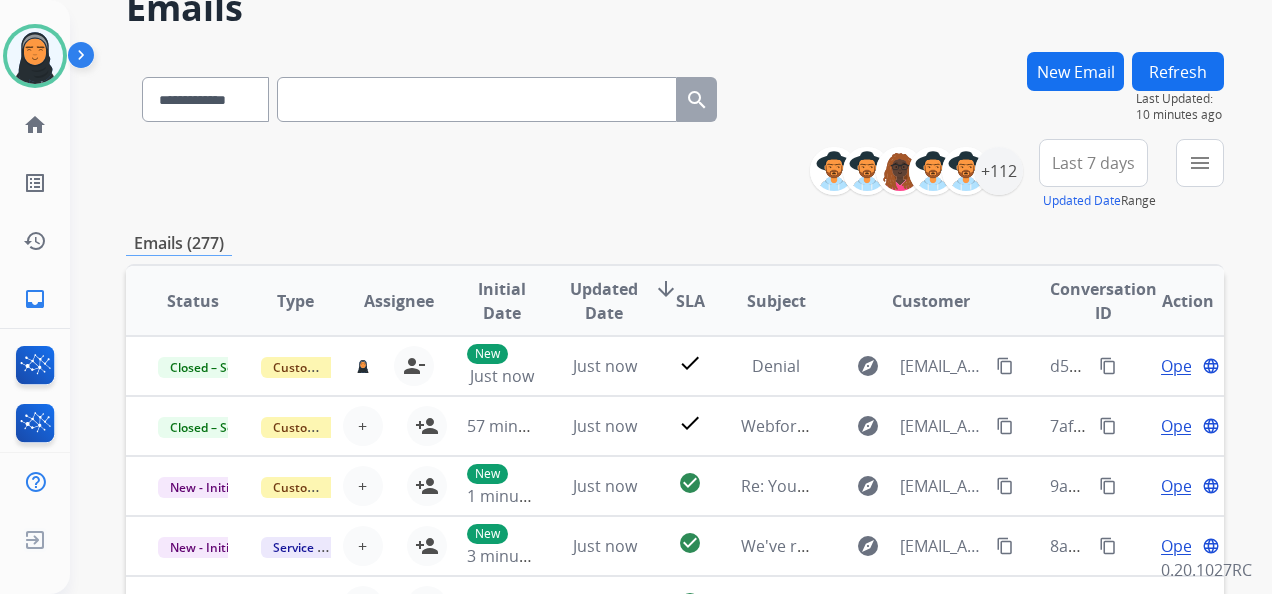 click on "New Email" at bounding box center (1075, 71) 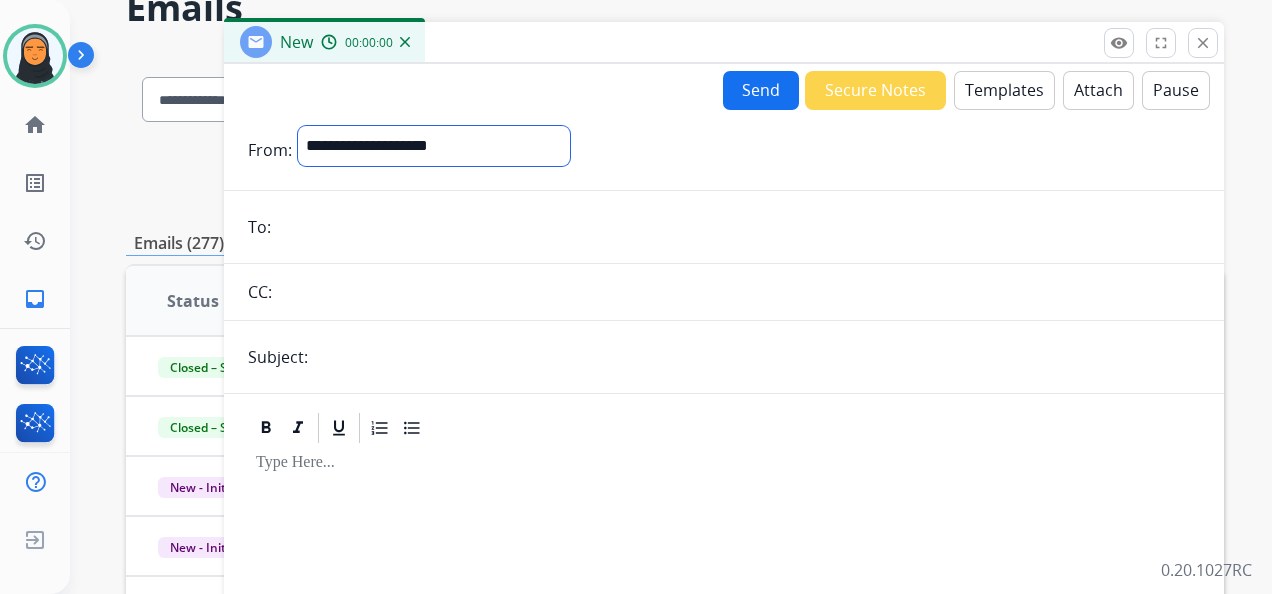 click on "**********" at bounding box center [434, 146] 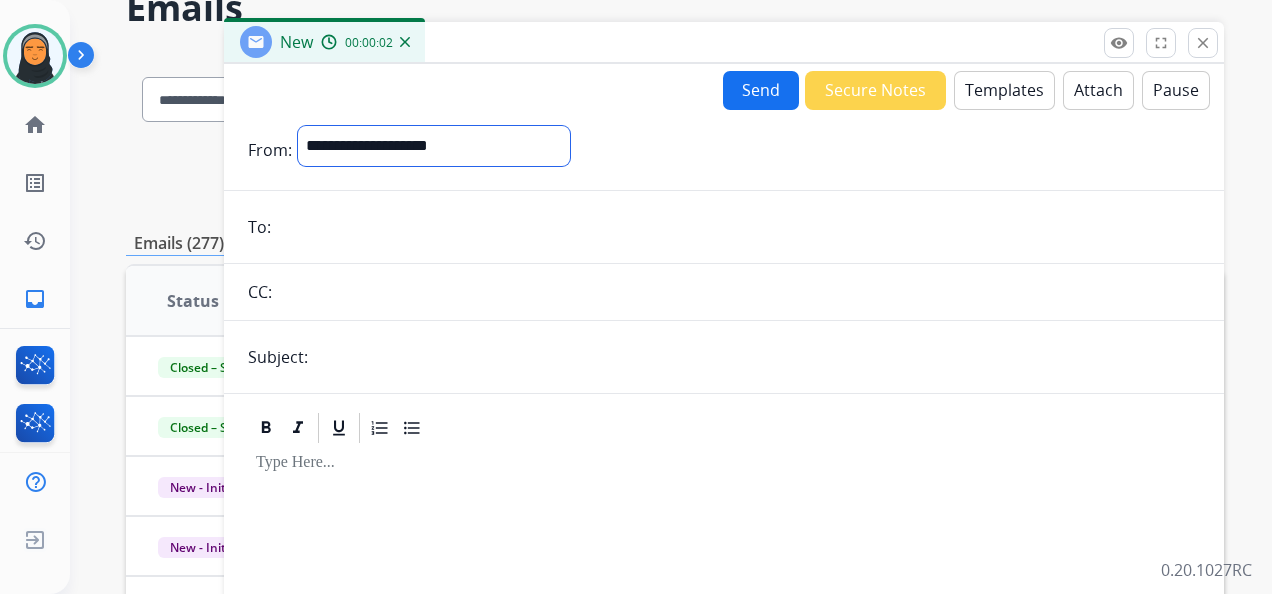 select on "**********" 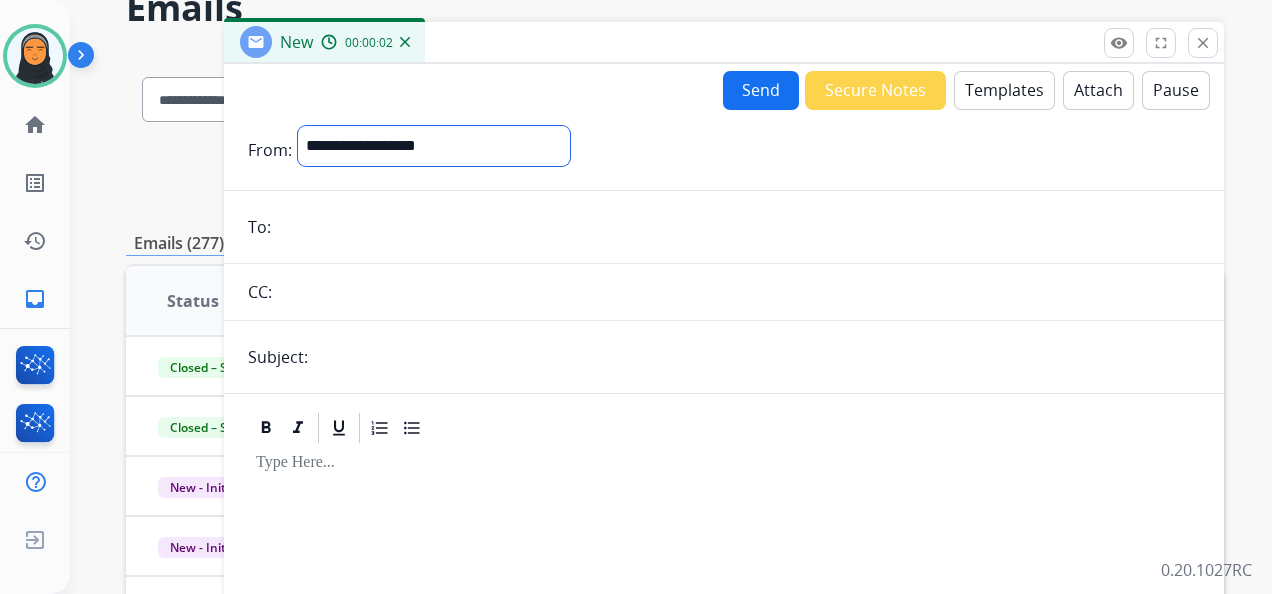 click on "**********" at bounding box center (434, 146) 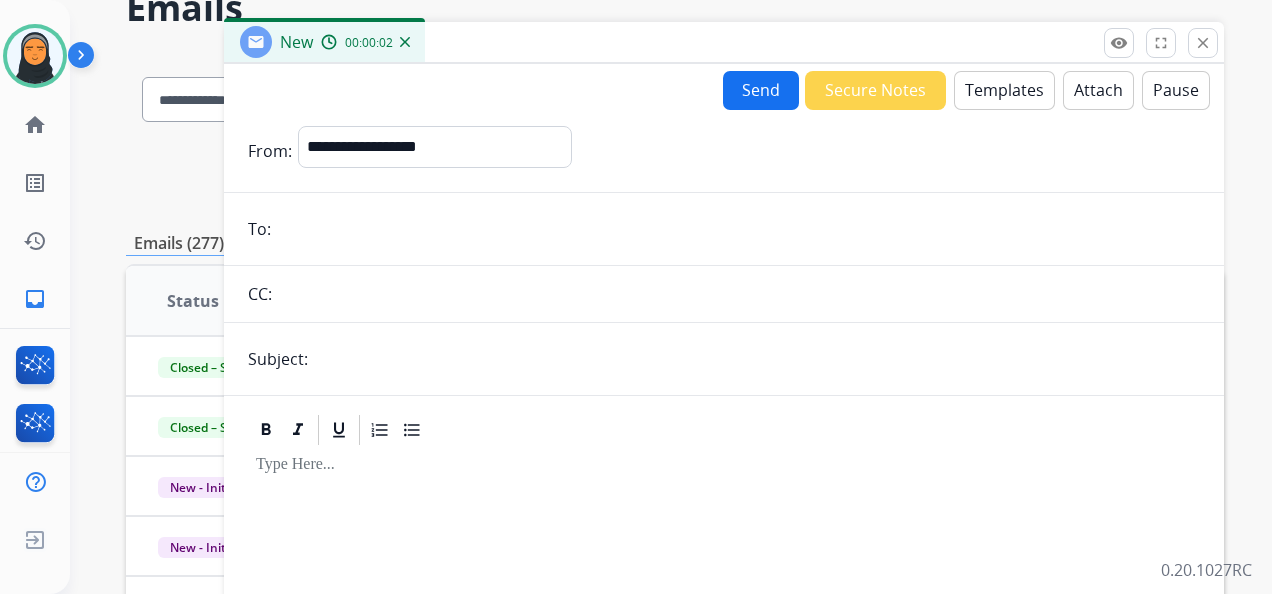 click at bounding box center (738, 229) 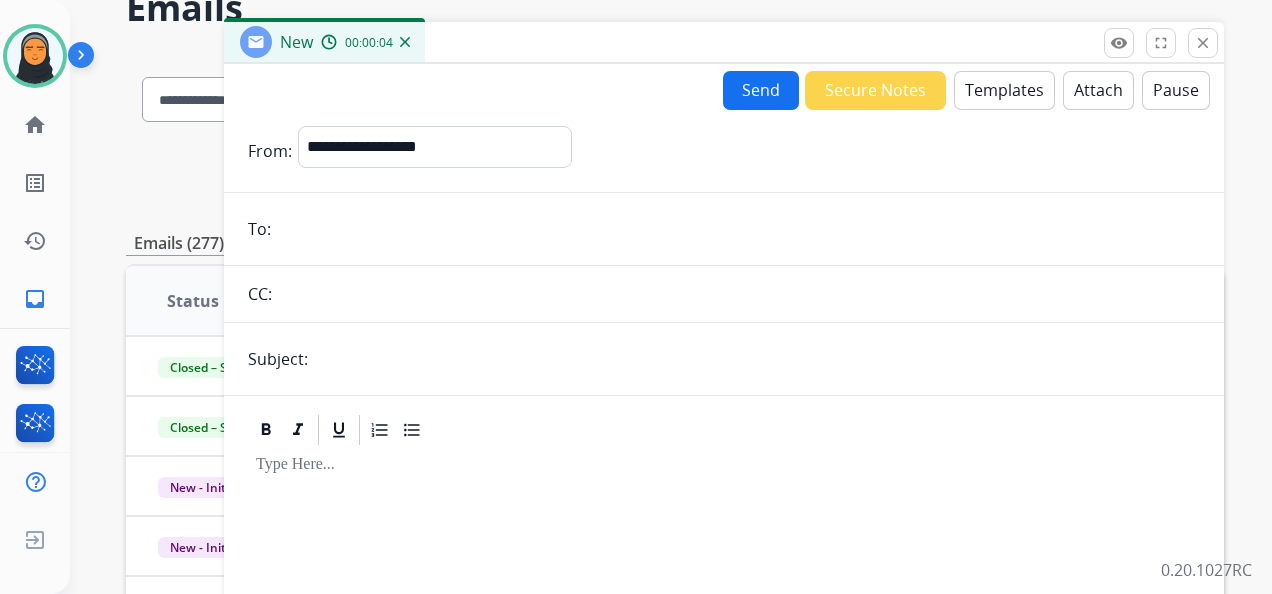 paste on "**********" 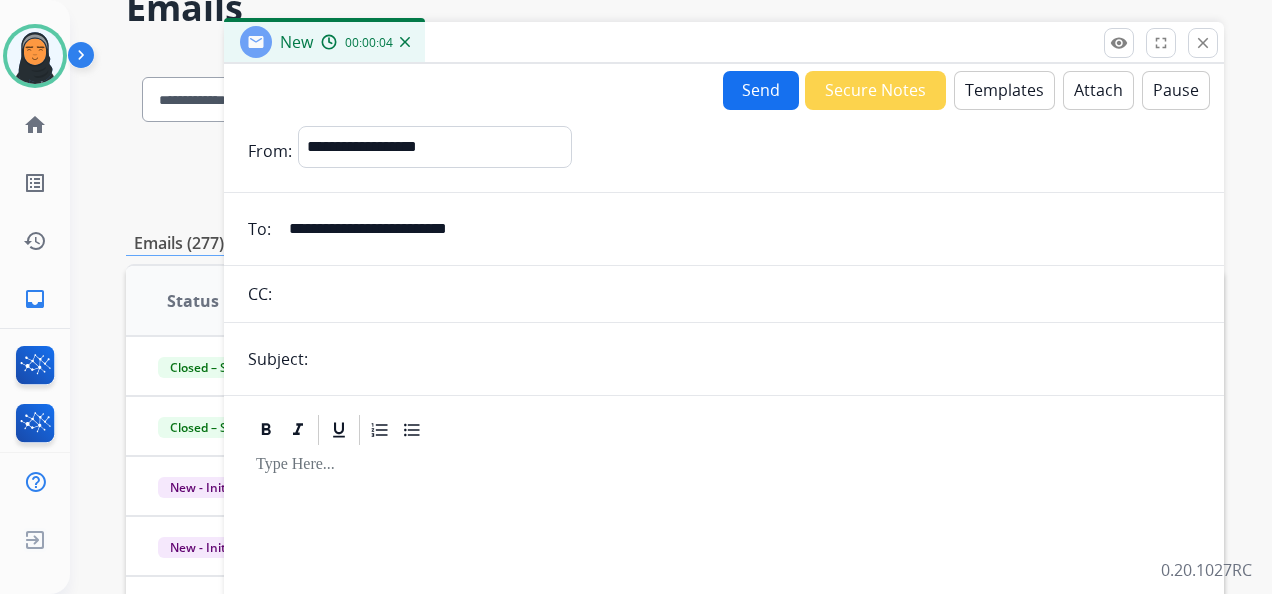 type on "**********" 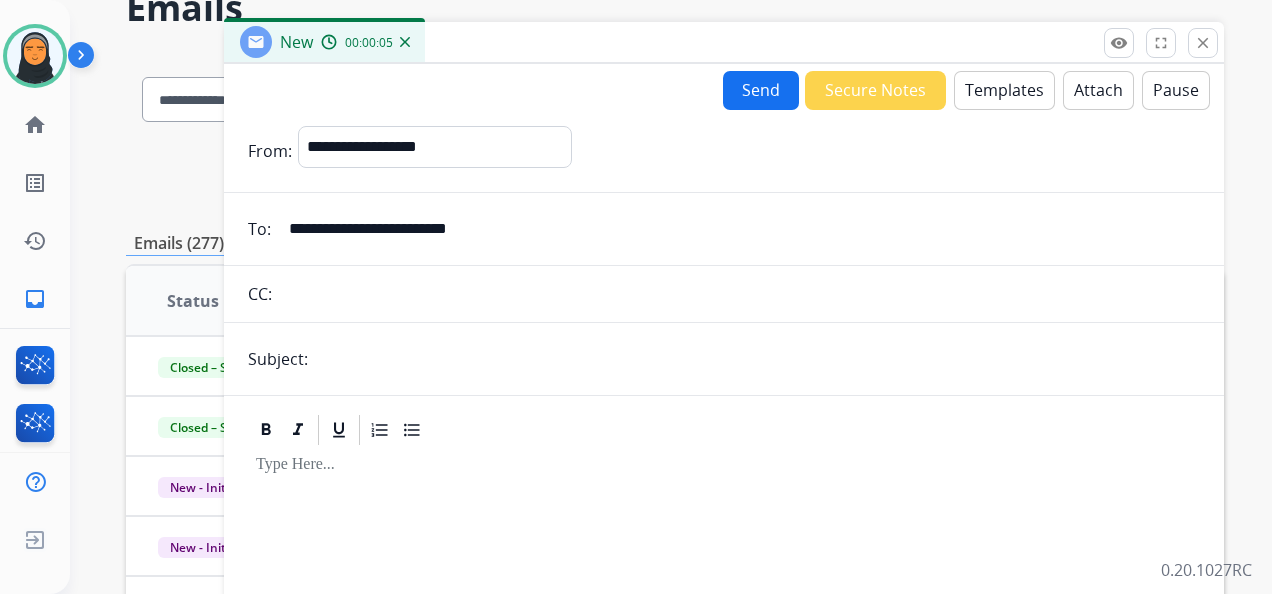 click at bounding box center (757, 359) 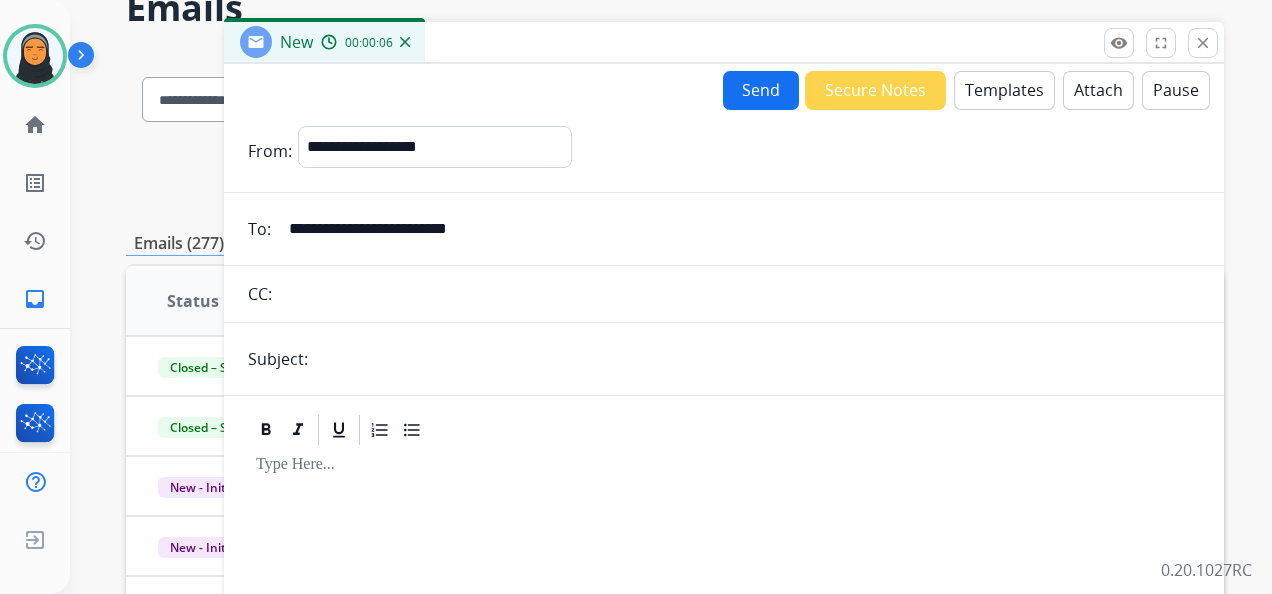 type on "******" 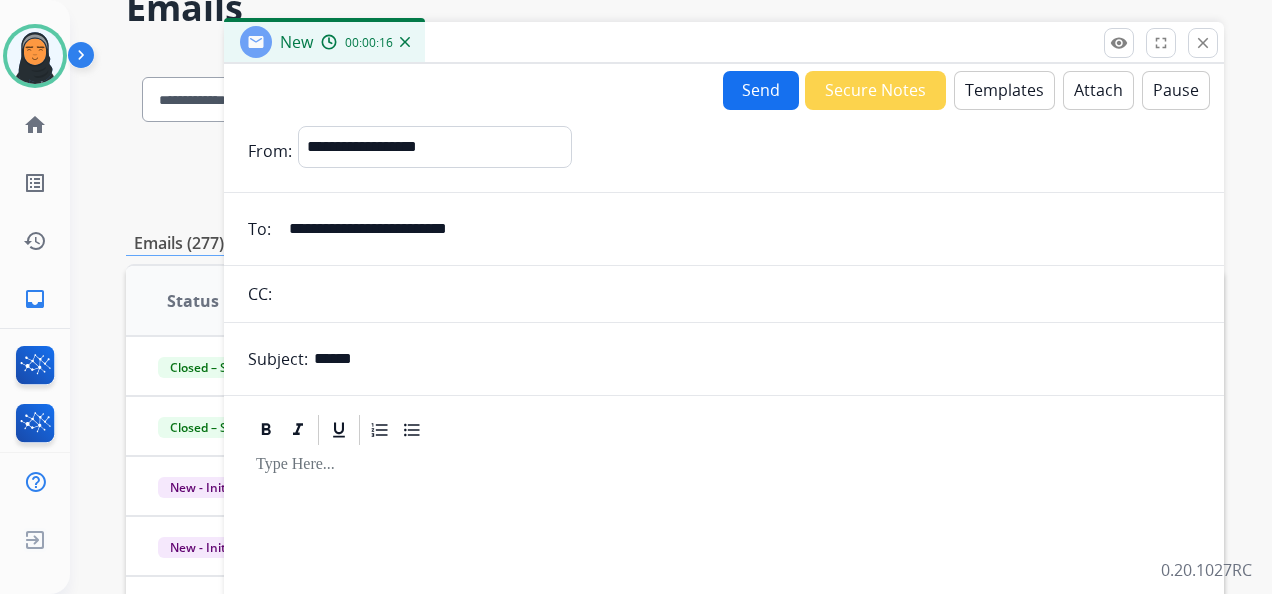 click on "Templates" at bounding box center [1004, 90] 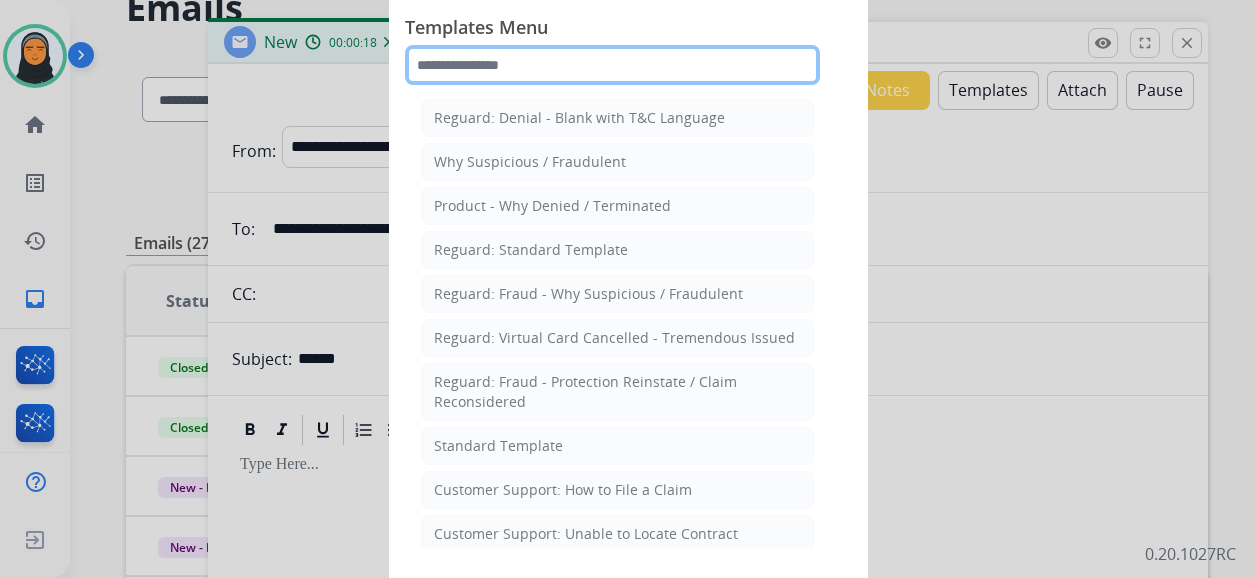 click 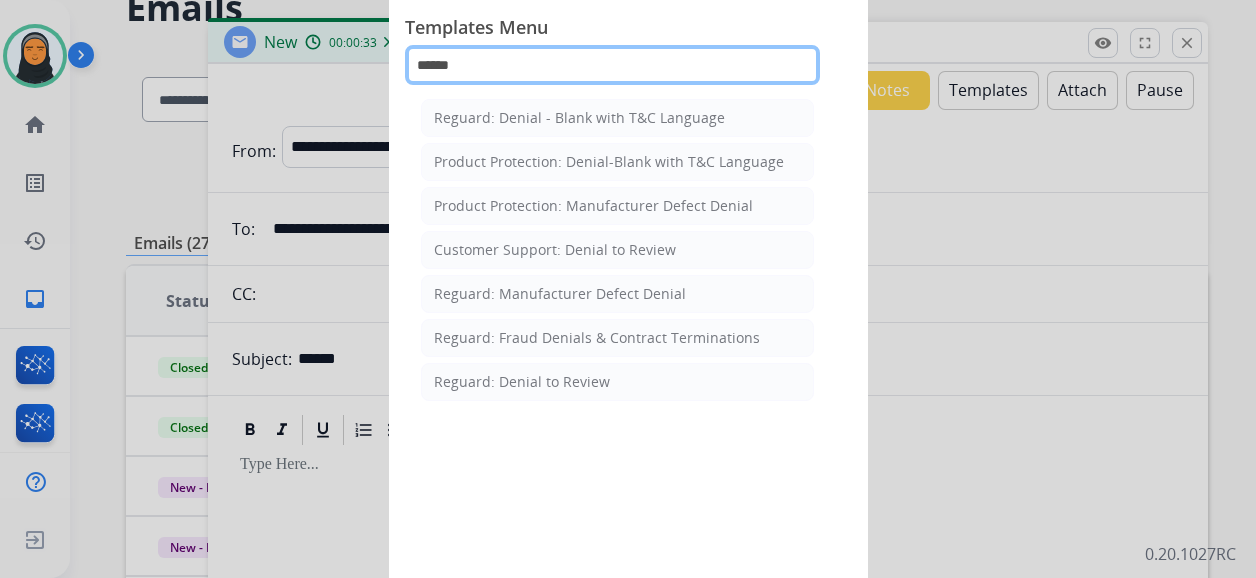 type on "******" 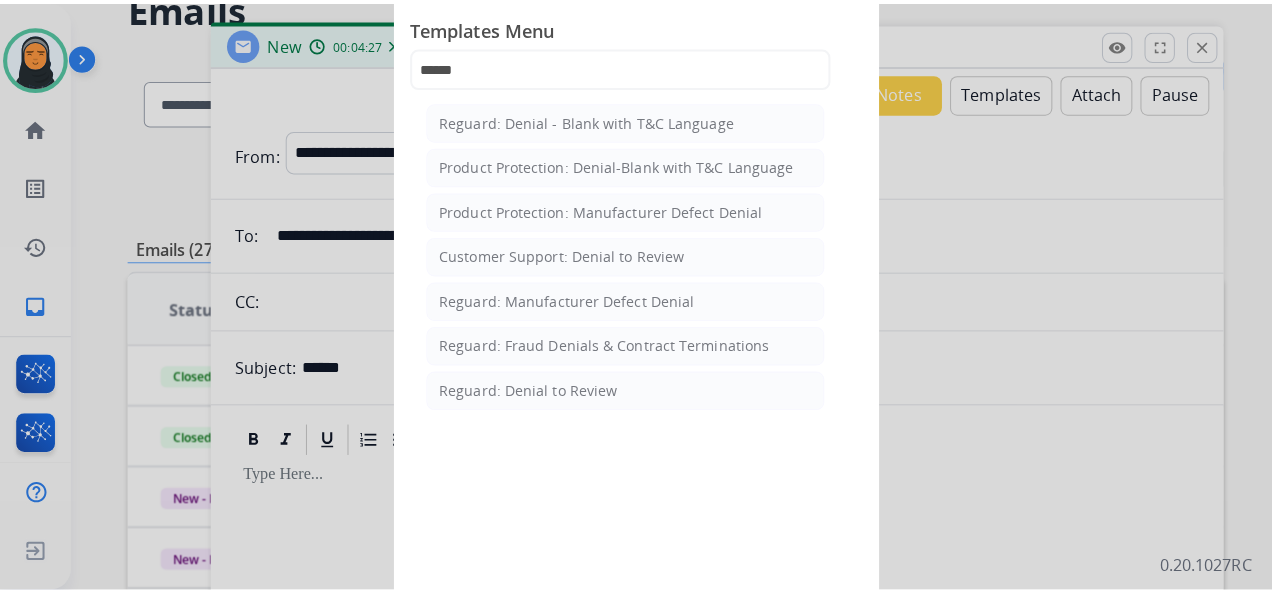 scroll, scrollTop: 0, scrollLeft: 0, axis: both 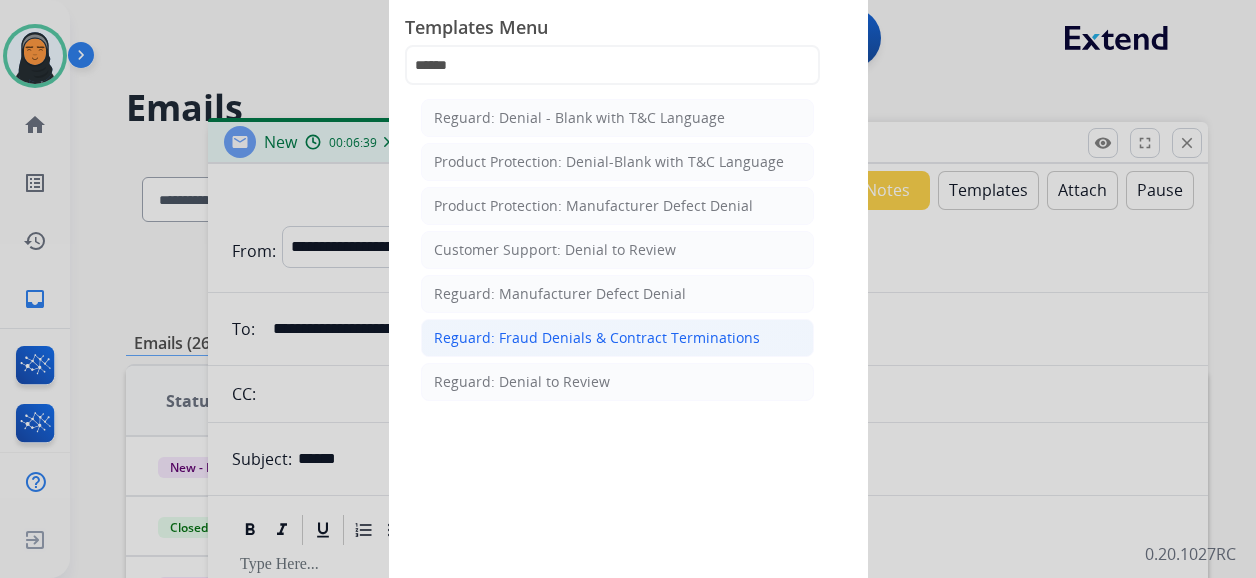 click on "Reguard: Fraud Denials & Contract Terminations" 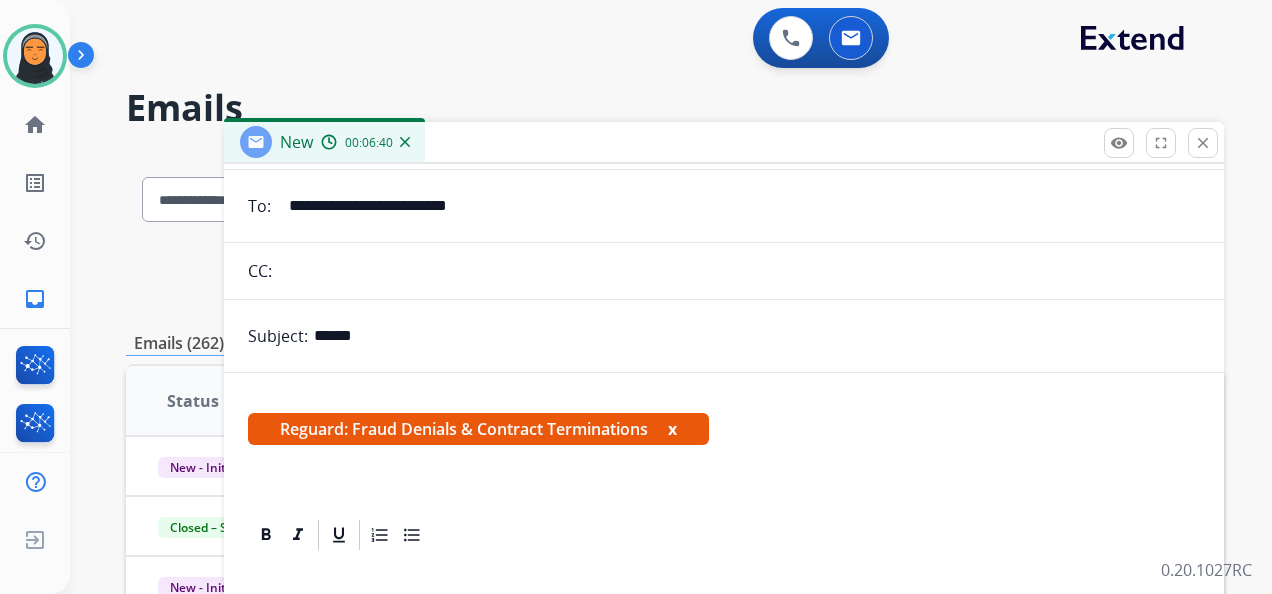 scroll, scrollTop: 223, scrollLeft: 0, axis: vertical 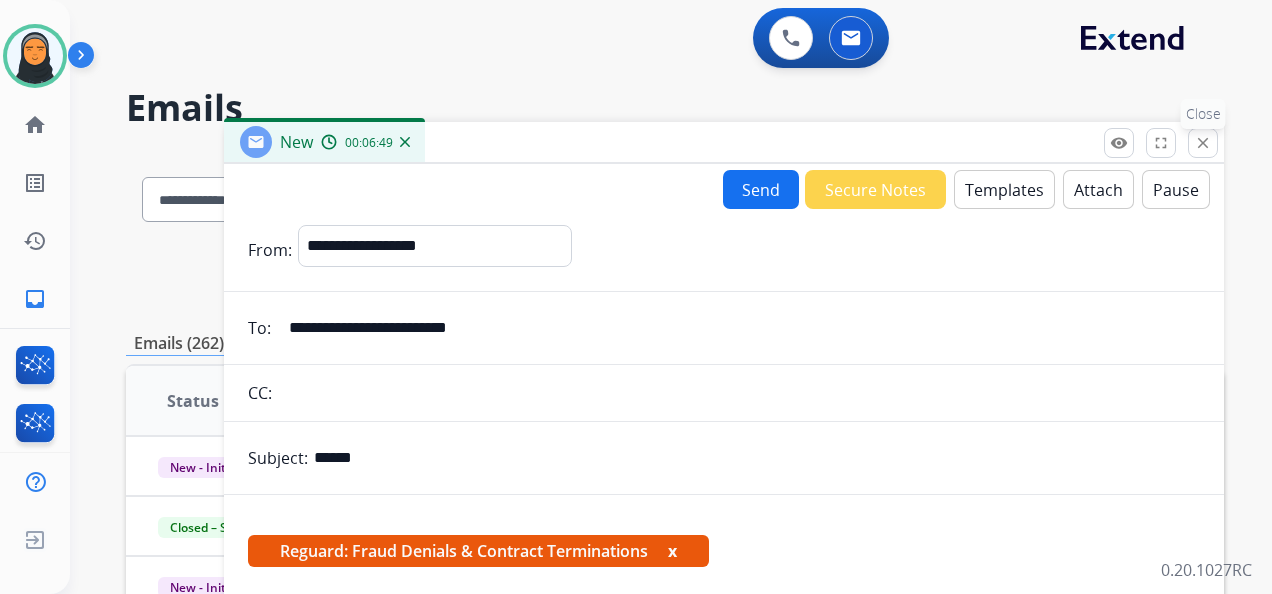 click on "close Close" at bounding box center (1203, 143) 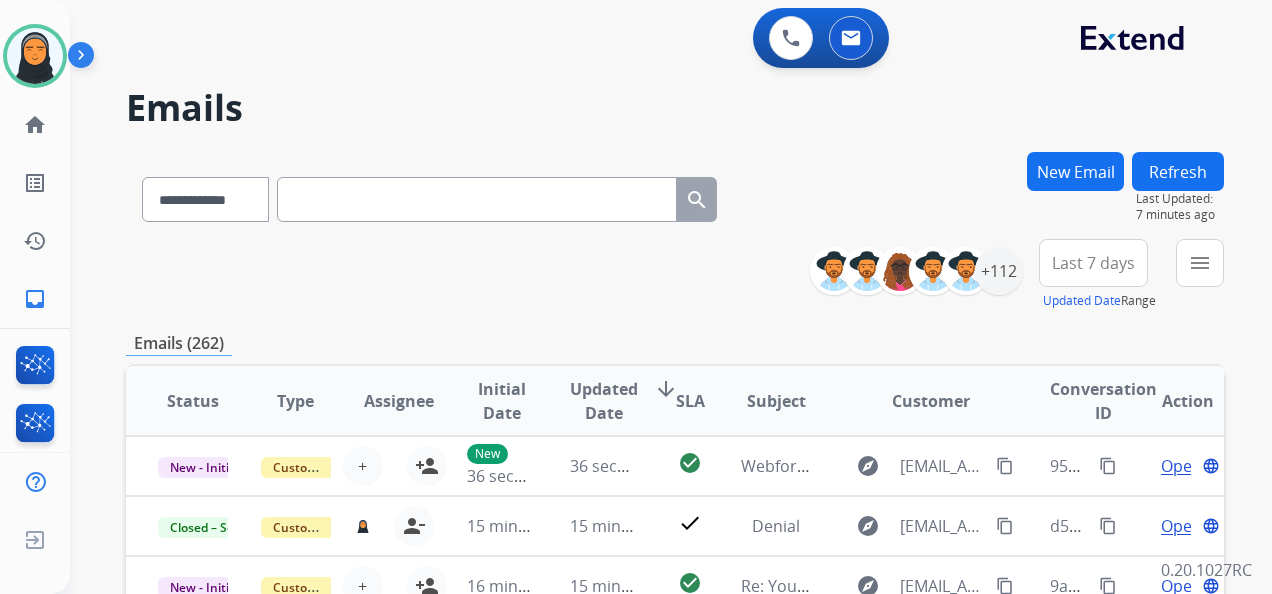 click on "New Email" at bounding box center [1075, 171] 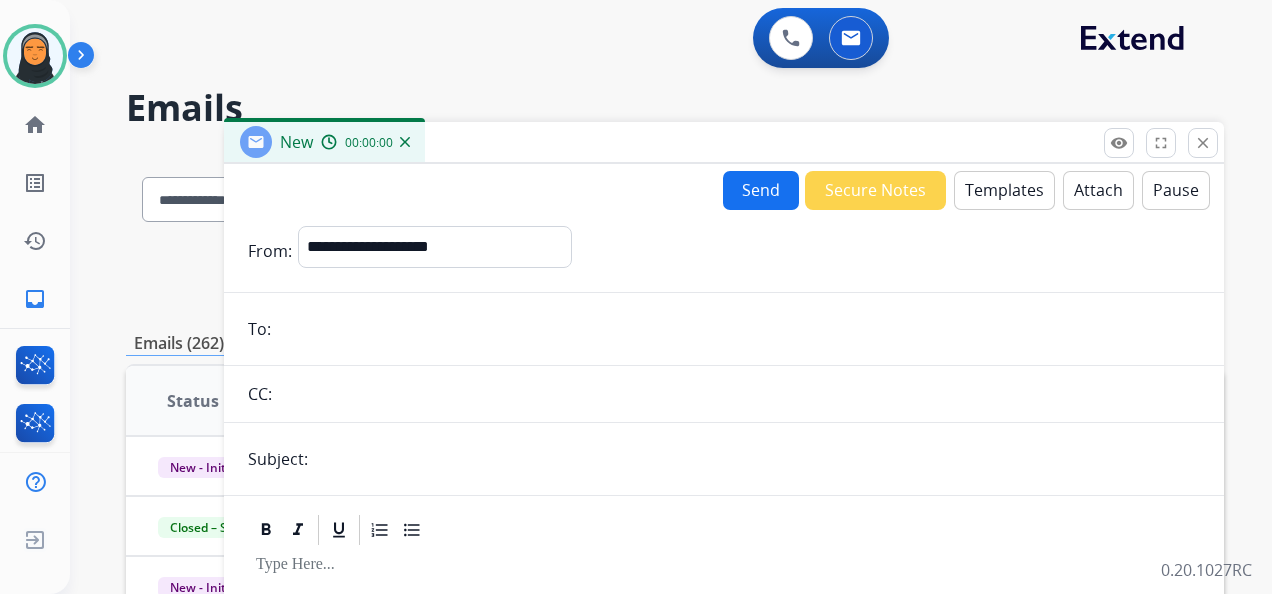 click on "Templates" at bounding box center [1004, 190] 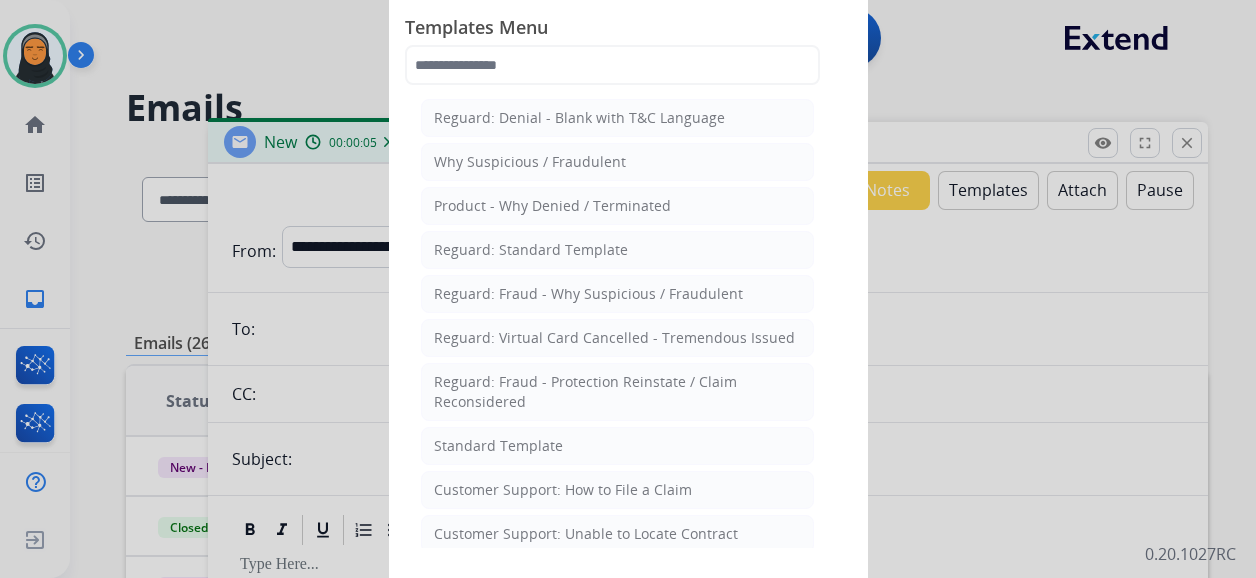 type 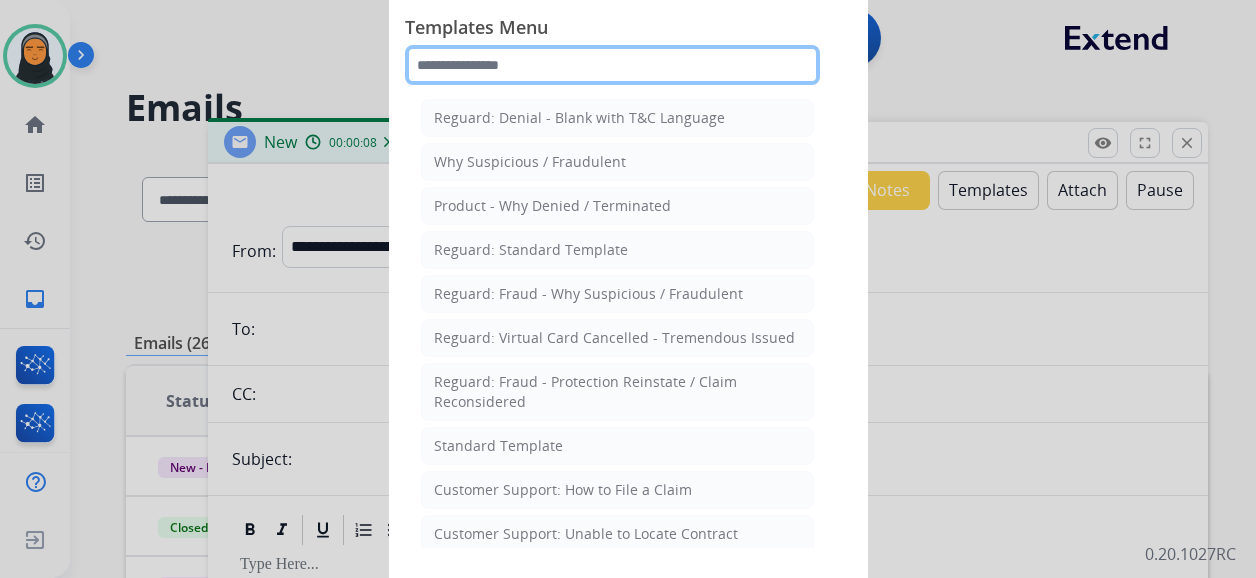 click 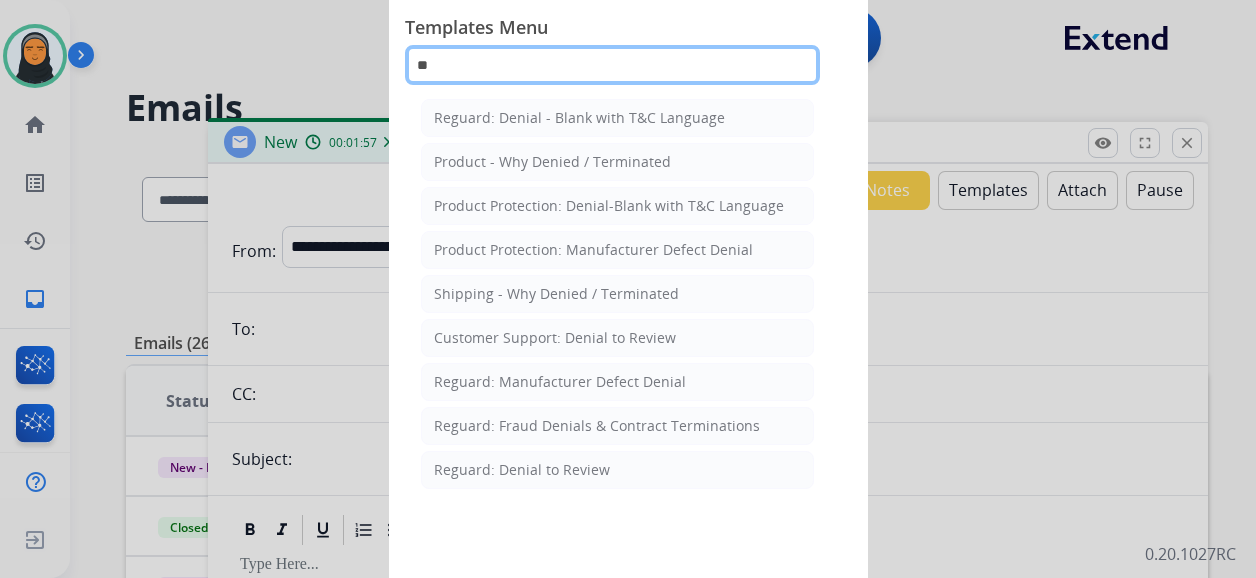 type on "*" 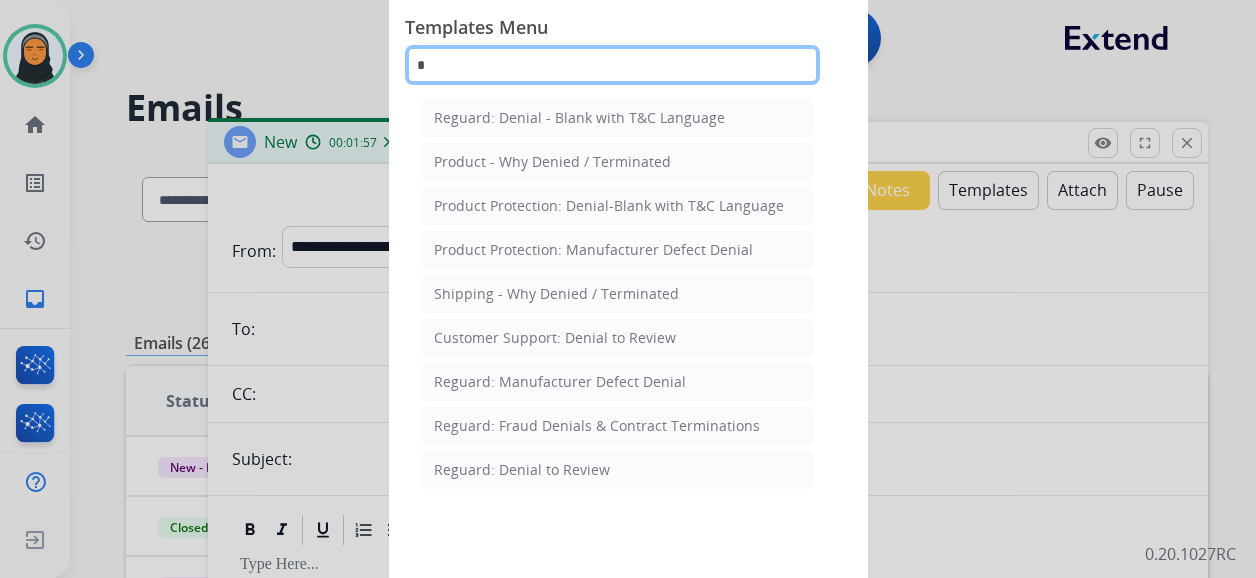 type 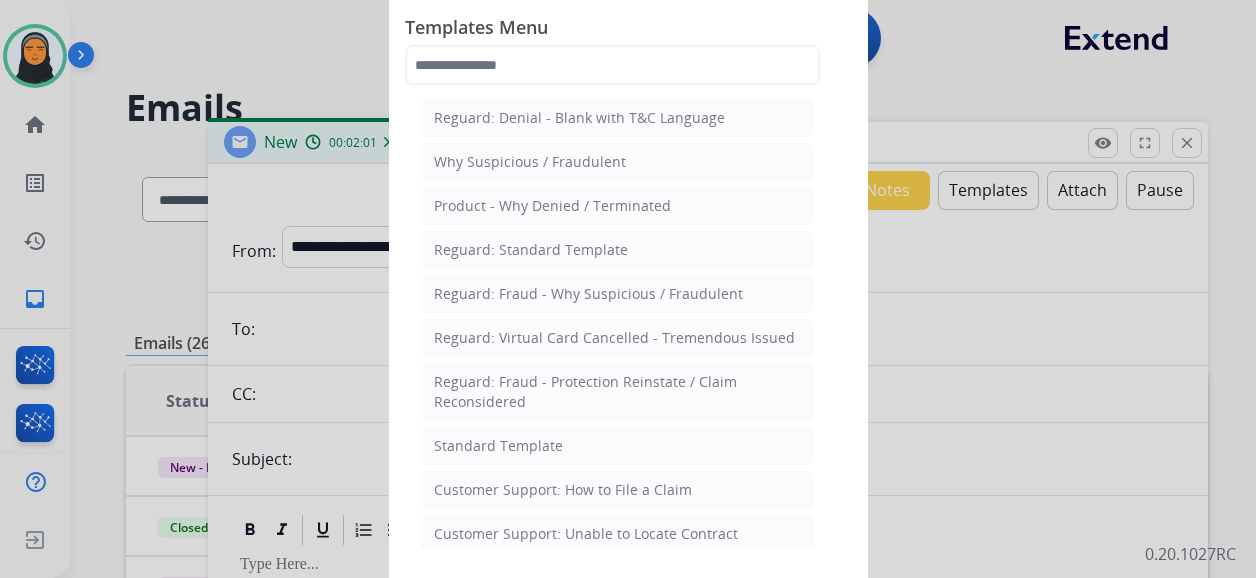 click 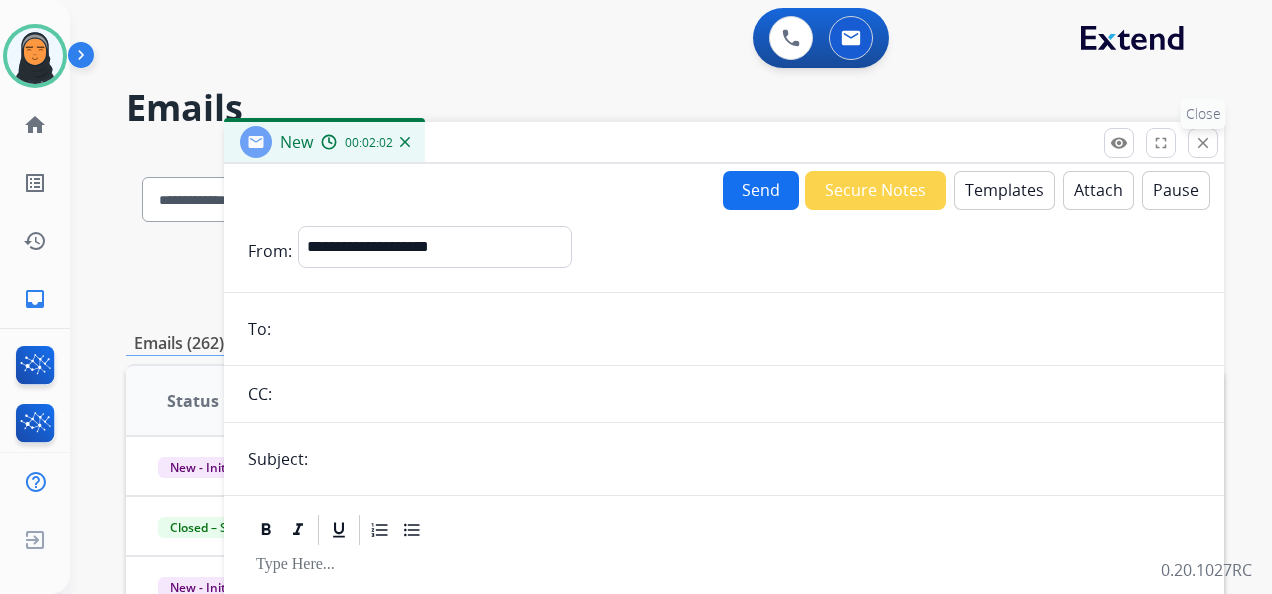 click on "close" at bounding box center [1203, 143] 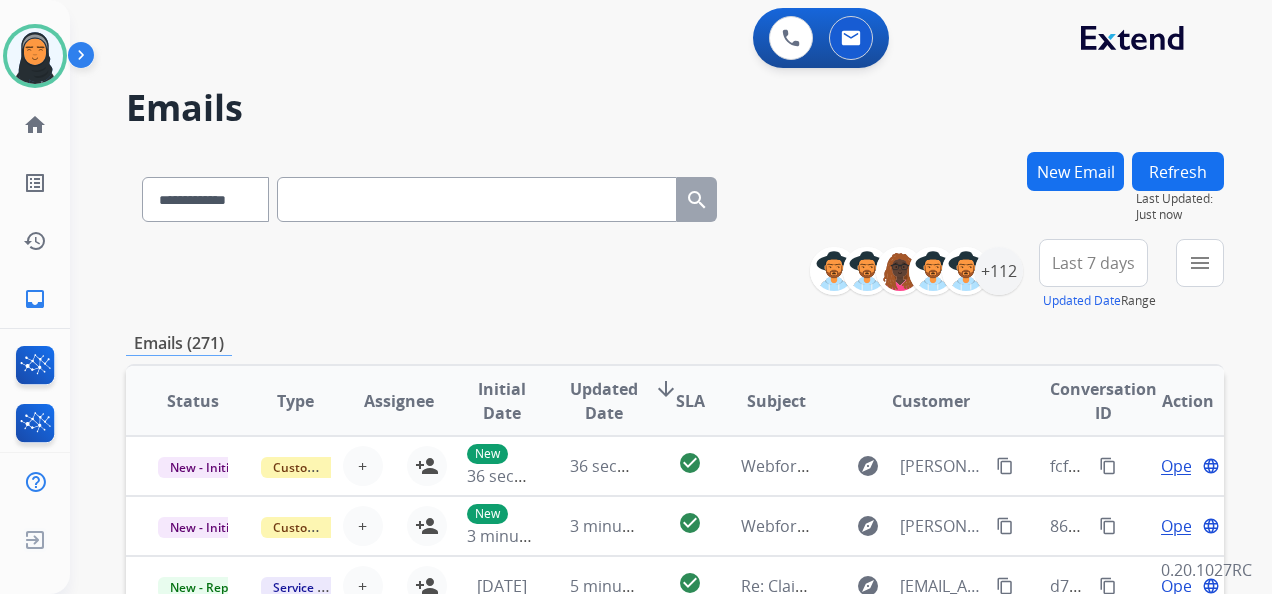 click on "New Email" at bounding box center [1075, 171] 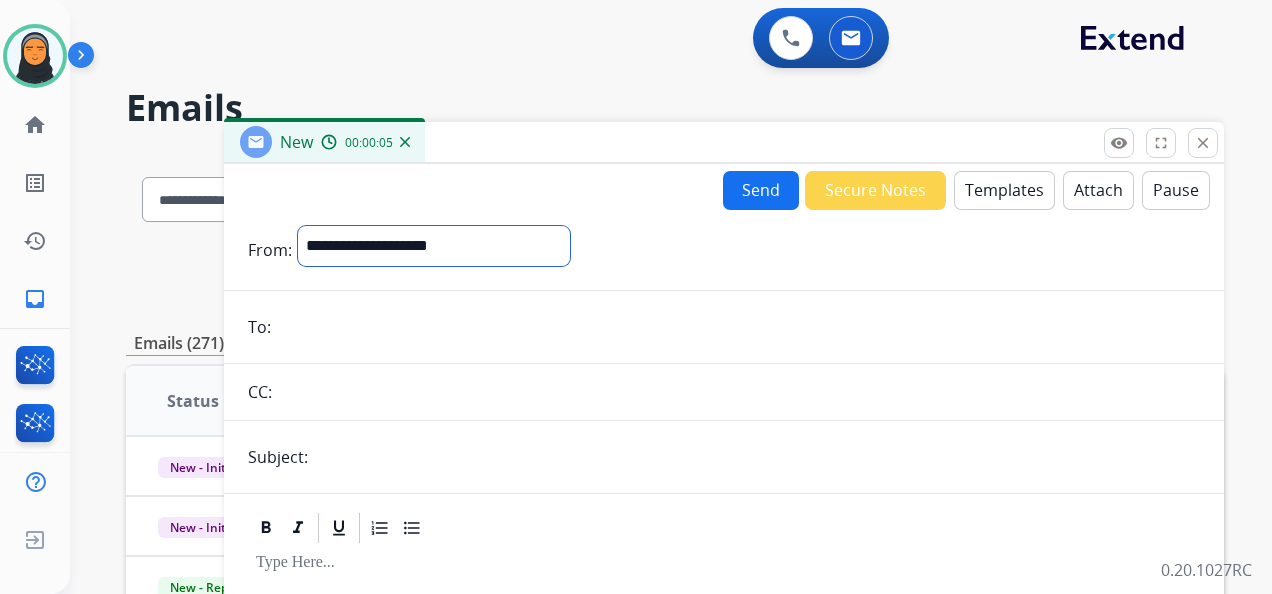 drag, startPoint x: 404, startPoint y: 247, endPoint x: 406, endPoint y: 258, distance: 11.18034 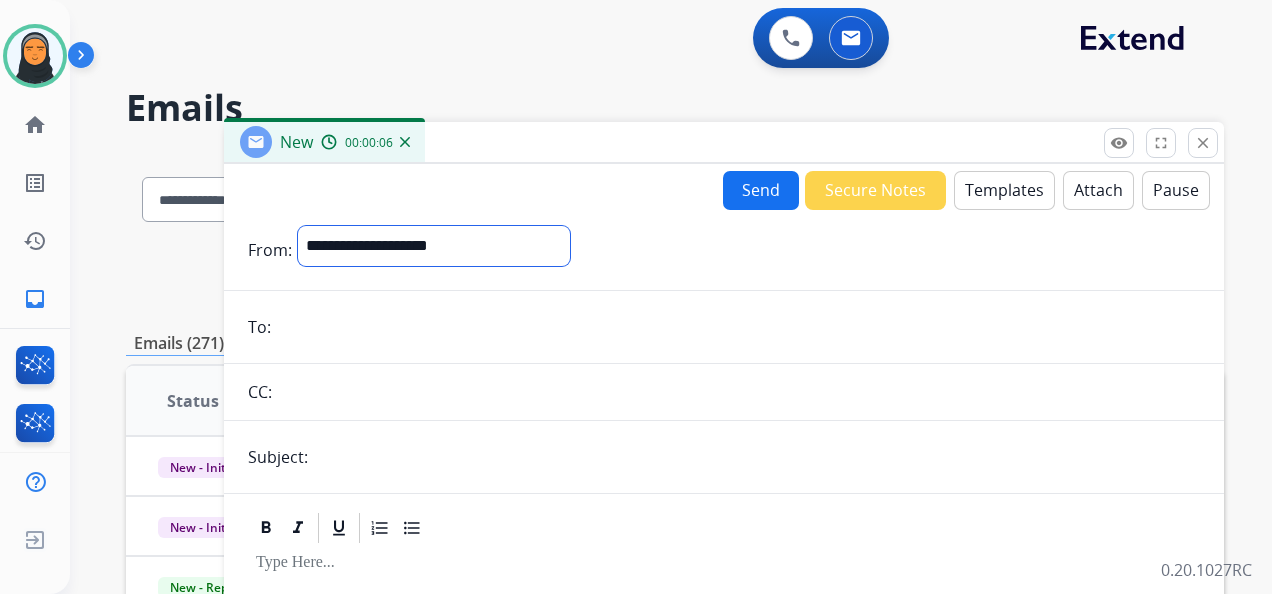 select on "**********" 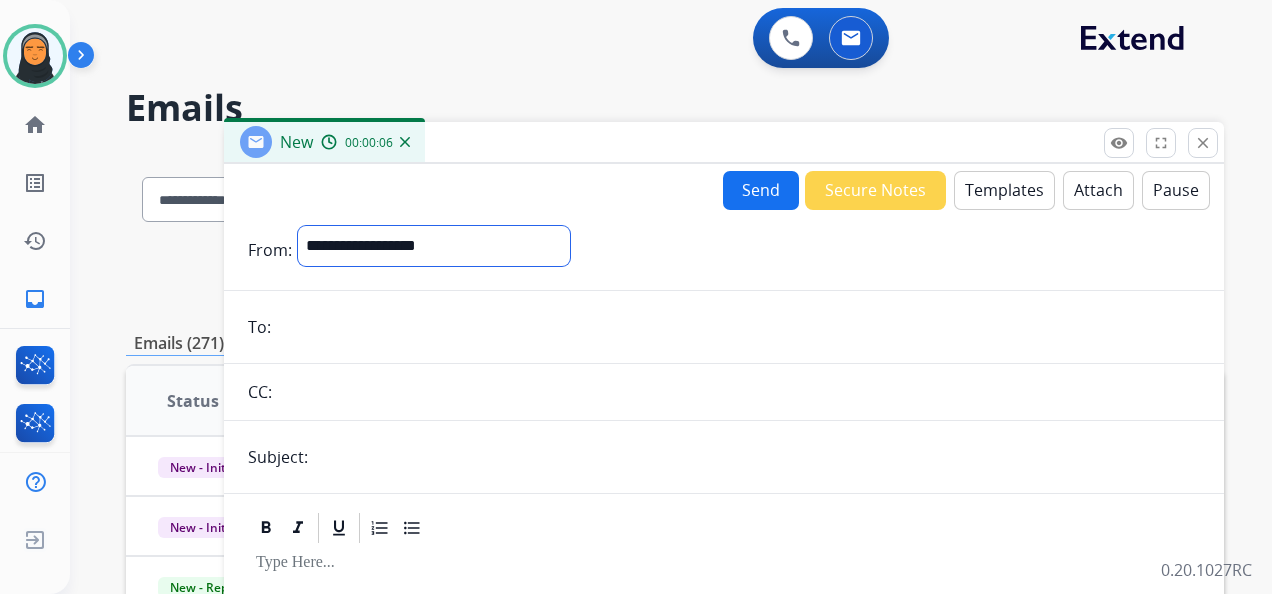 click on "**********" at bounding box center (434, 246) 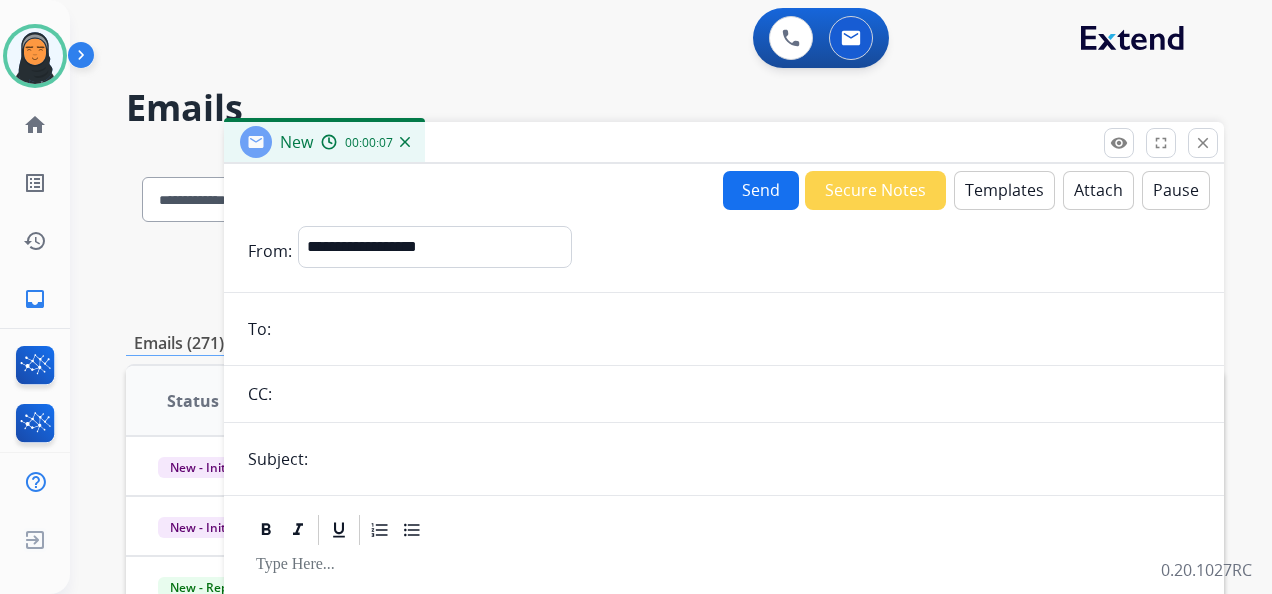 click at bounding box center (738, 329) 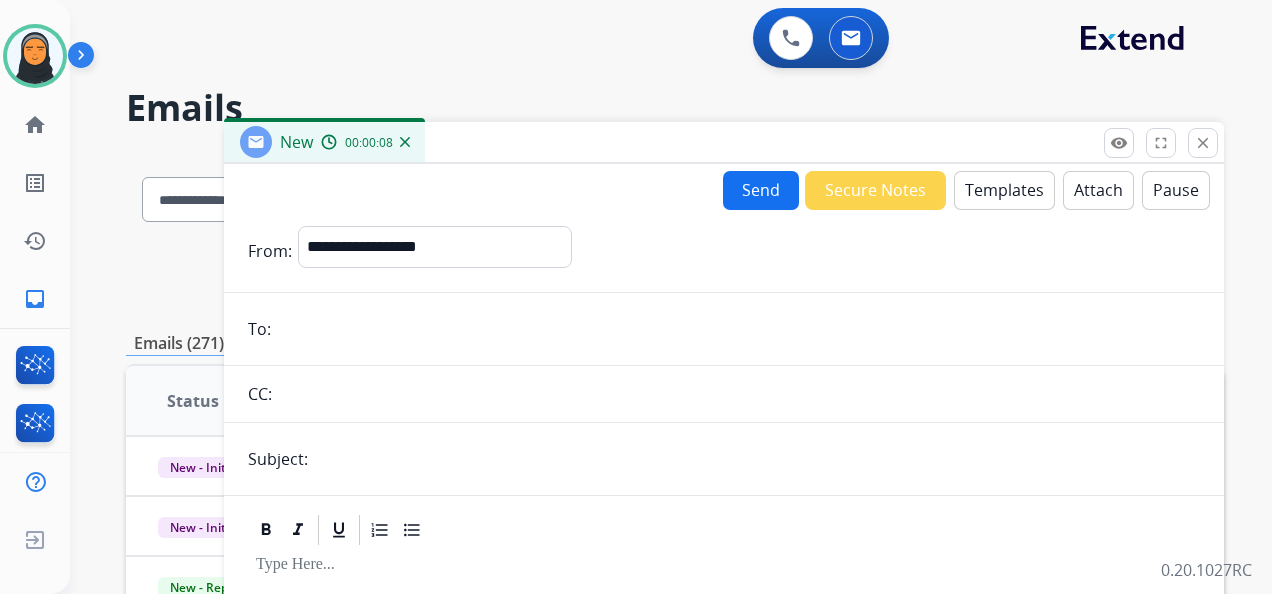 paste on "**********" 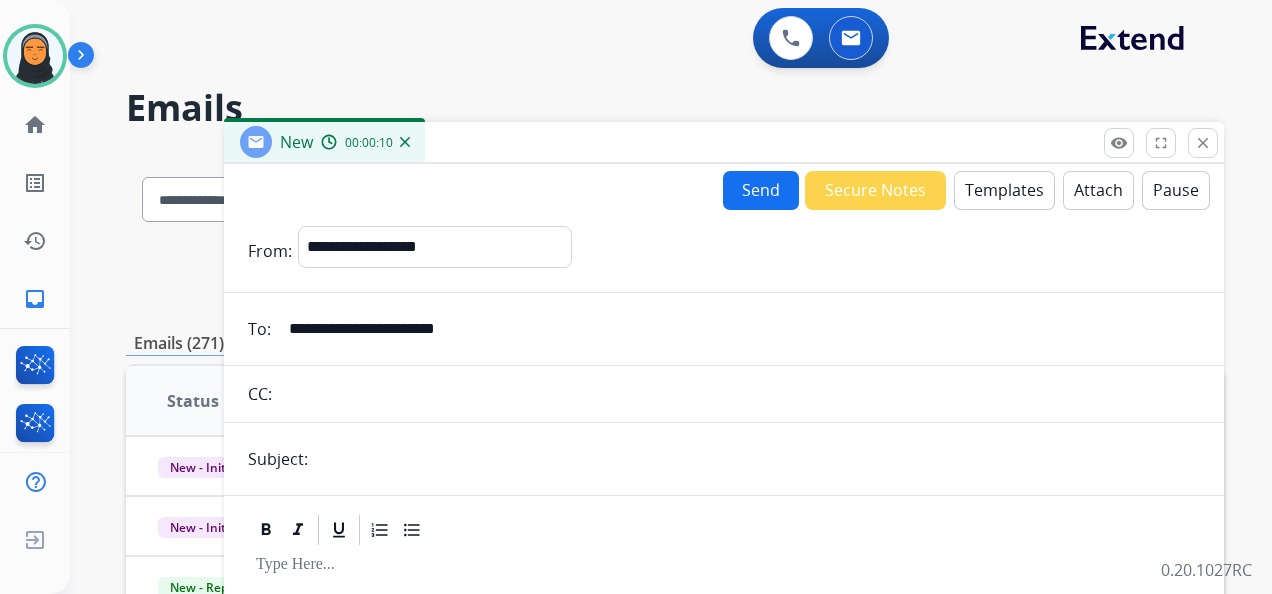 type on "**********" 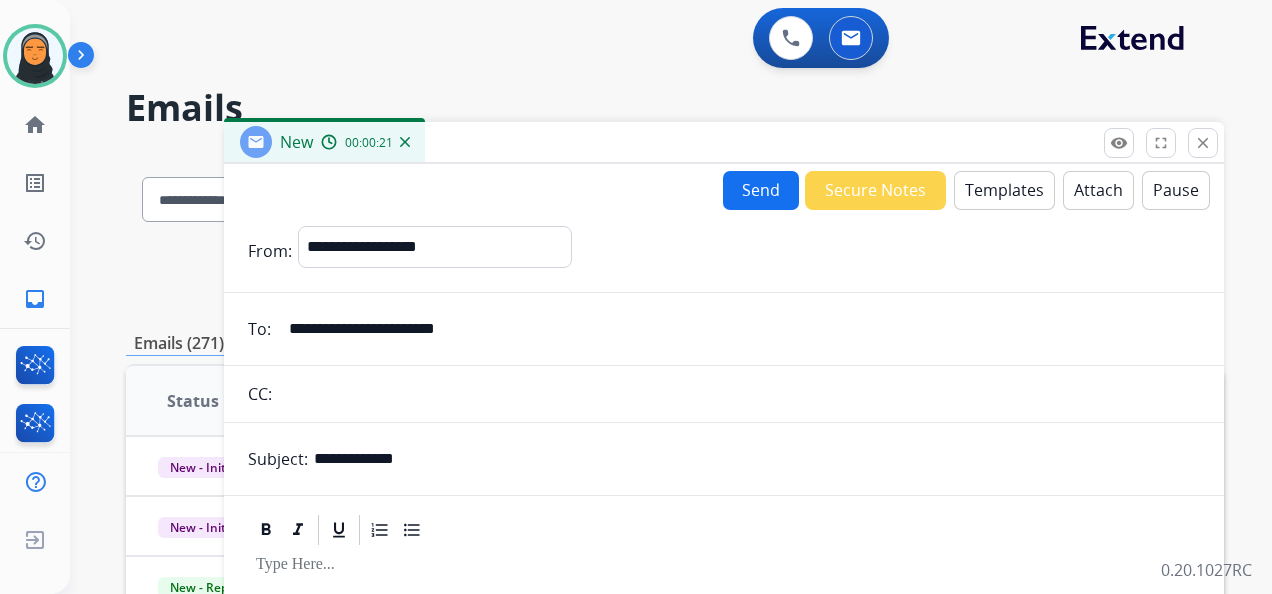 click on "Templates" at bounding box center (1004, 190) 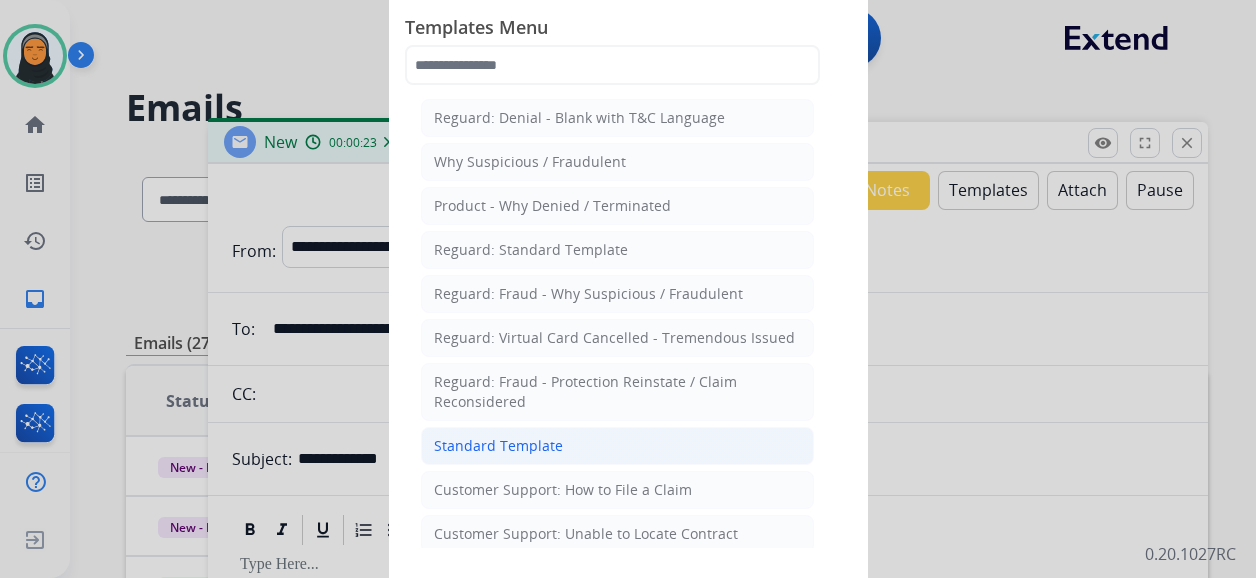 click on "Standard Template" 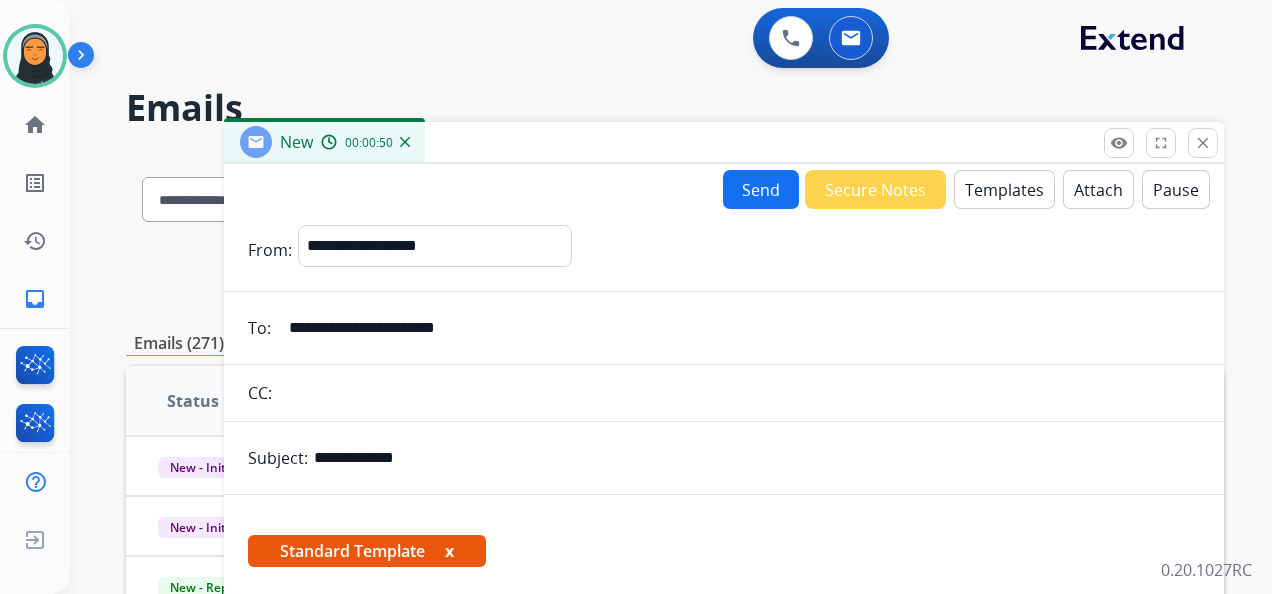 drag, startPoint x: 314, startPoint y: 452, endPoint x: 432, endPoint y: 459, distance: 118.20744 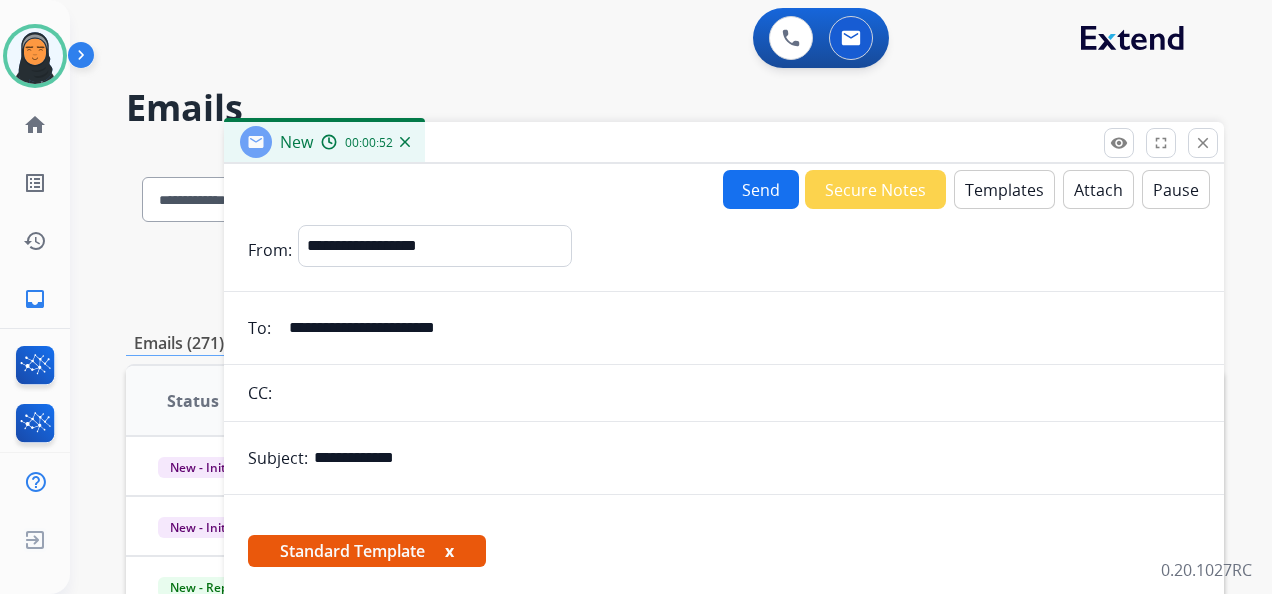 paste on "**********" 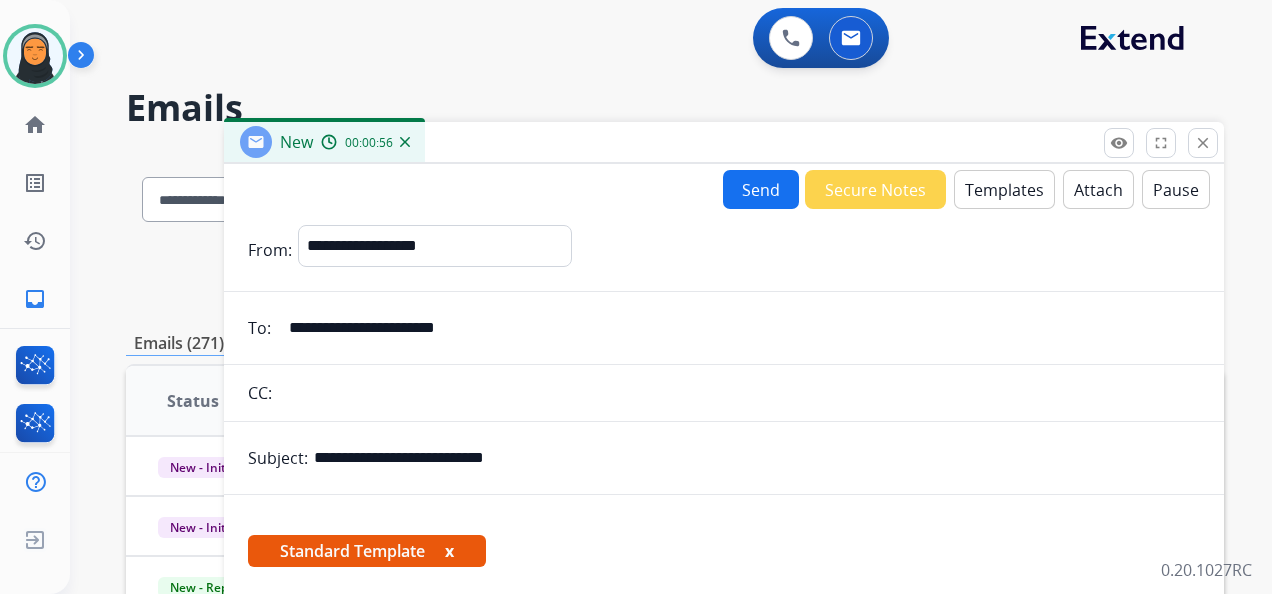 type on "**********" 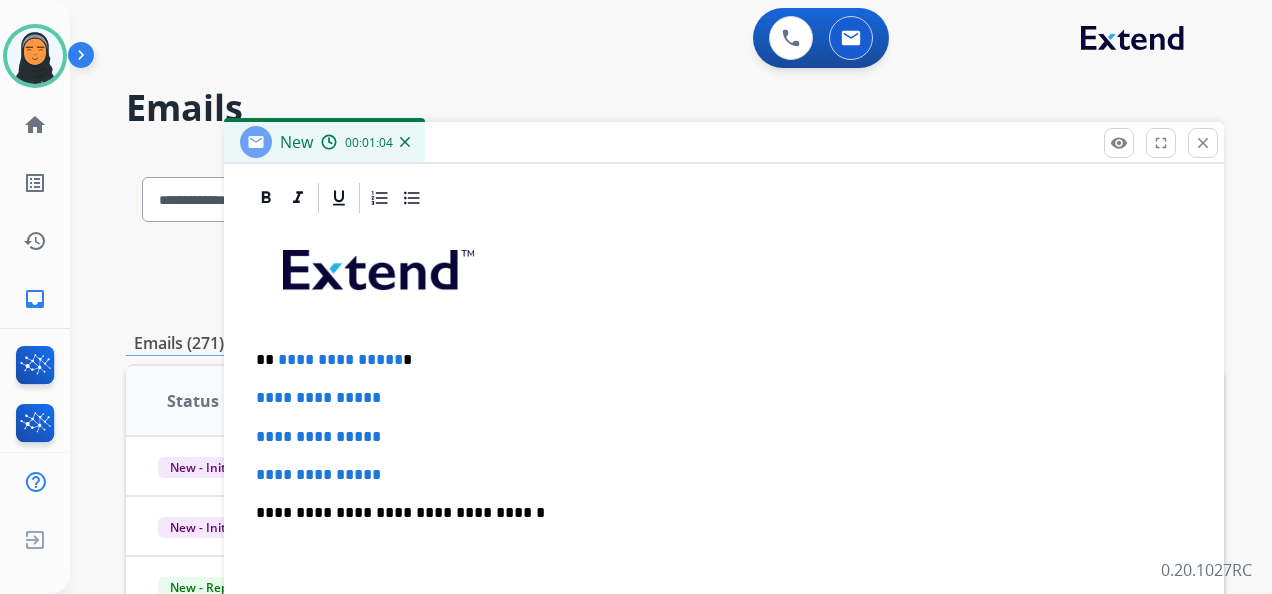 scroll, scrollTop: 460, scrollLeft: 0, axis: vertical 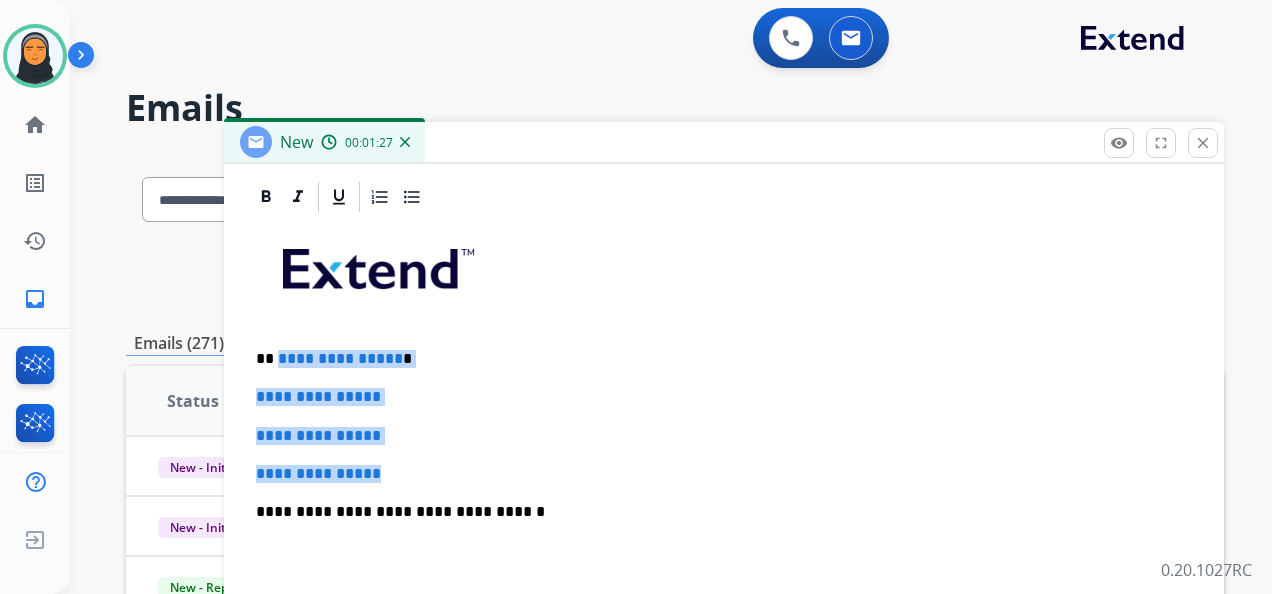 drag, startPoint x: 274, startPoint y: 358, endPoint x: 473, endPoint y: 452, distance: 220.08408 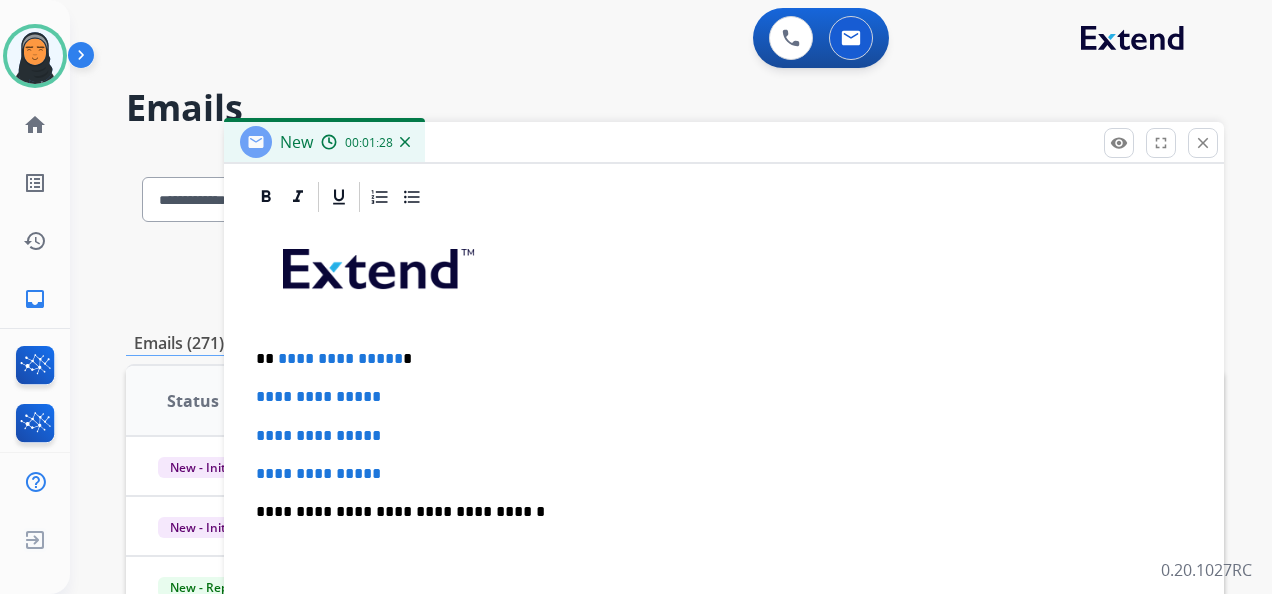 scroll, scrollTop: 345, scrollLeft: 0, axis: vertical 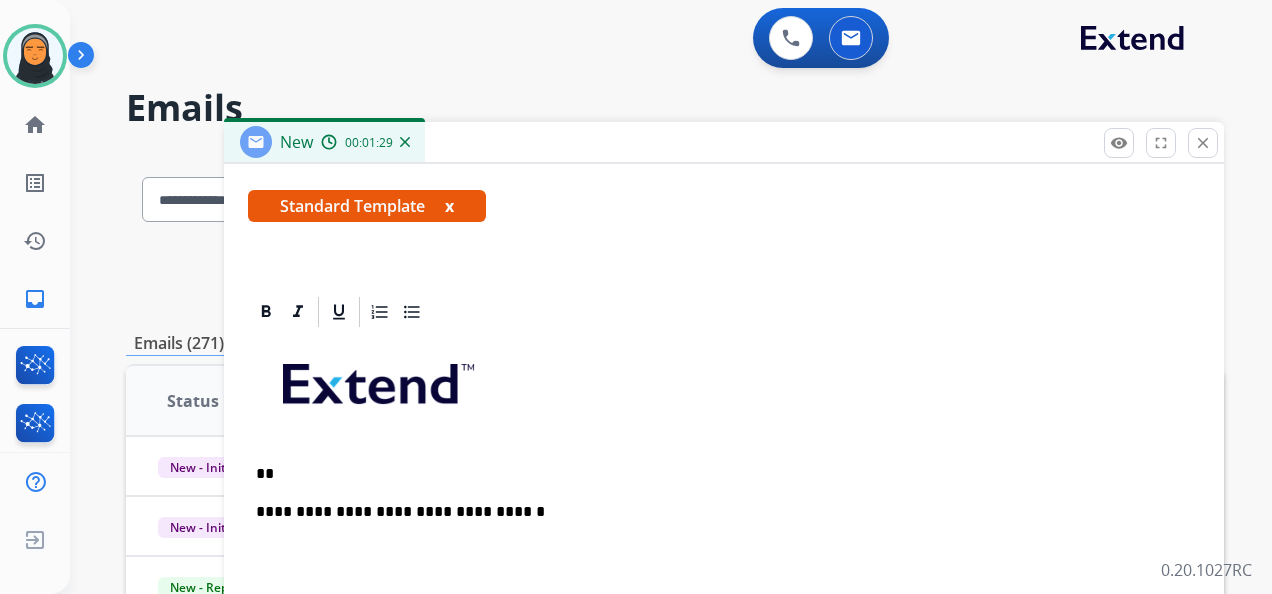 type 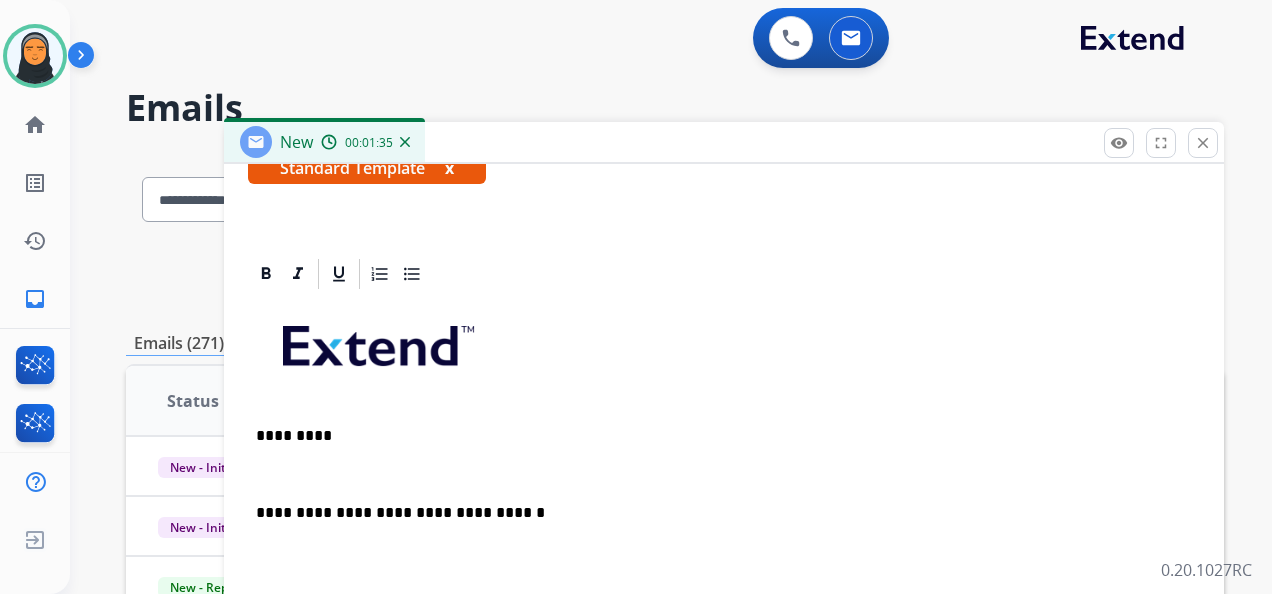 scroll, scrollTop: 440, scrollLeft: 0, axis: vertical 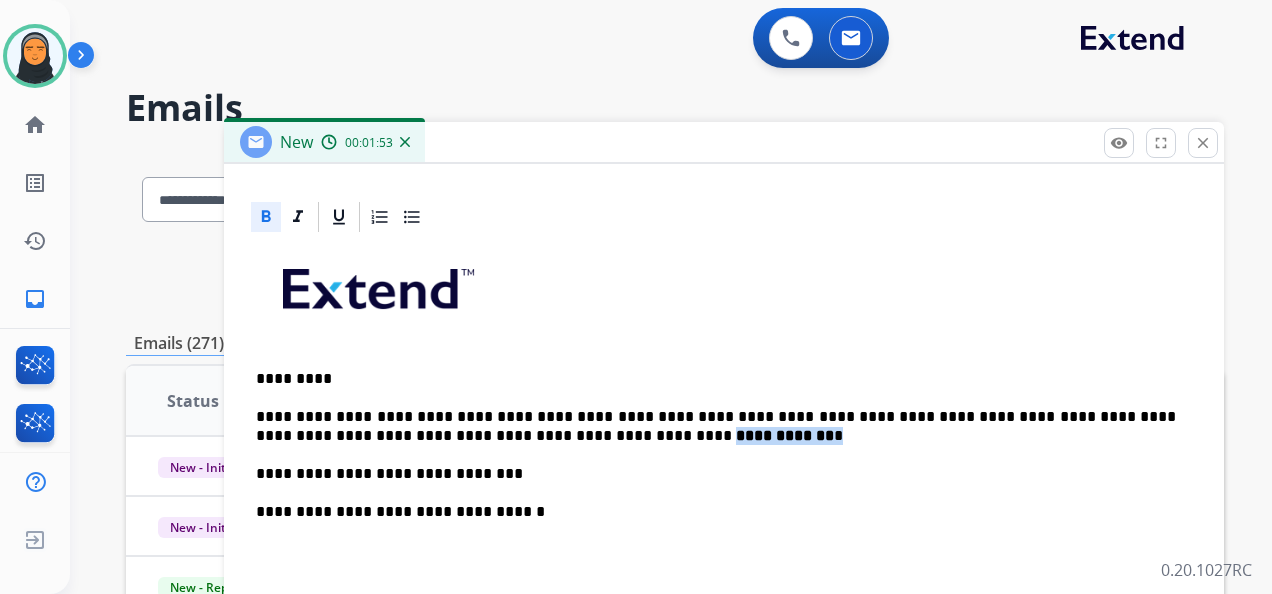 drag, startPoint x: 503, startPoint y: 429, endPoint x: 595, endPoint y: 434, distance: 92.13577 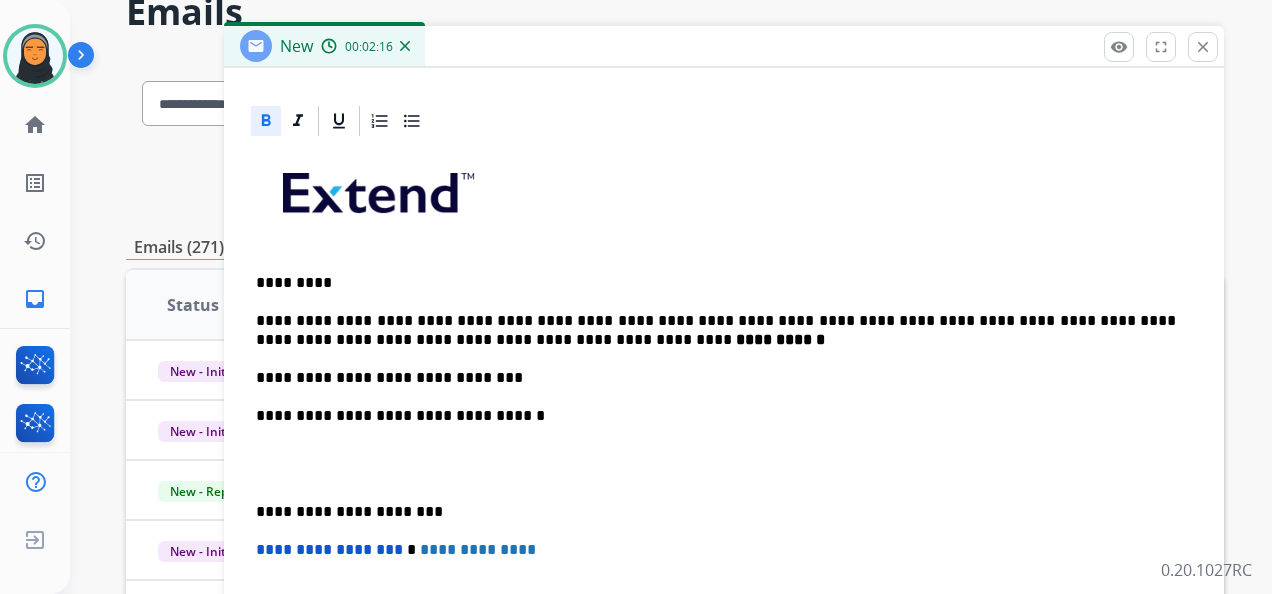scroll, scrollTop: 0, scrollLeft: 0, axis: both 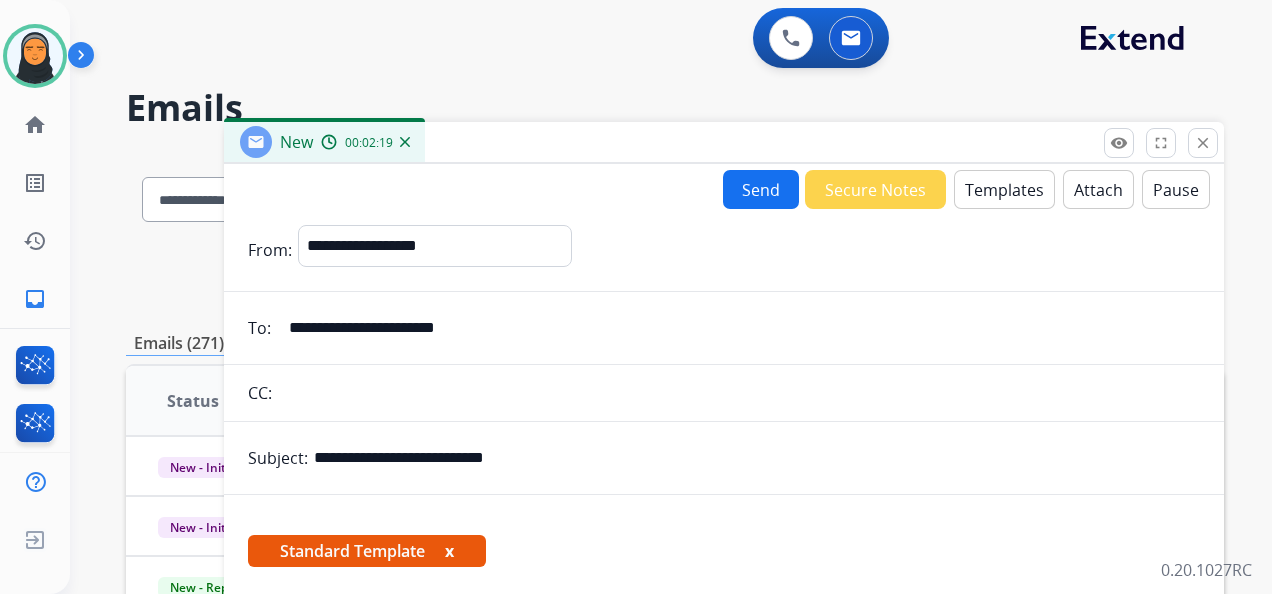 click on "Send" at bounding box center [761, 189] 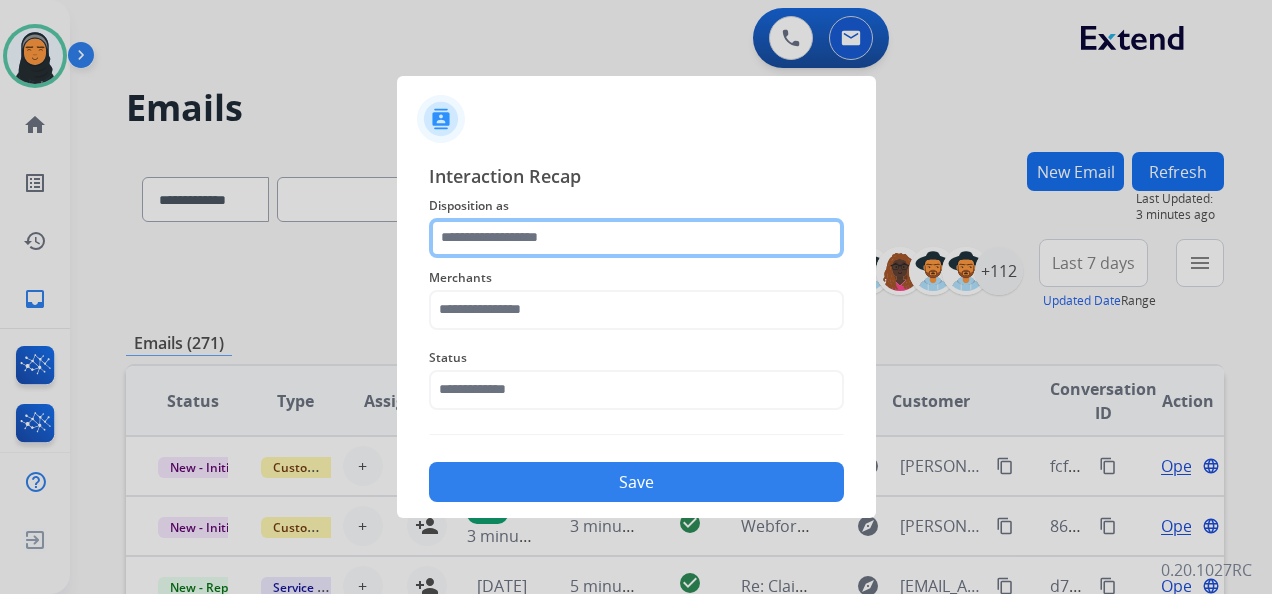 click 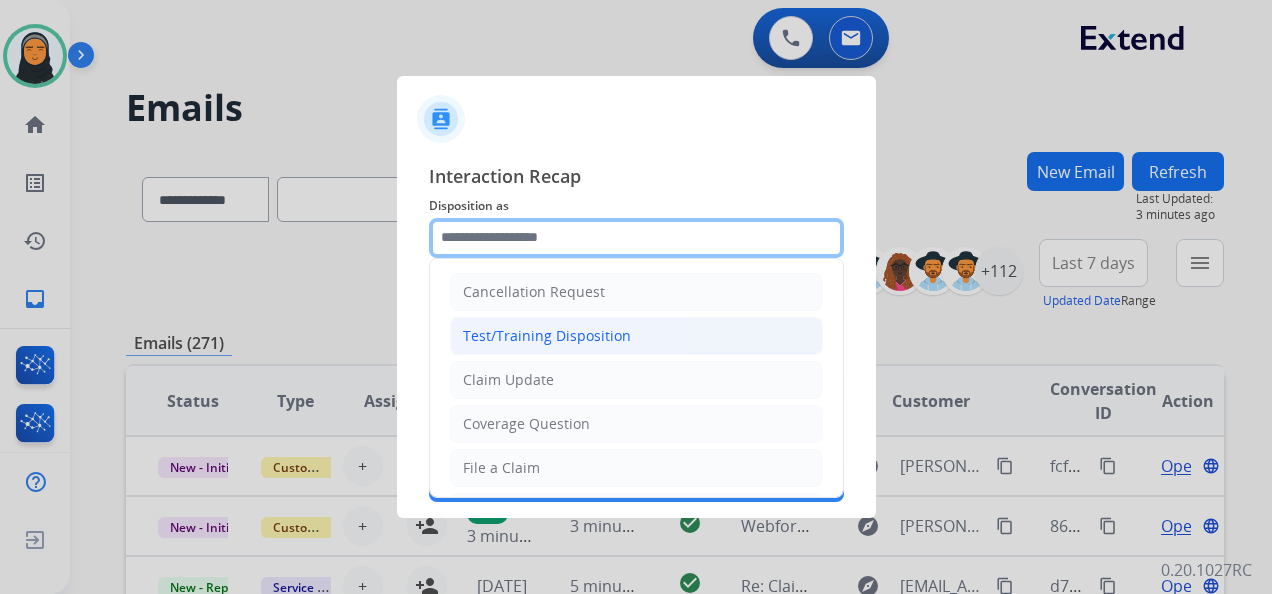 type on "**********" 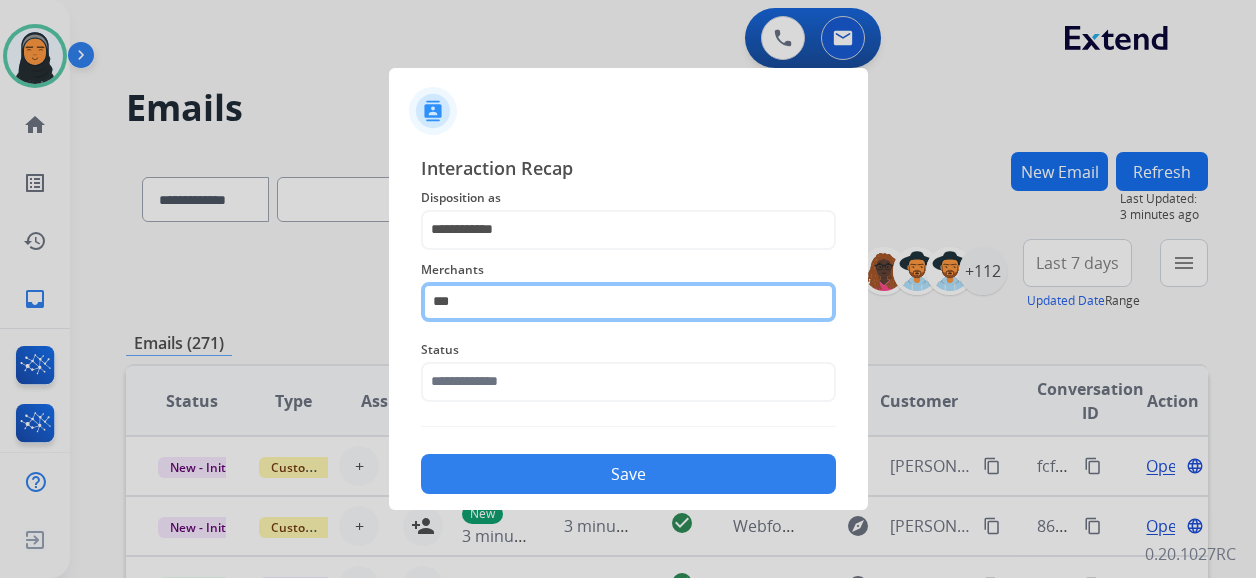 click on "***" 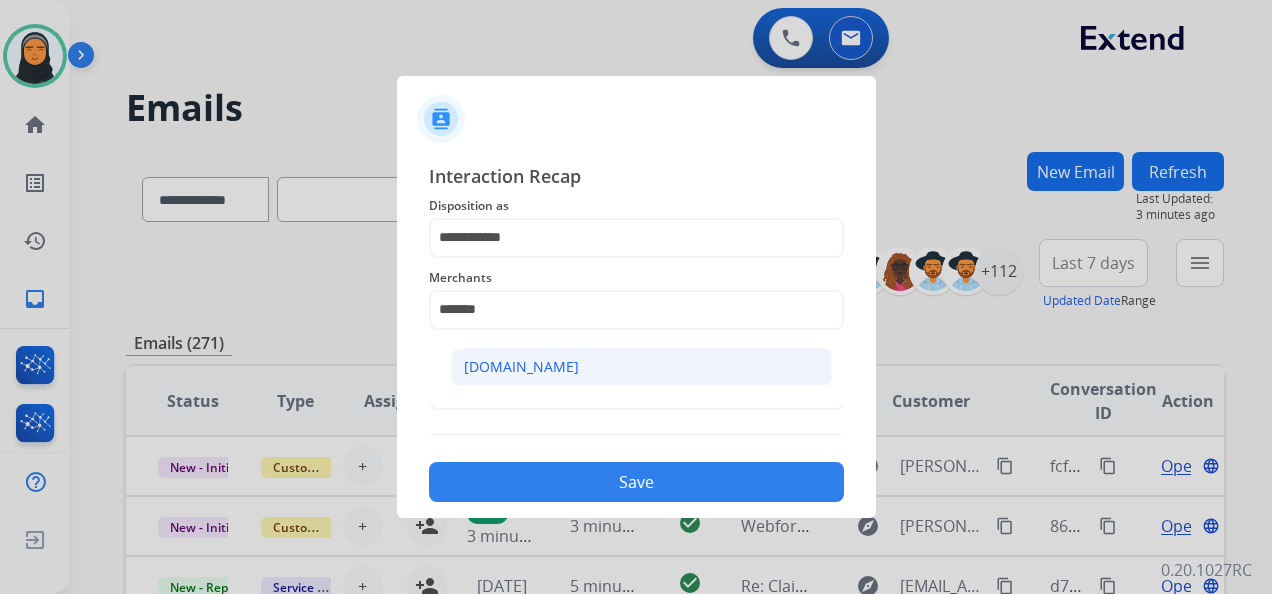 click on "[DOMAIN_NAME]" 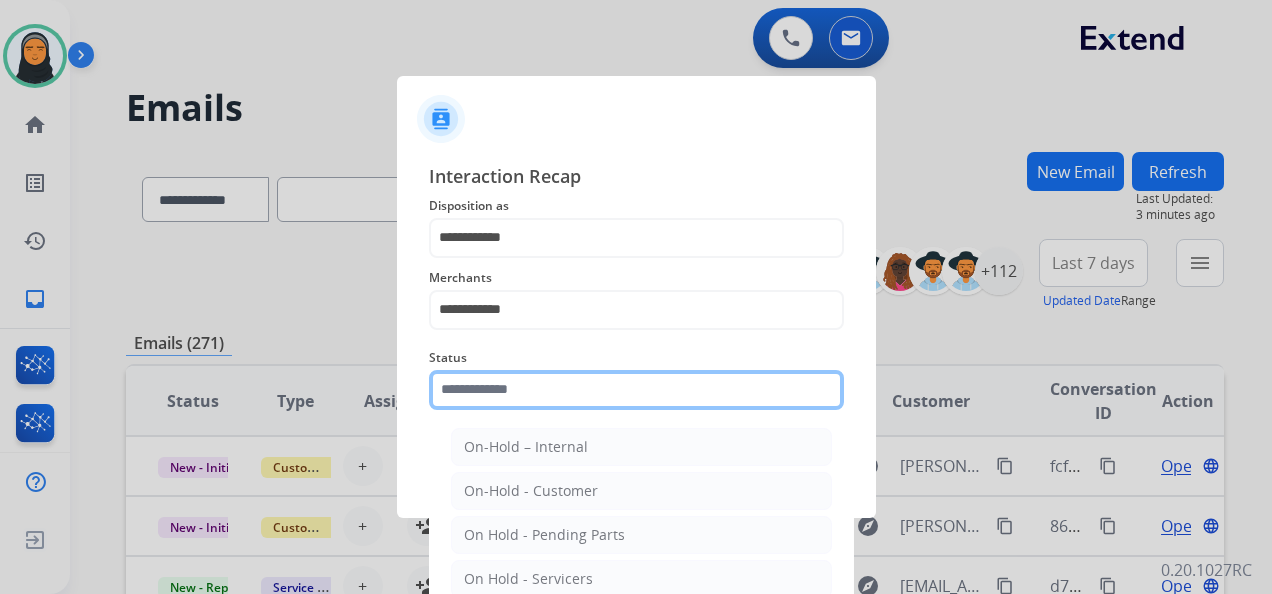 click 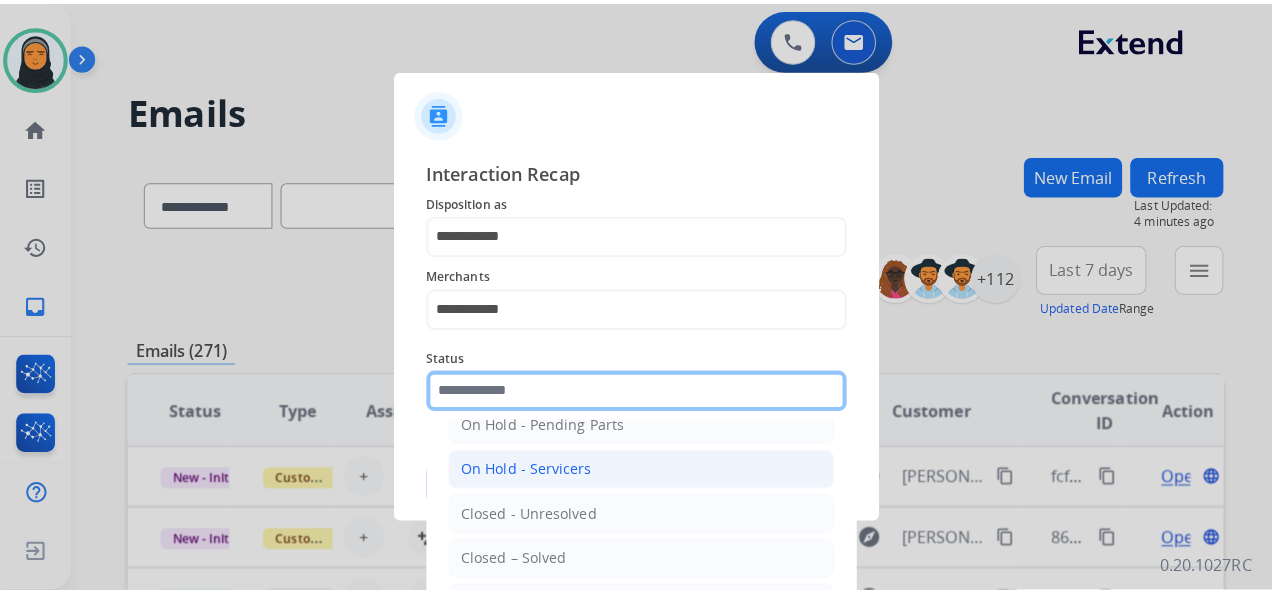 scroll, scrollTop: 114, scrollLeft: 0, axis: vertical 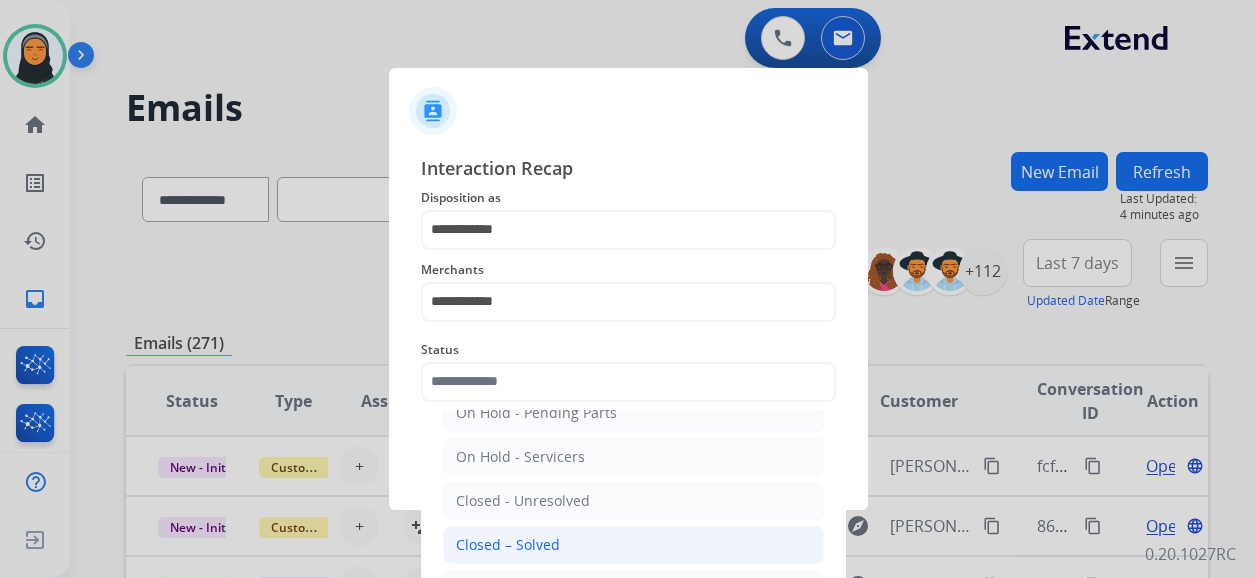 click on "Closed – Solved" 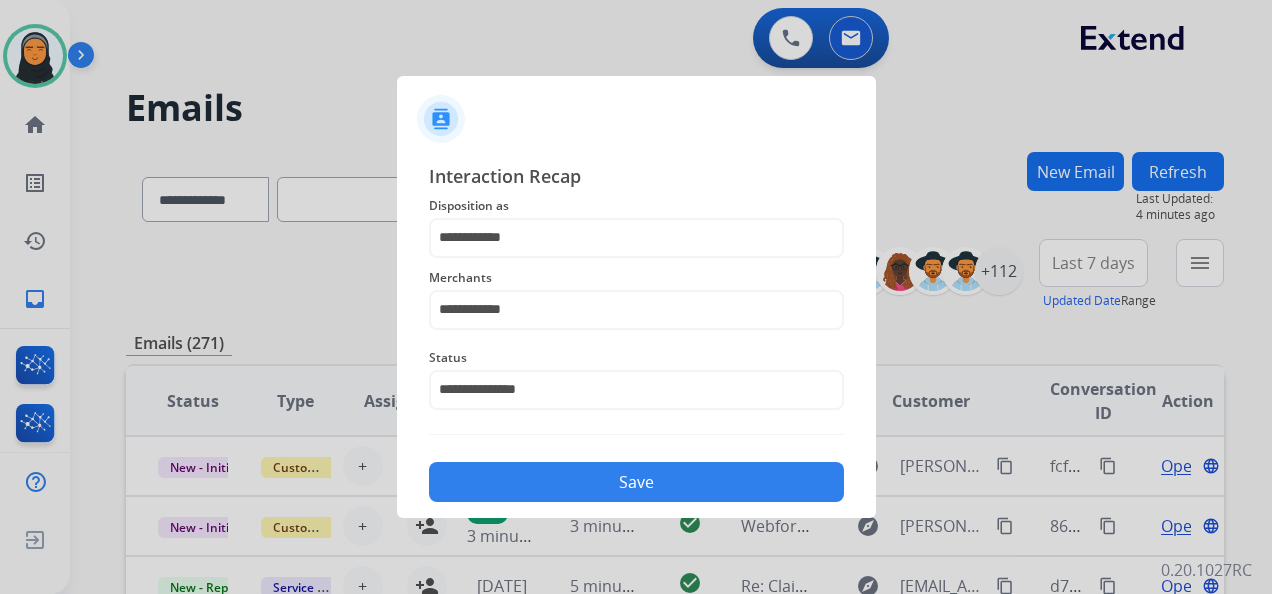 click on "Save" 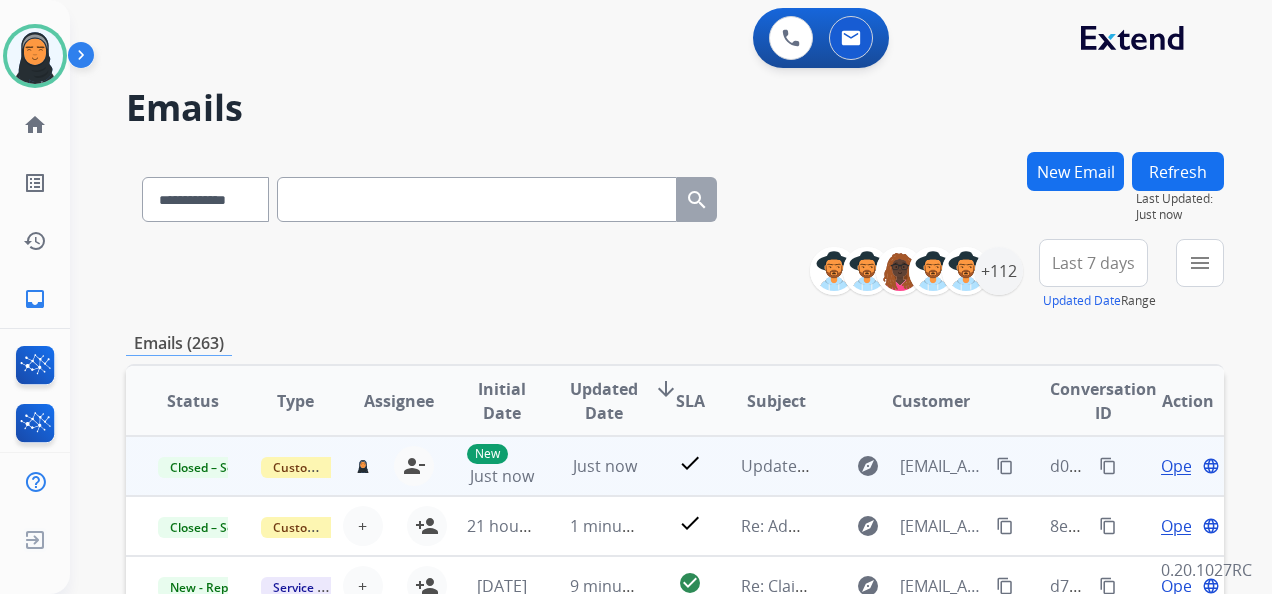 click on "content_copy" at bounding box center (1108, 466) 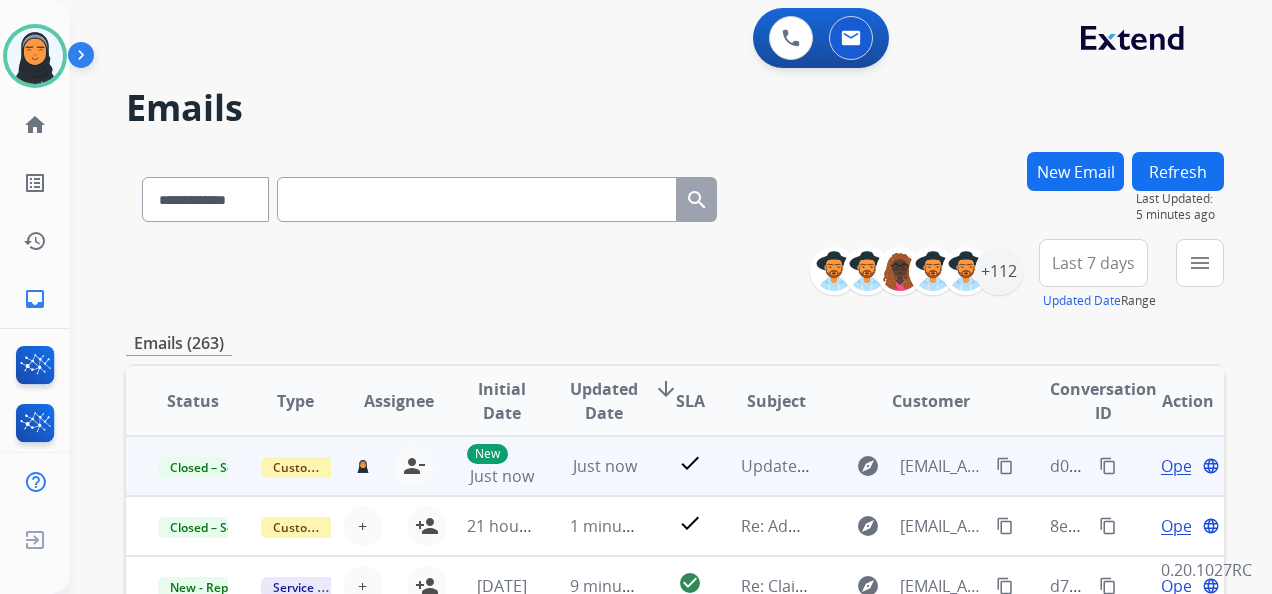 click on "Open" at bounding box center [1181, 466] 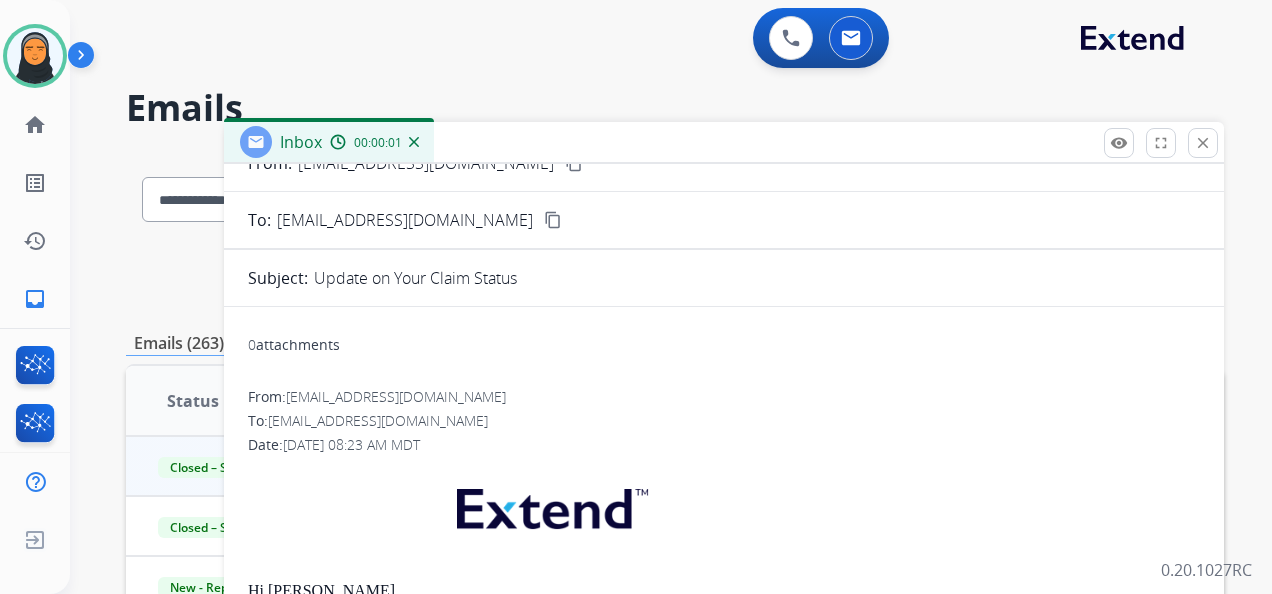 scroll, scrollTop: 268, scrollLeft: 0, axis: vertical 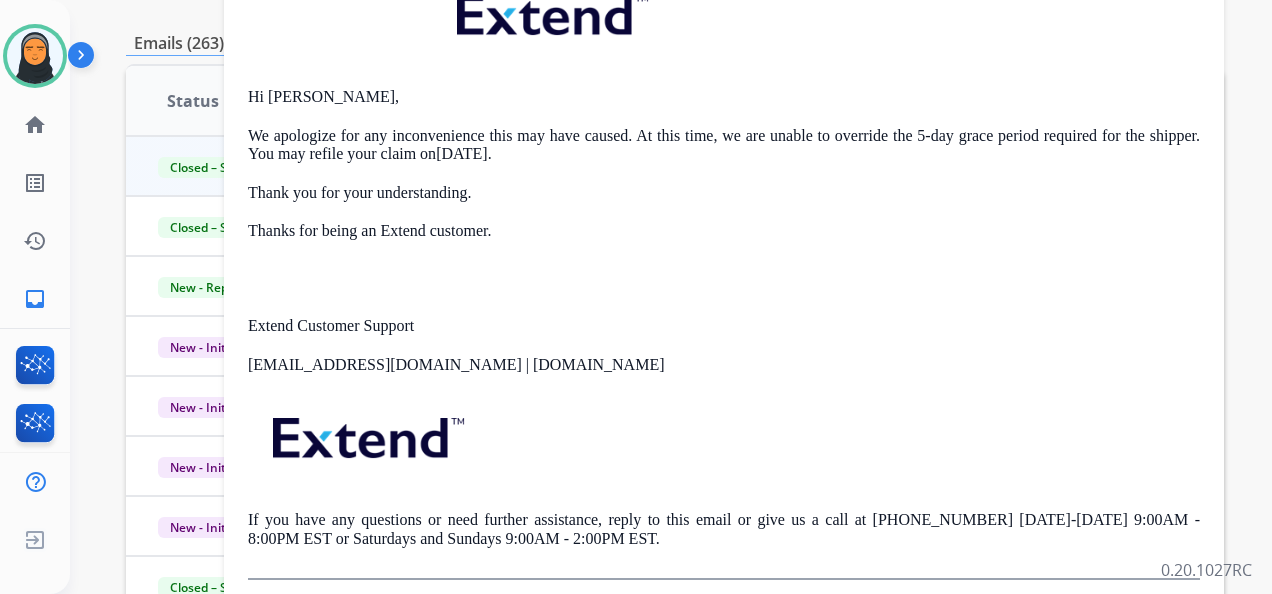 drag, startPoint x: 244, startPoint y: 92, endPoint x: 614, endPoint y: 179, distance: 380.0908 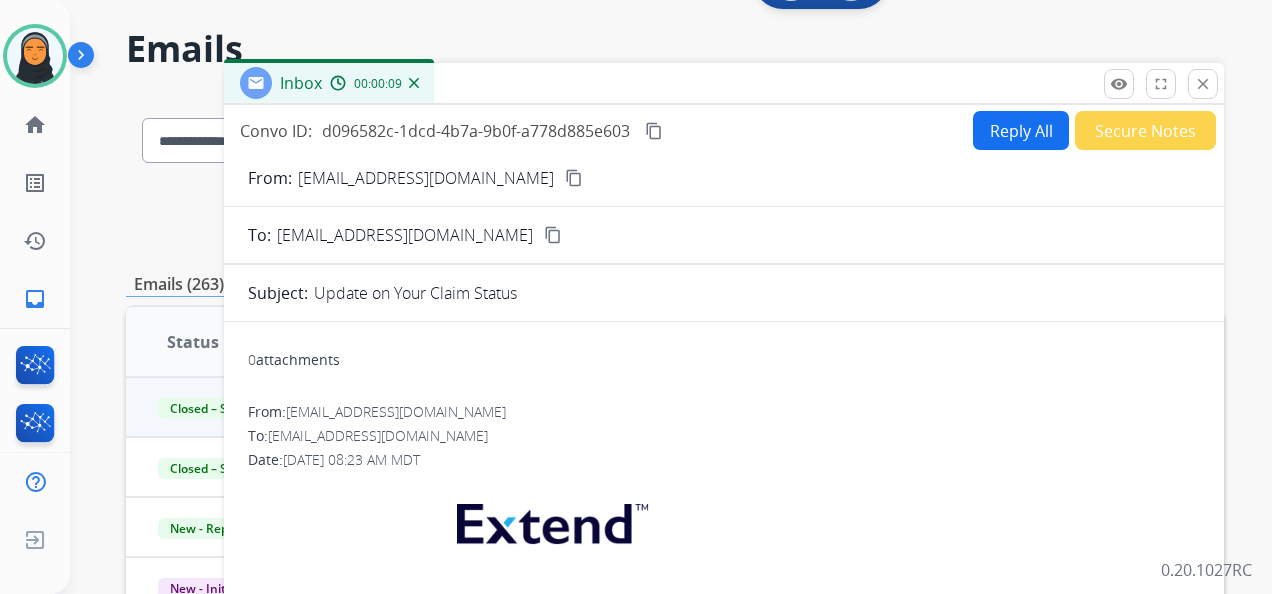 scroll, scrollTop: 0, scrollLeft: 0, axis: both 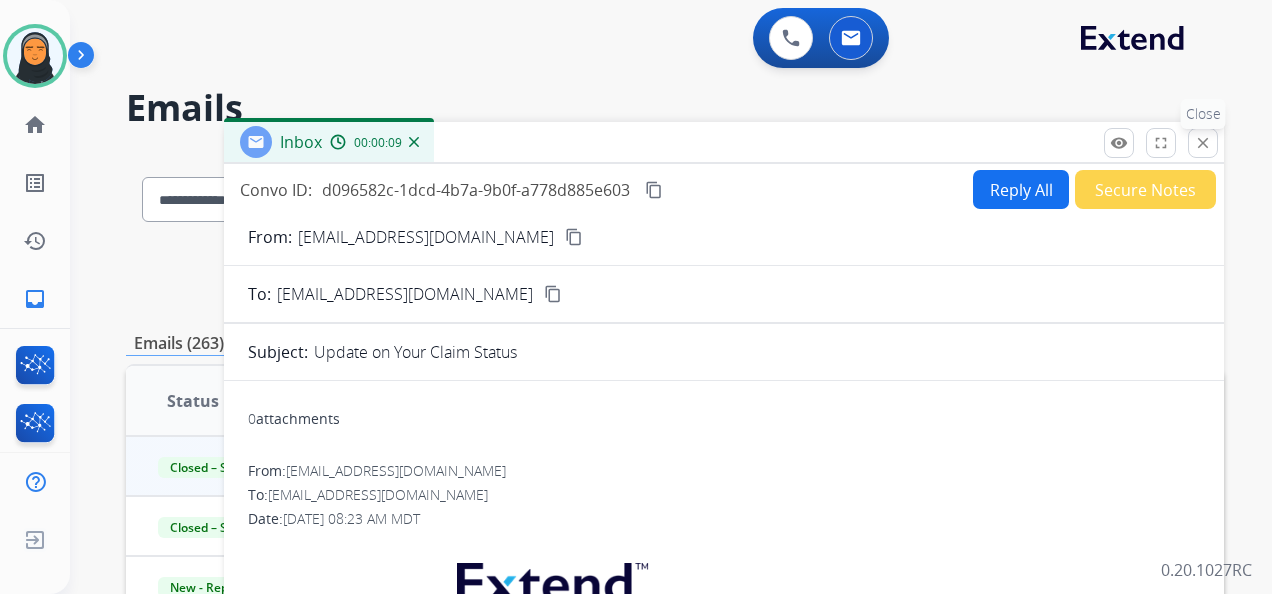click on "close" at bounding box center (1203, 143) 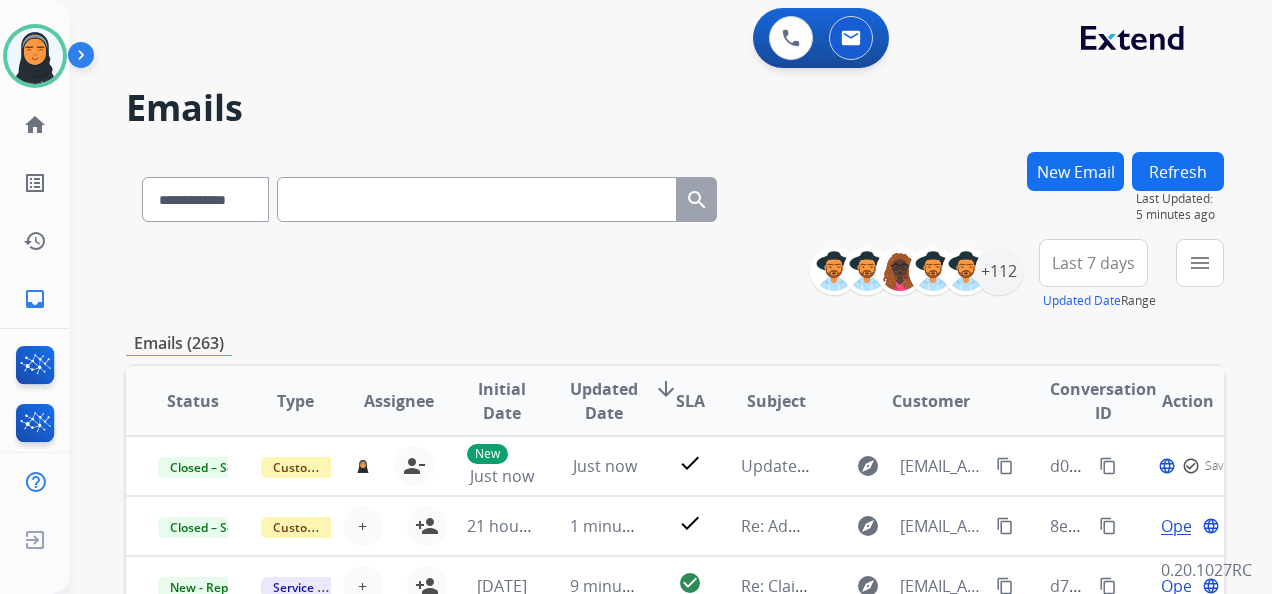 click on "New Email" at bounding box center (1075, 171) 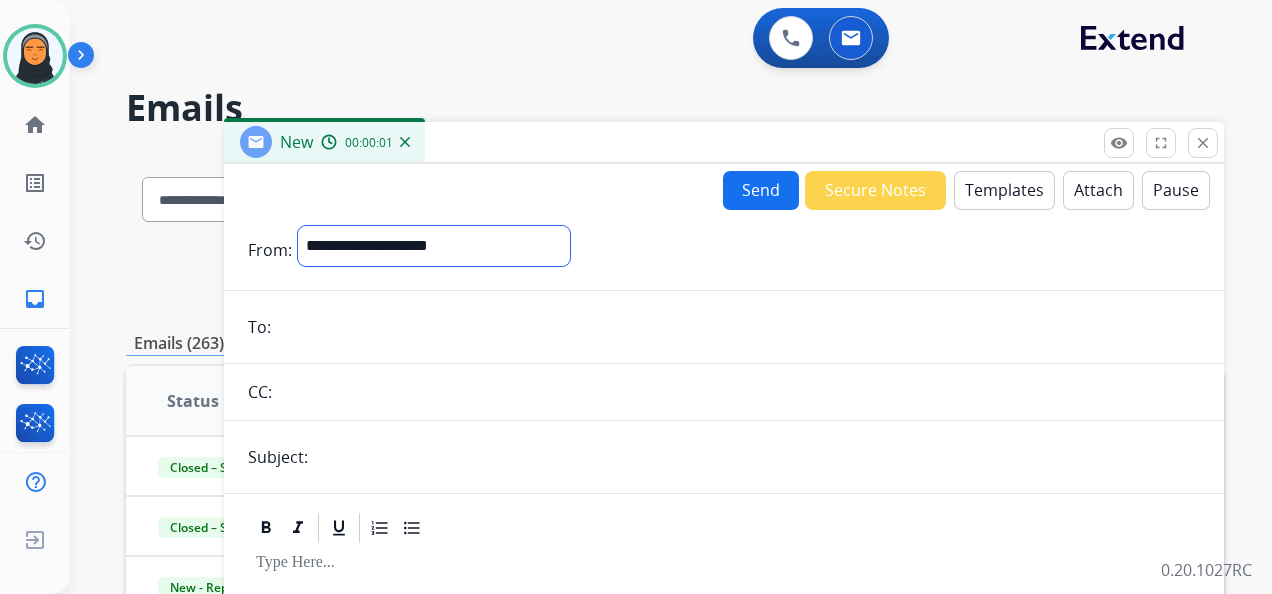 click on "**********" at bounding box center [434, 246] 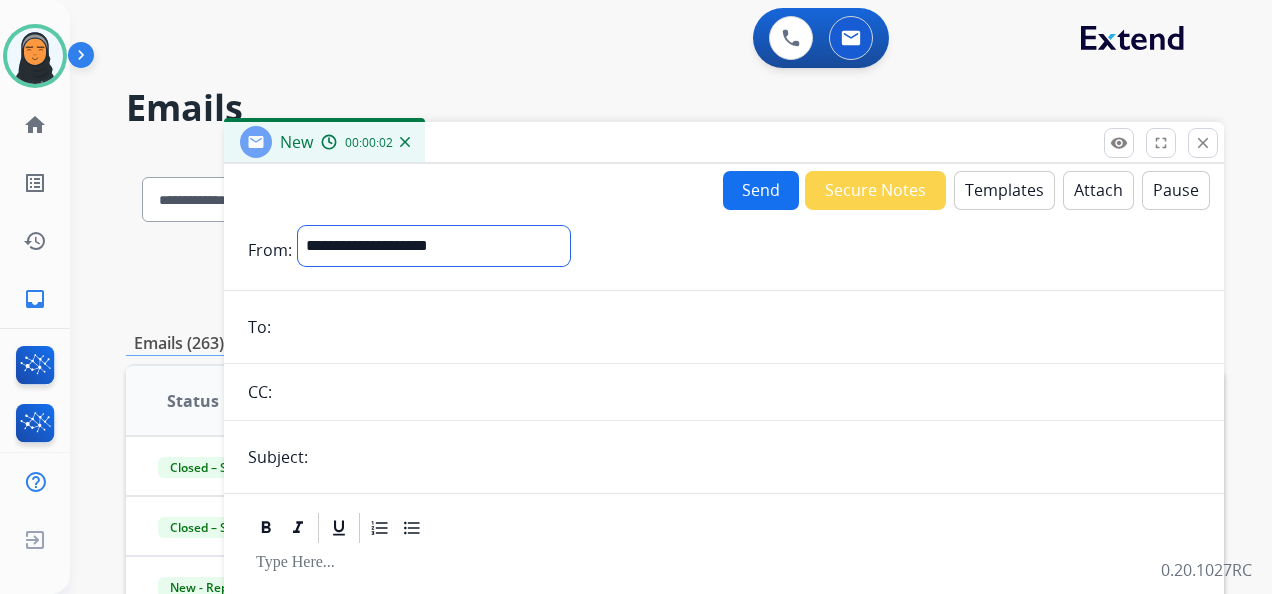 select on "**********" 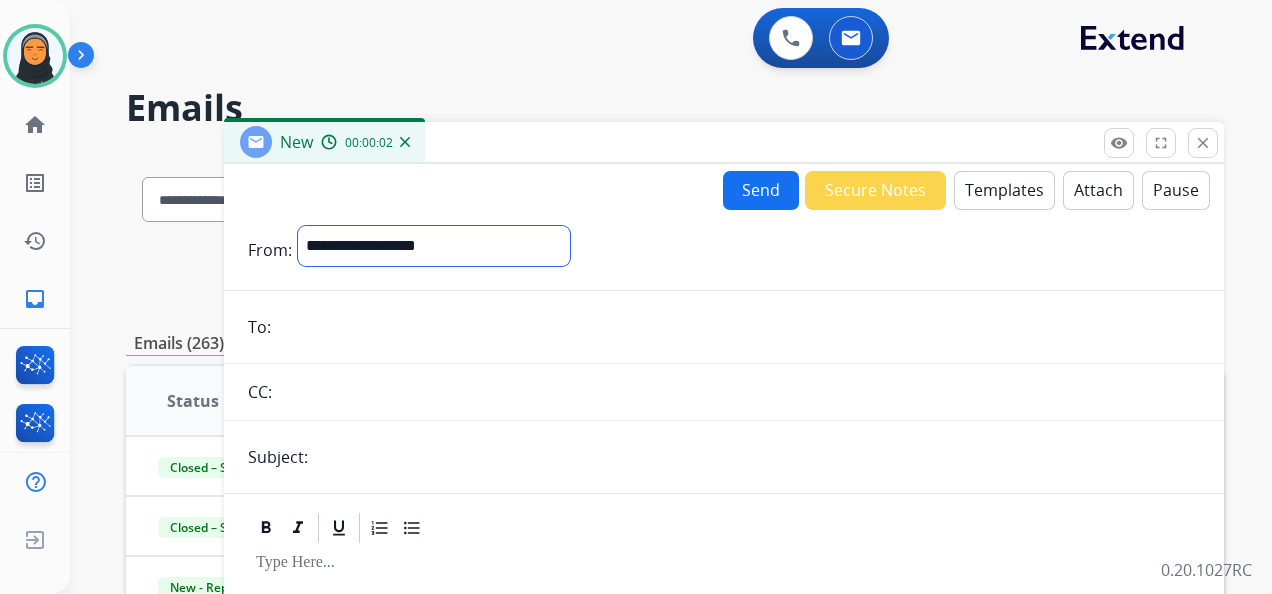 click on "**********" at bounding box center (434, 246) 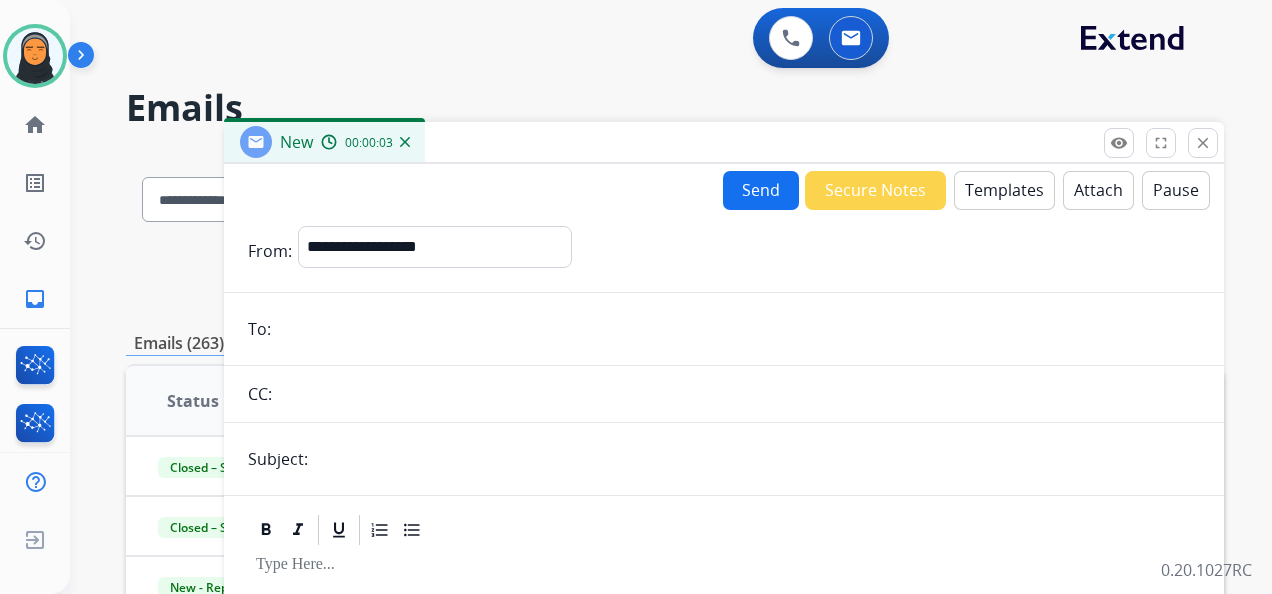 click on "Templates" at bounding box center [1004, 190] 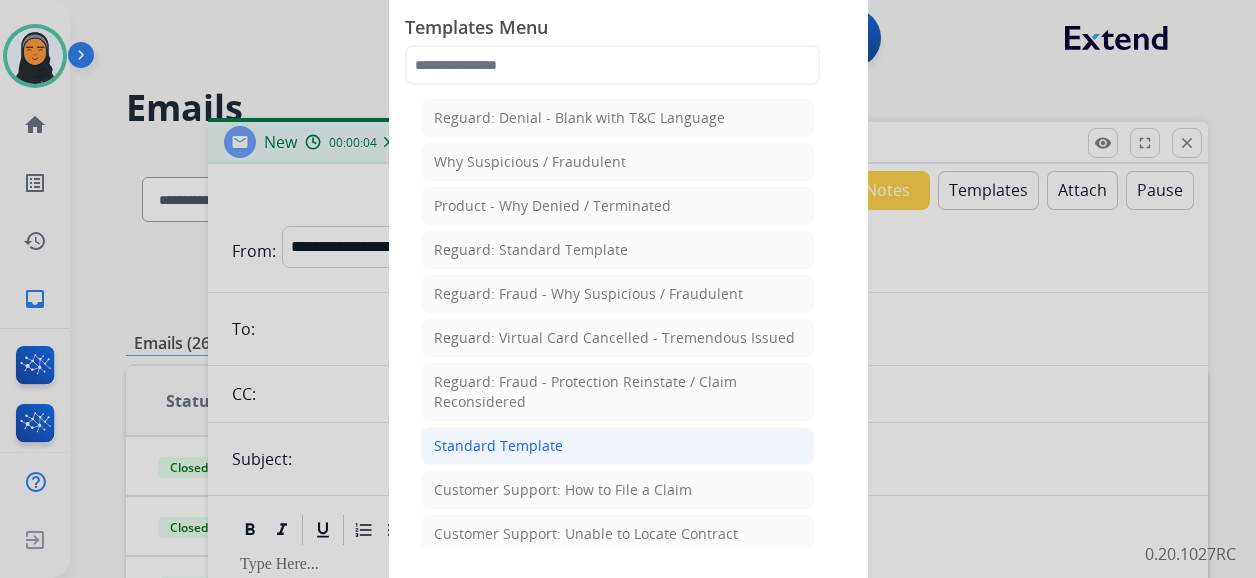 click on "Standard Template" 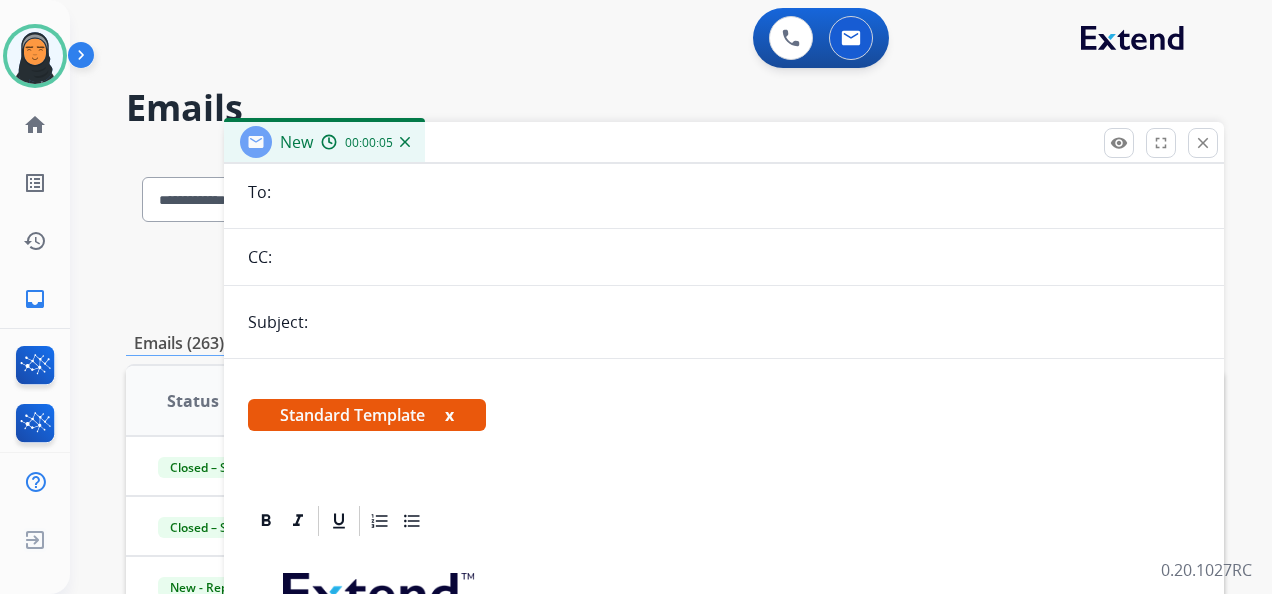 scroll, scrollTop: 460, scrollLeft: 0, axis: vertical 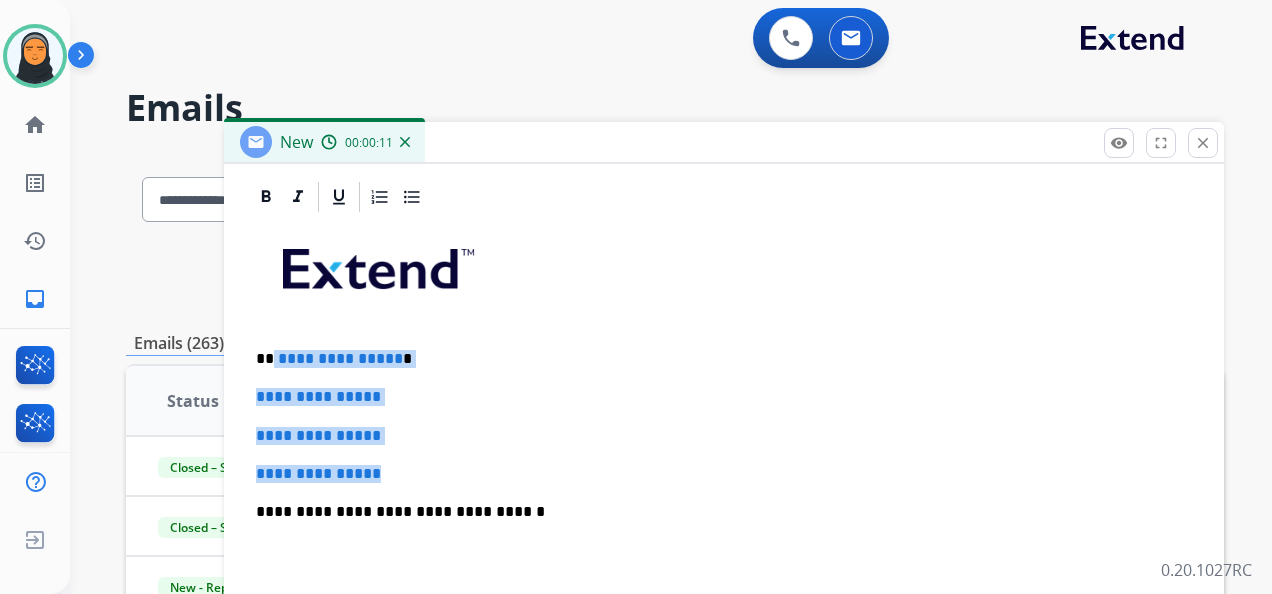 drag, startPoint x: 273, startPoint y: 354, endPoint x: 468, endPoint y: 445, distance: 215.1883 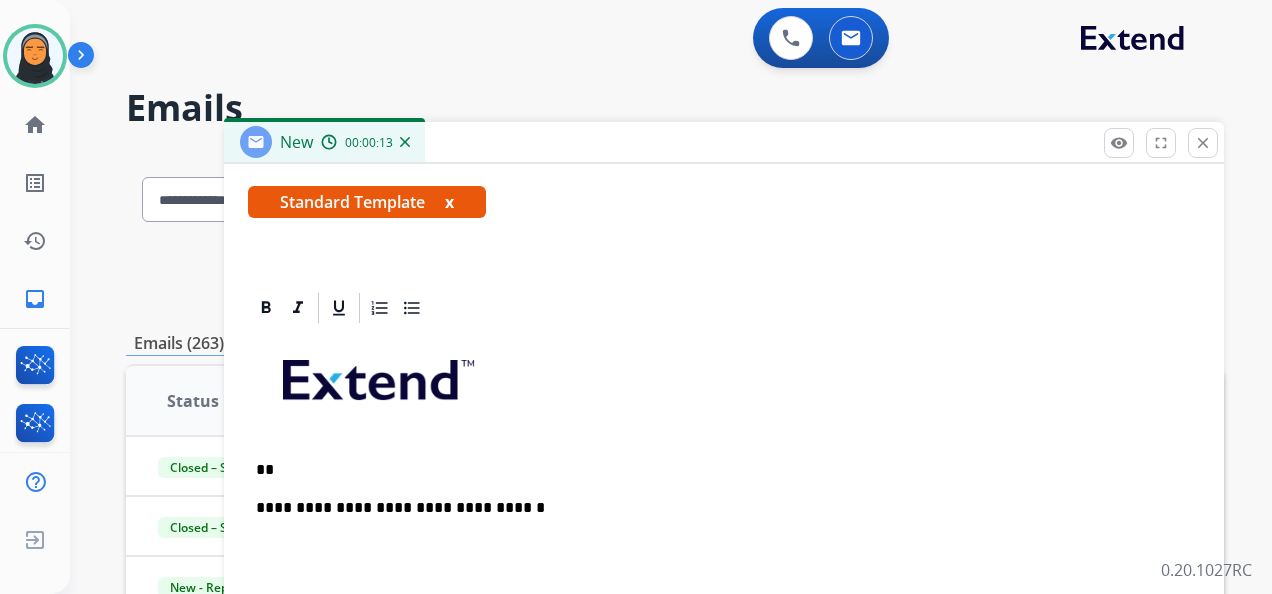 scroll, scrollTop: 345, scrollLeft: 0, axis: vertical 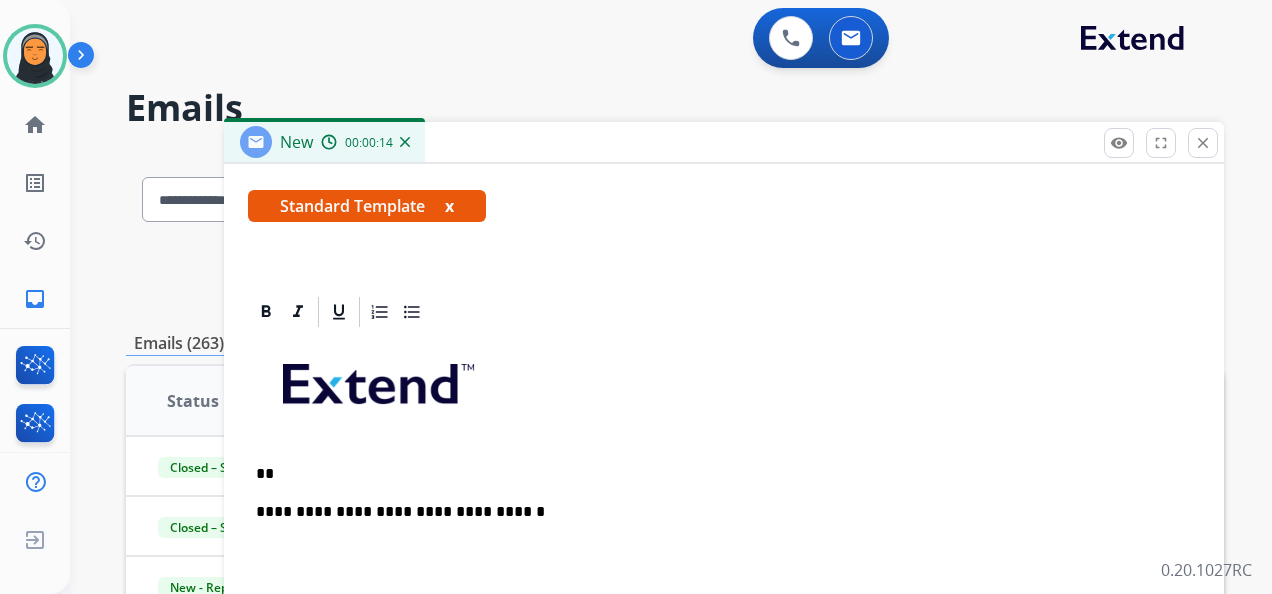 type 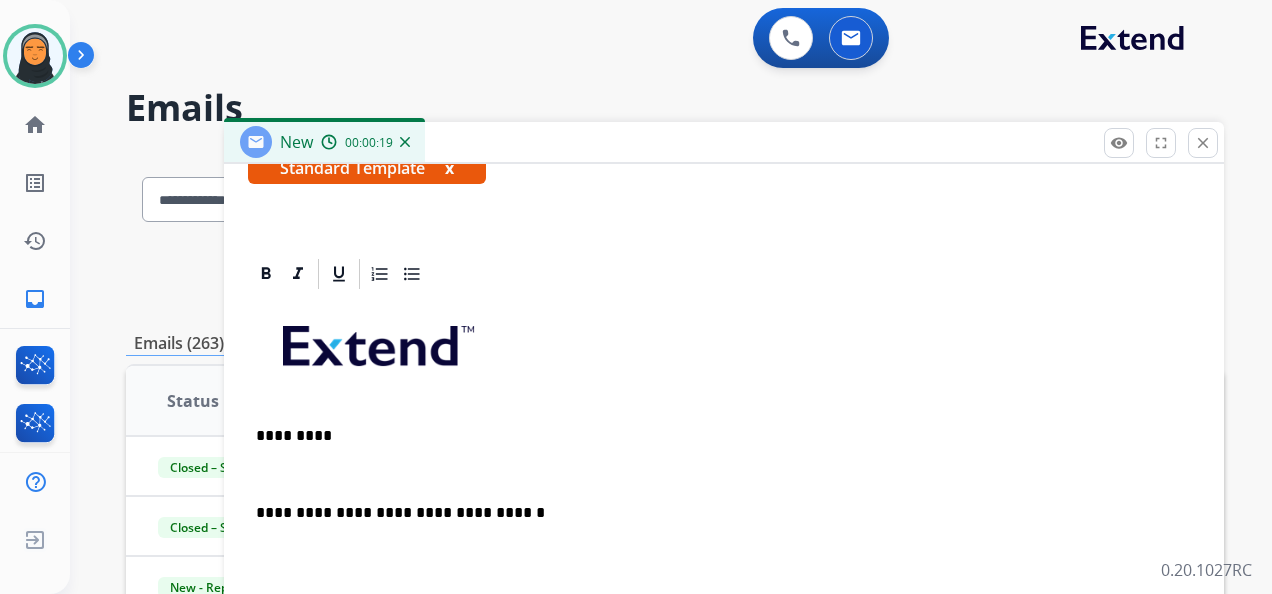 scroll, scrollTop: 460, scrollLeft: 0, axis: vertical 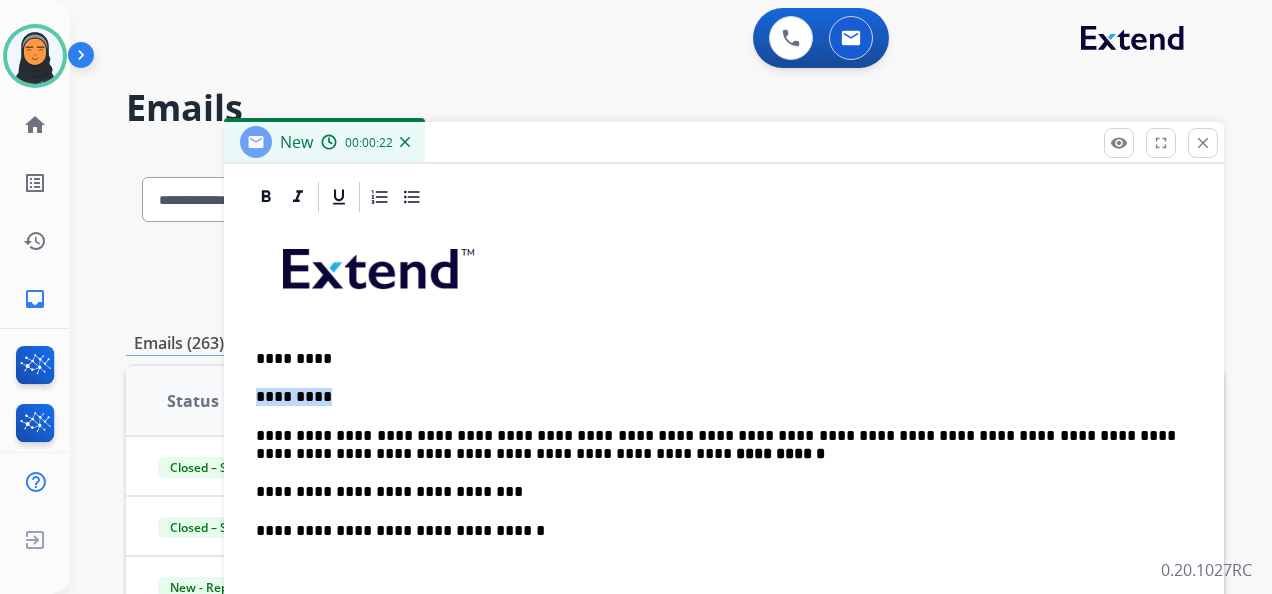 drag, startPoint x: 354, startPoint y: 387, endPoint x: 259, endPoint y: 389, distance: 95.02105 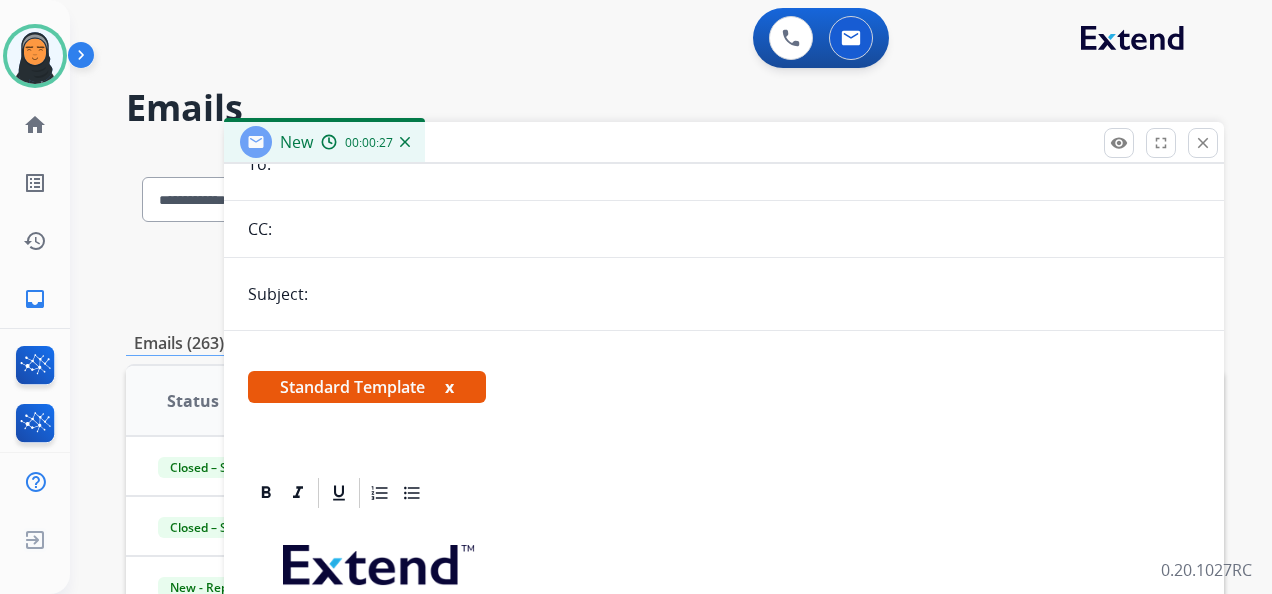 scroll, scrollTop: 0, scrollLeft: 0, axis: both 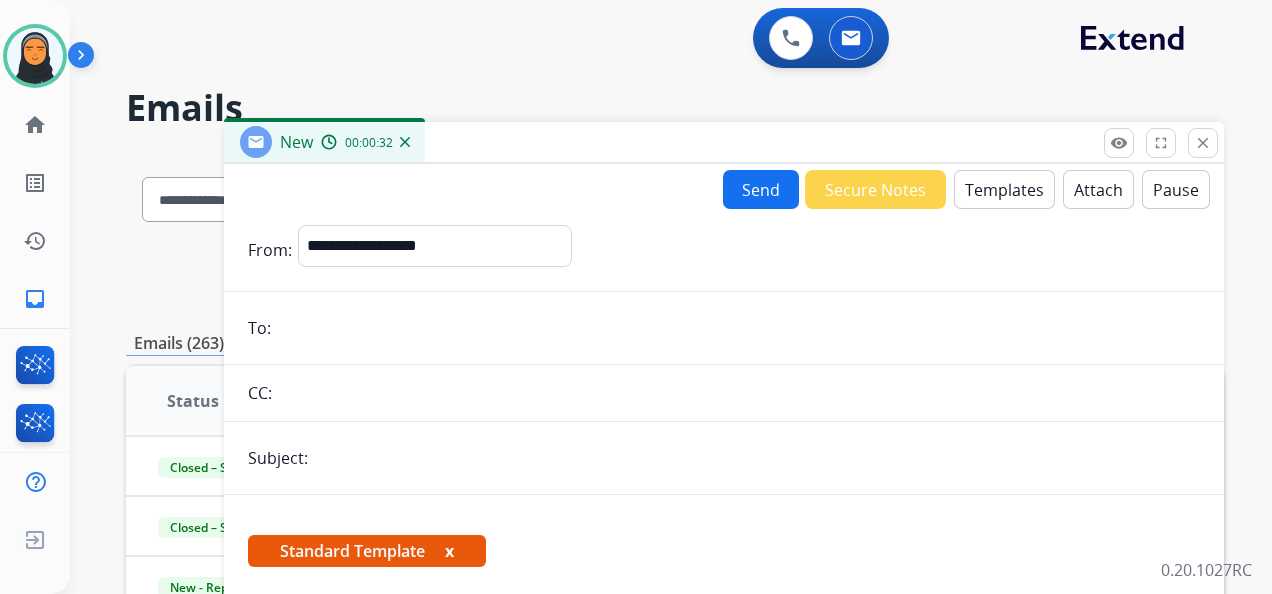 click at bounding box center [738, 328] 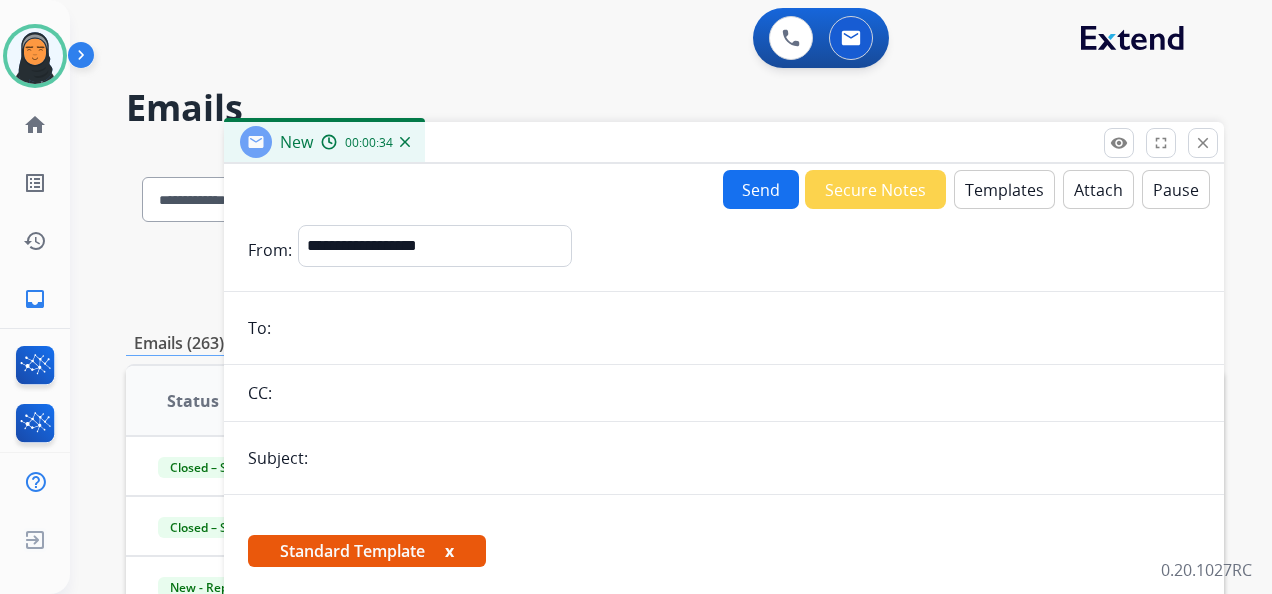 paste on "**********" 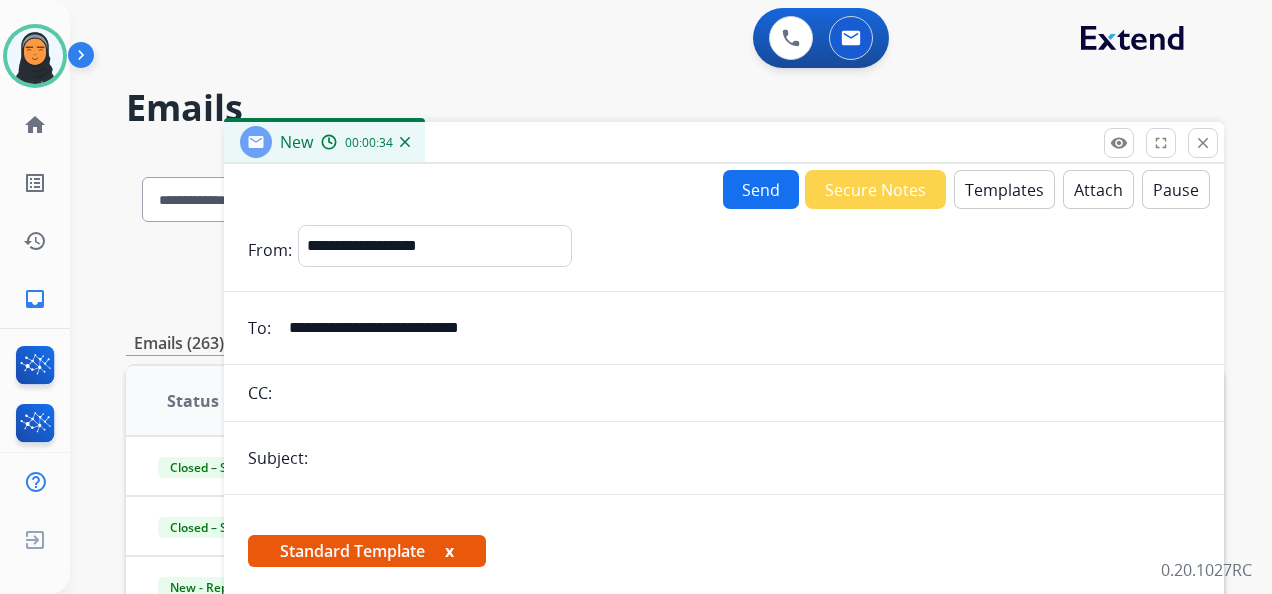 type on "**********" 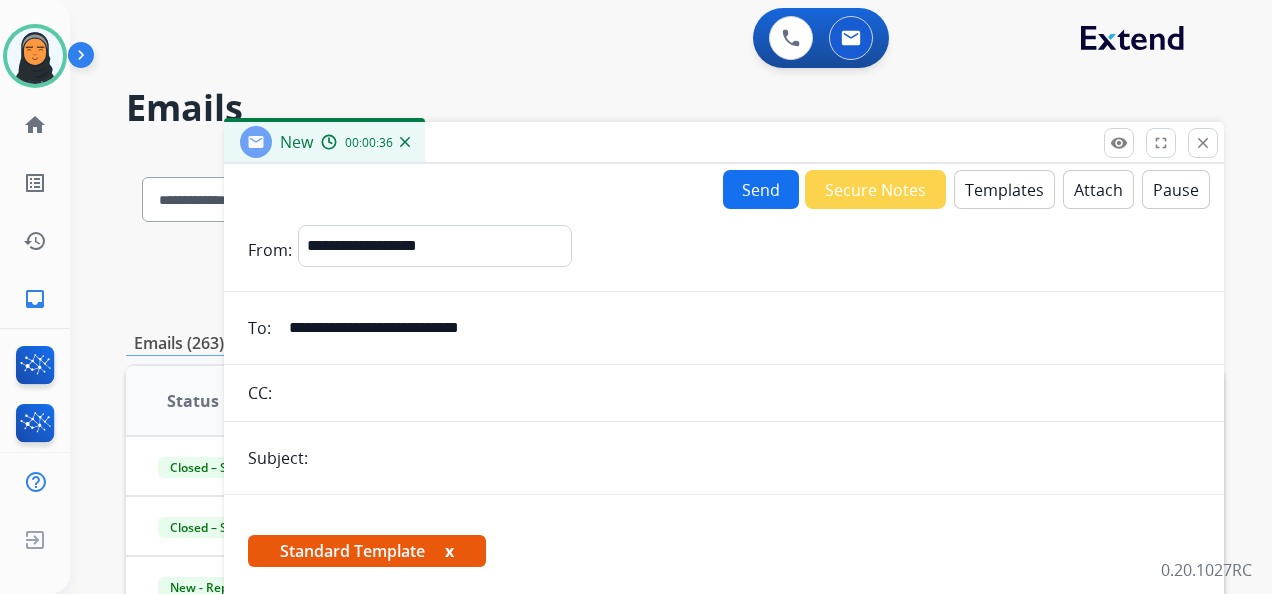 type on "******" 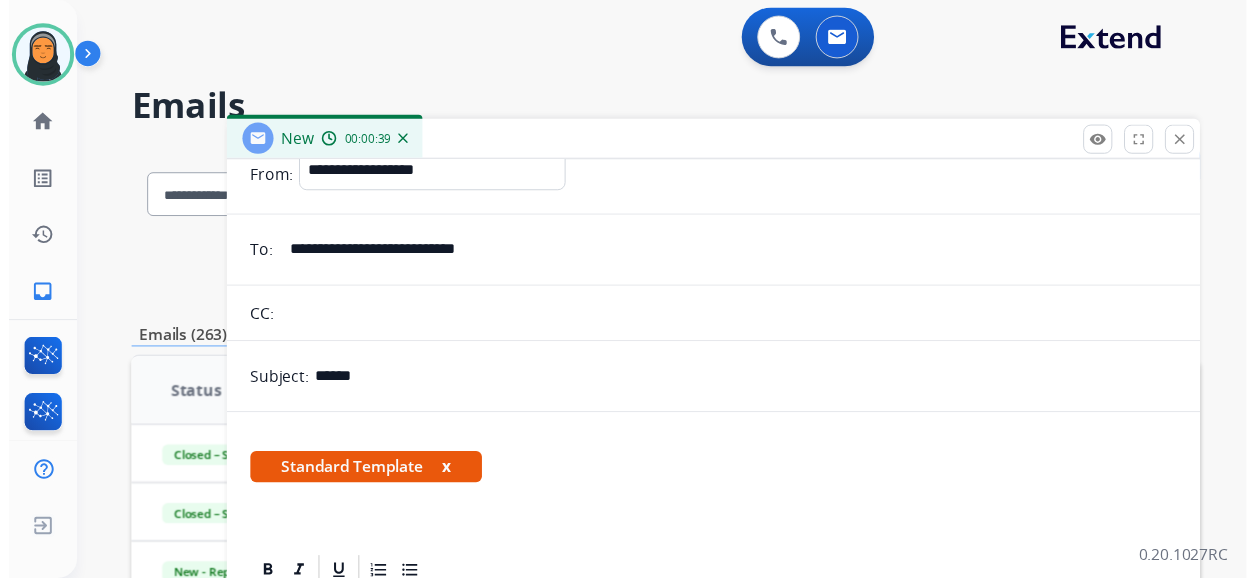 scroll, scrollTop: 0, scrollLeft: 0, axis: both 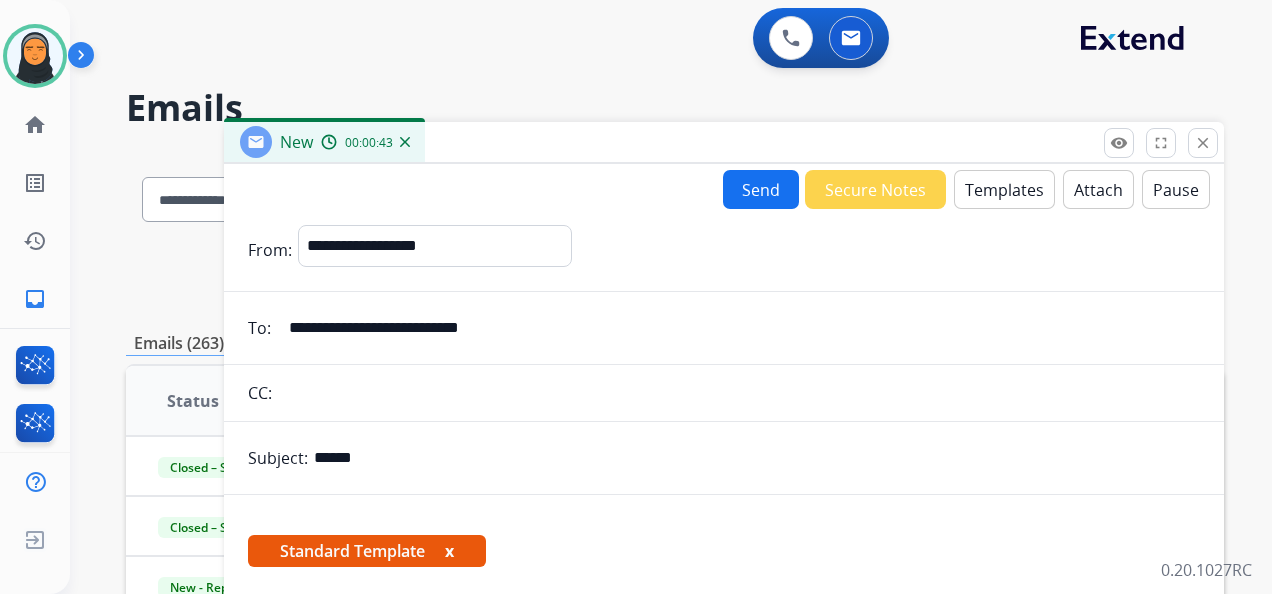 click on "Send" at bounding box center (761, 189) 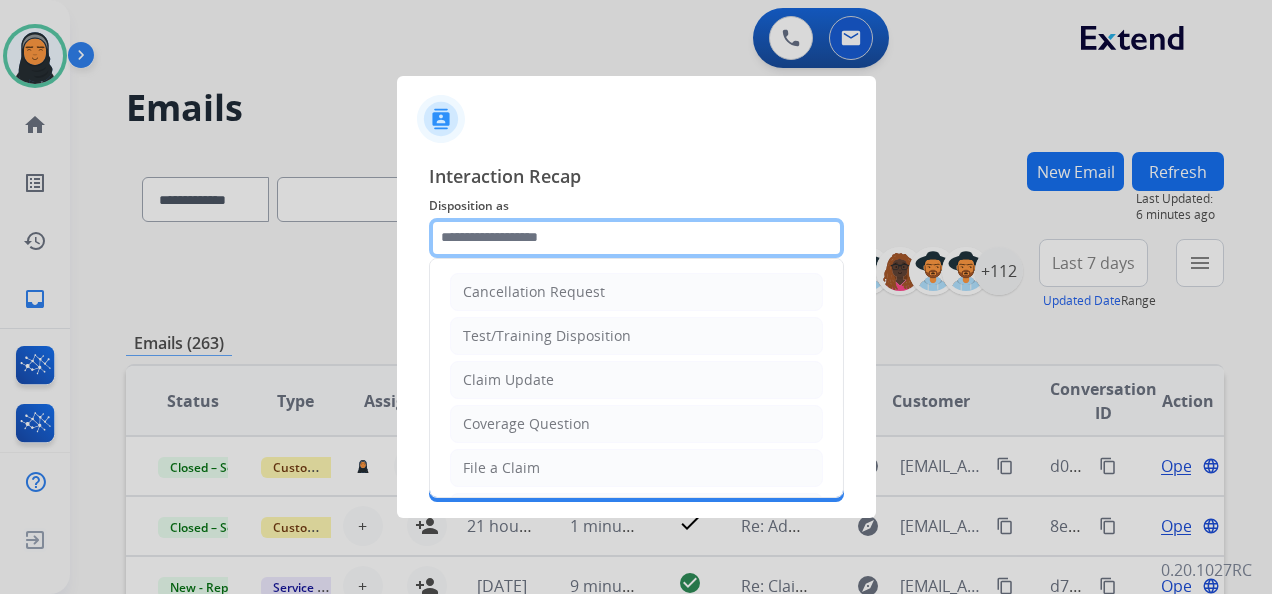 click 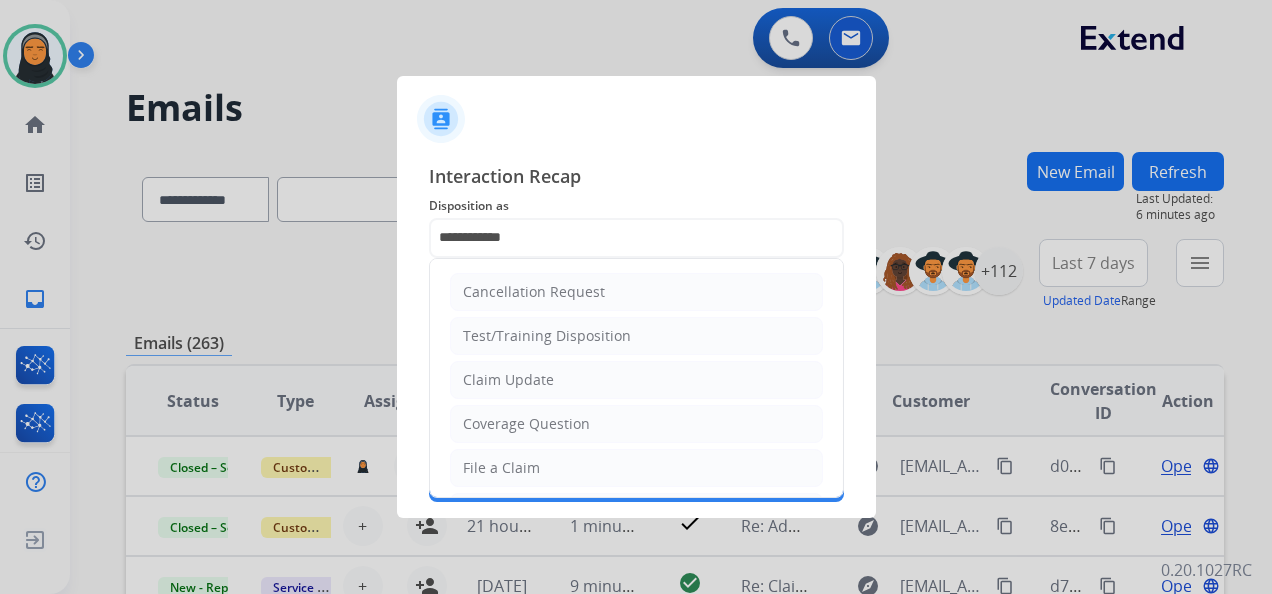 type on "****" 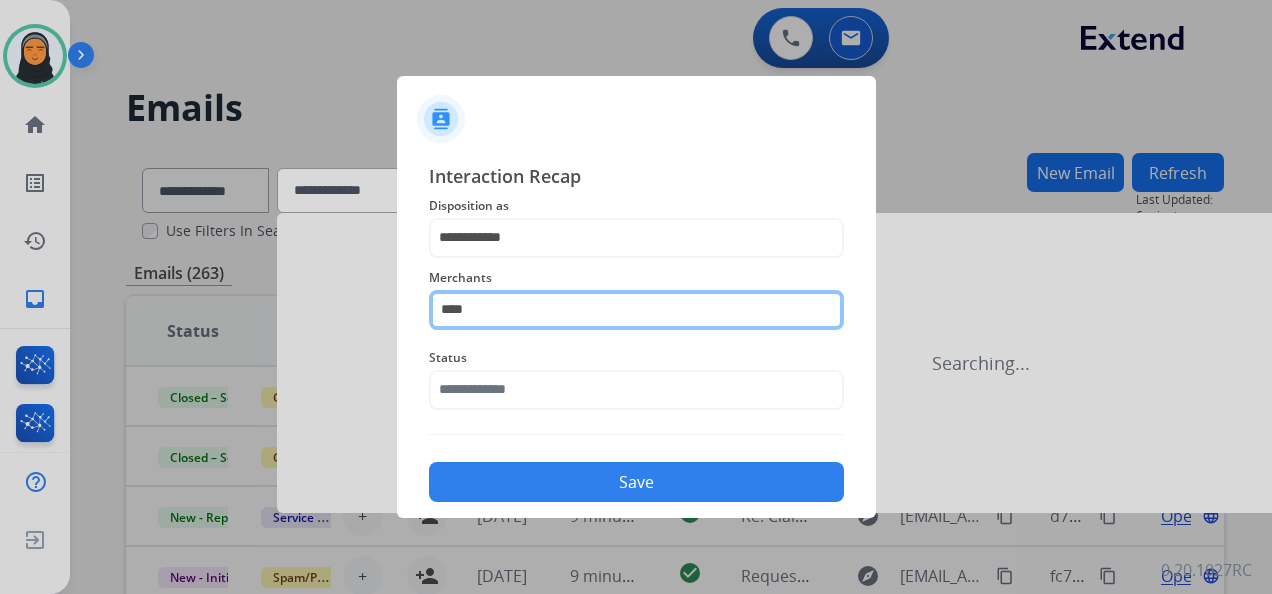 click on "****" 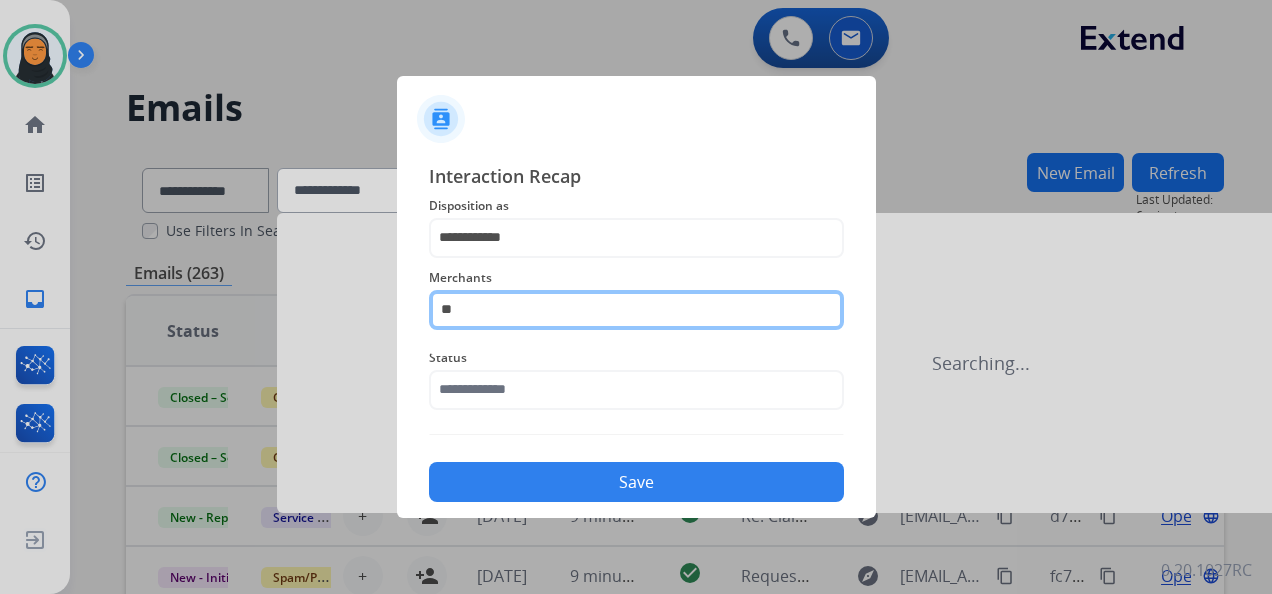 type on "*" 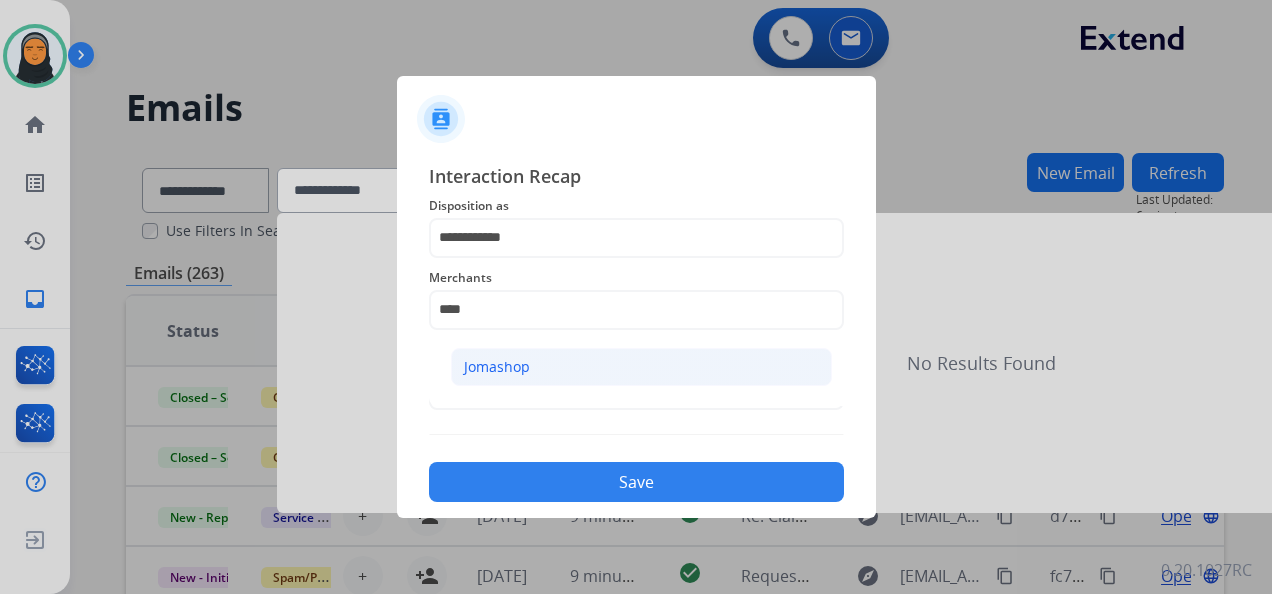 click on "Jomashop" 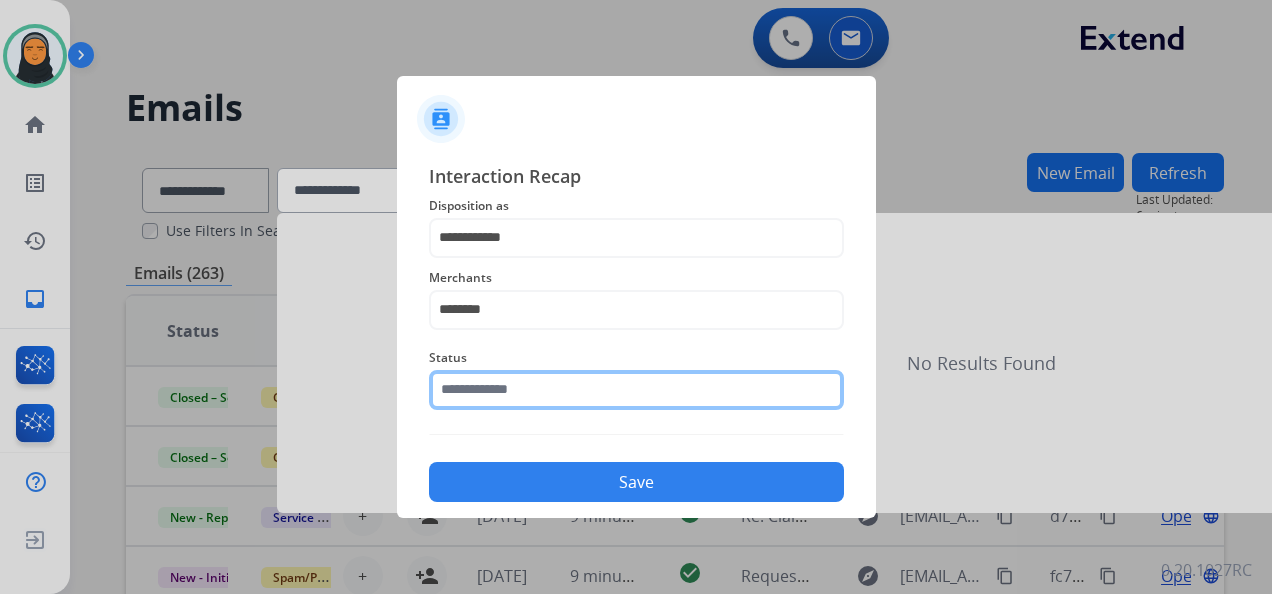 click 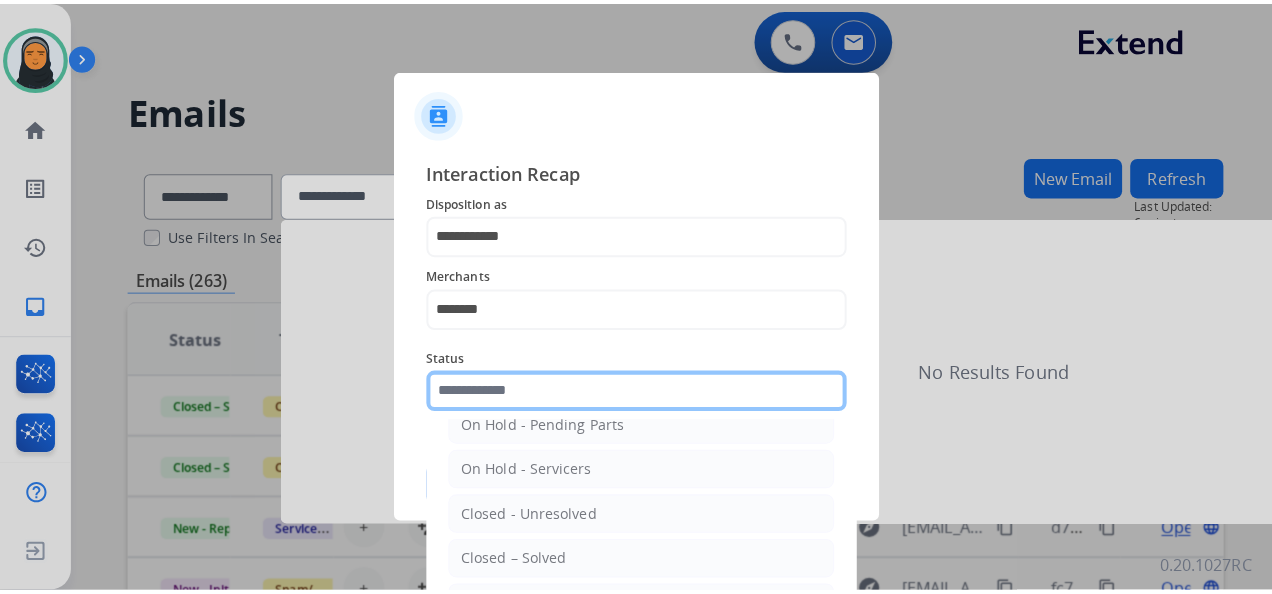 scroll, scrollTop: 114, scrollLeft: 0, axis: vertical 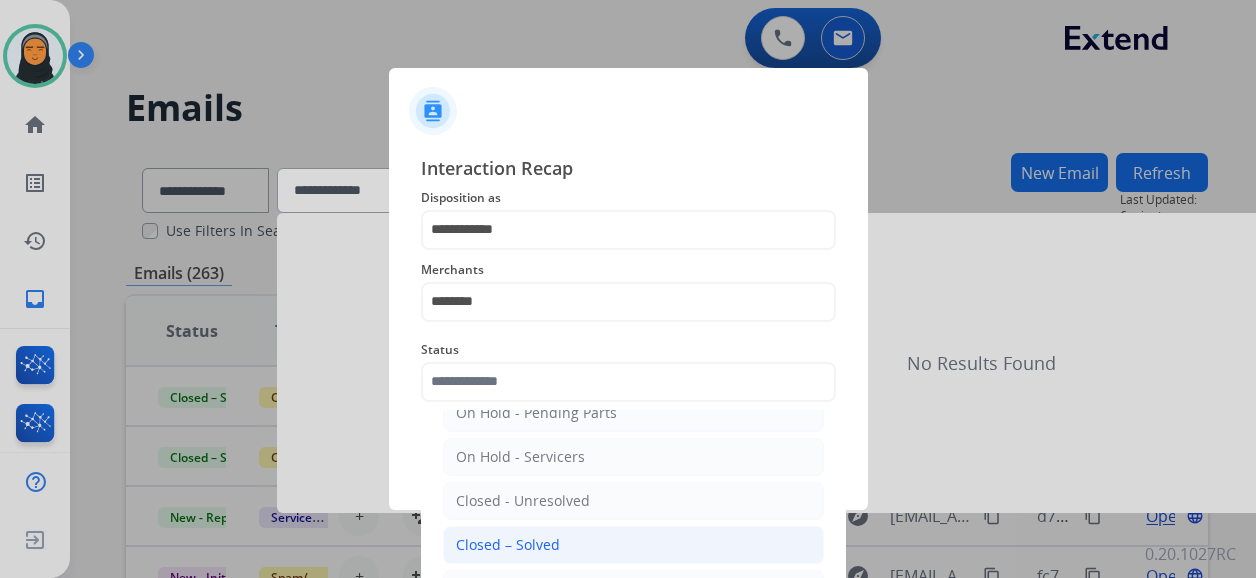 click on "Closed – Solved" 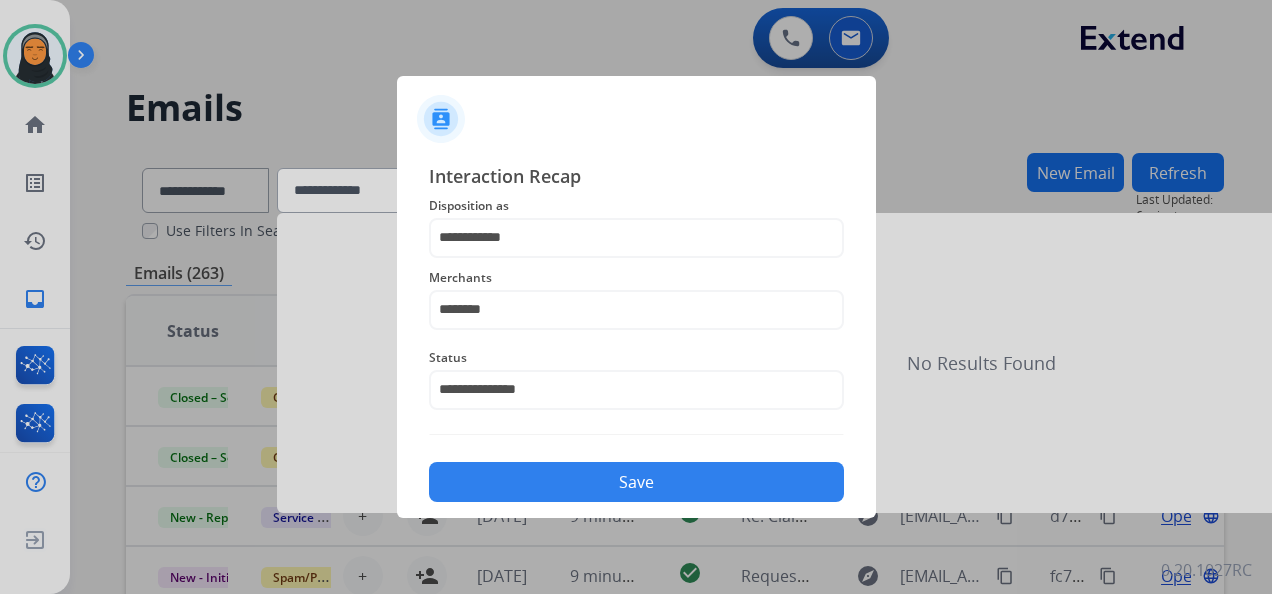 click on "Save" 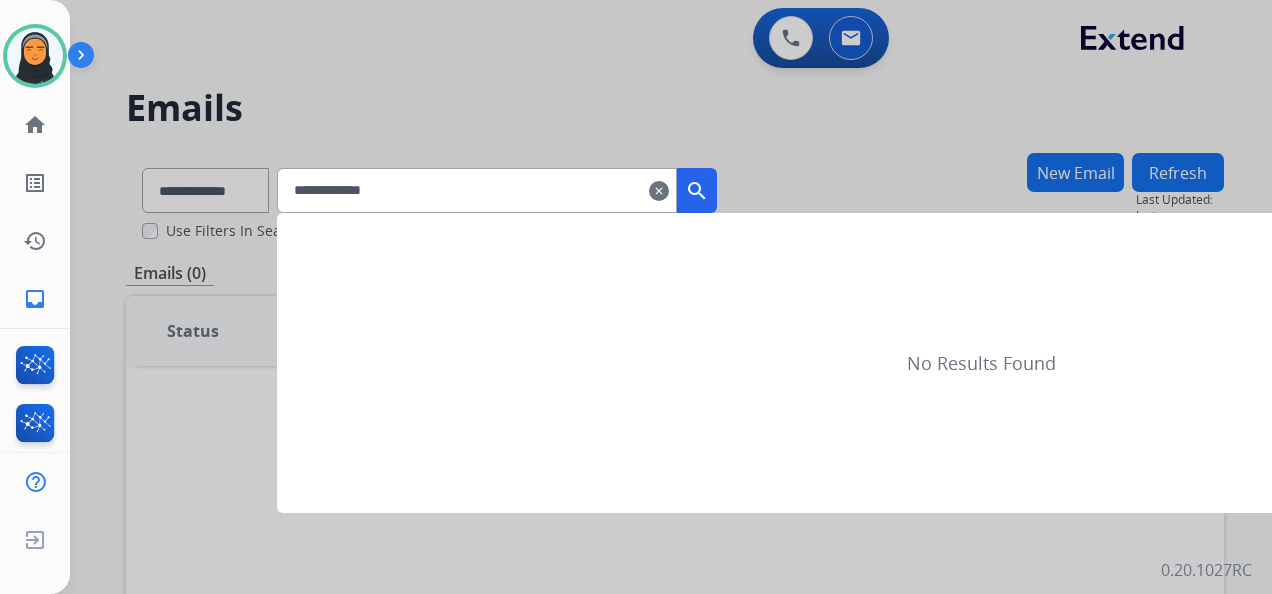 click on "clear" at bounding box center [659, 191] 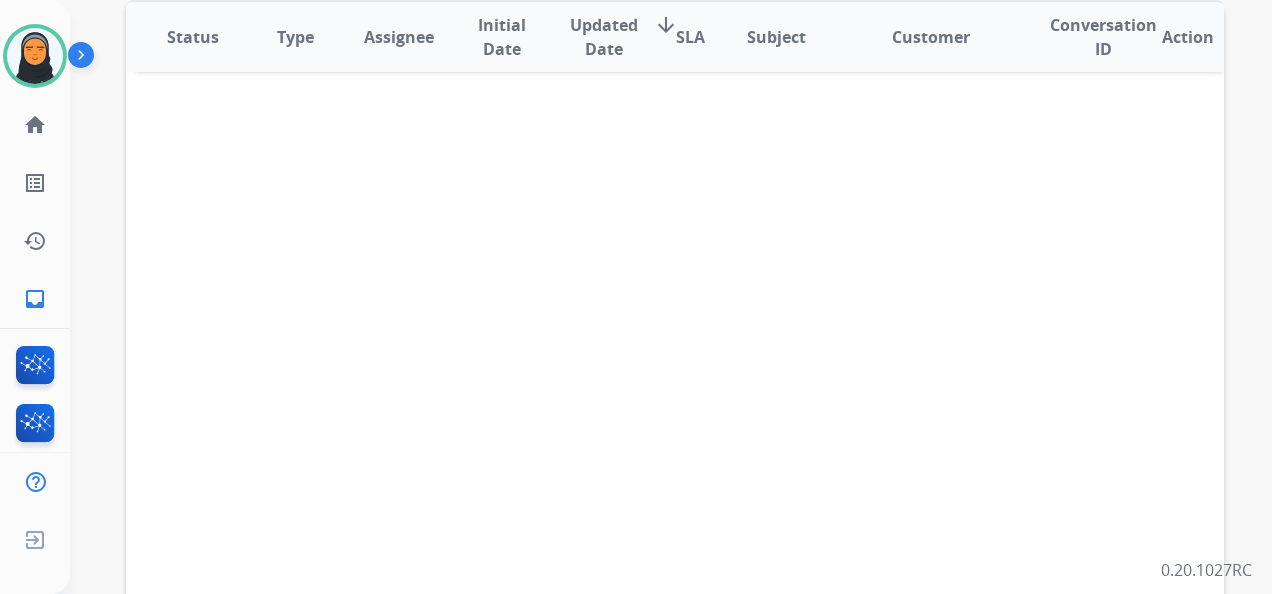 scroll, scrollTop: 0, scrollLeft: 0, axis: both 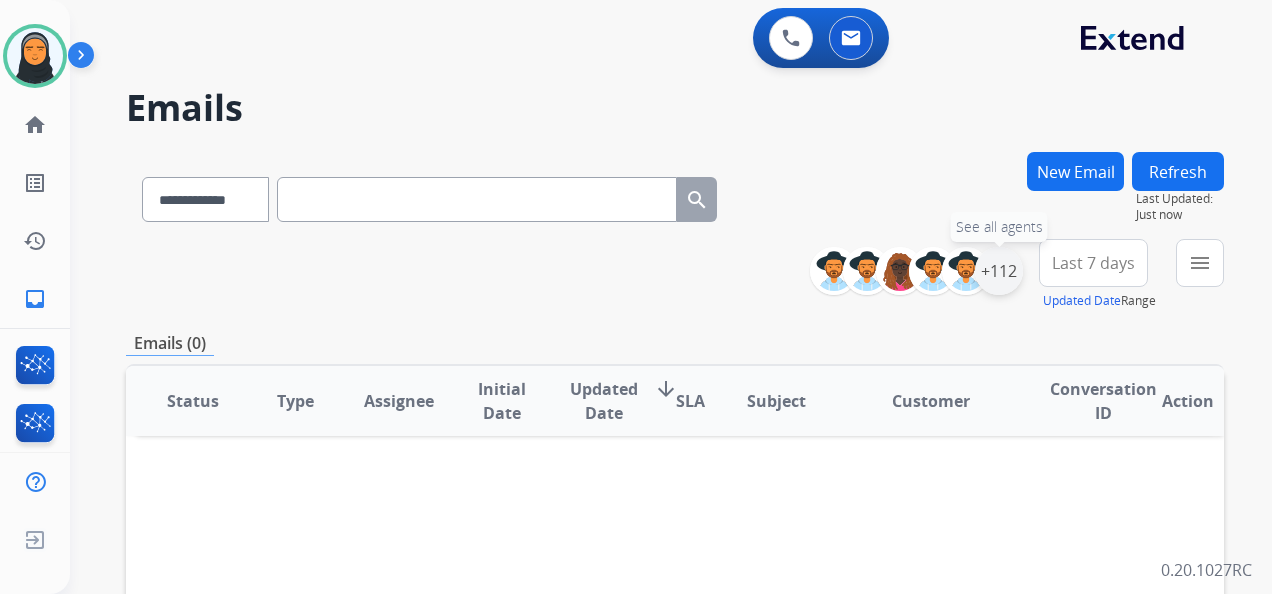 click on "+112" at bounding box center [999, 271] 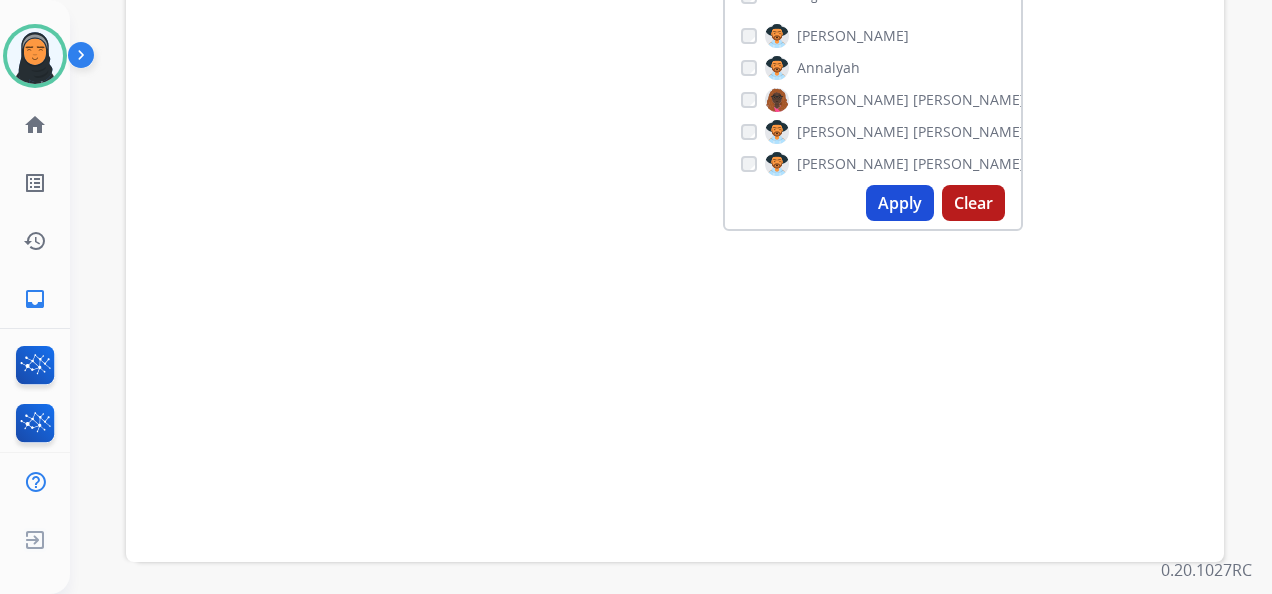scroll, scrollTop: 500, scrollLeft: 0, axis: vertical 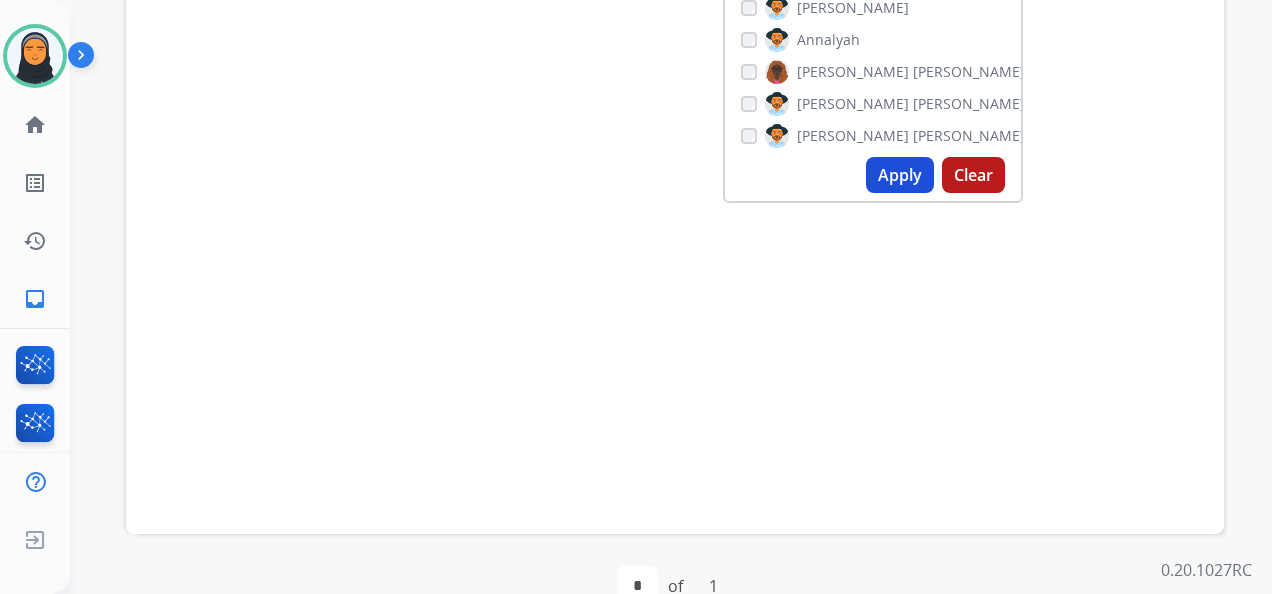 click on "Clear" at bounding box center (973, 175) 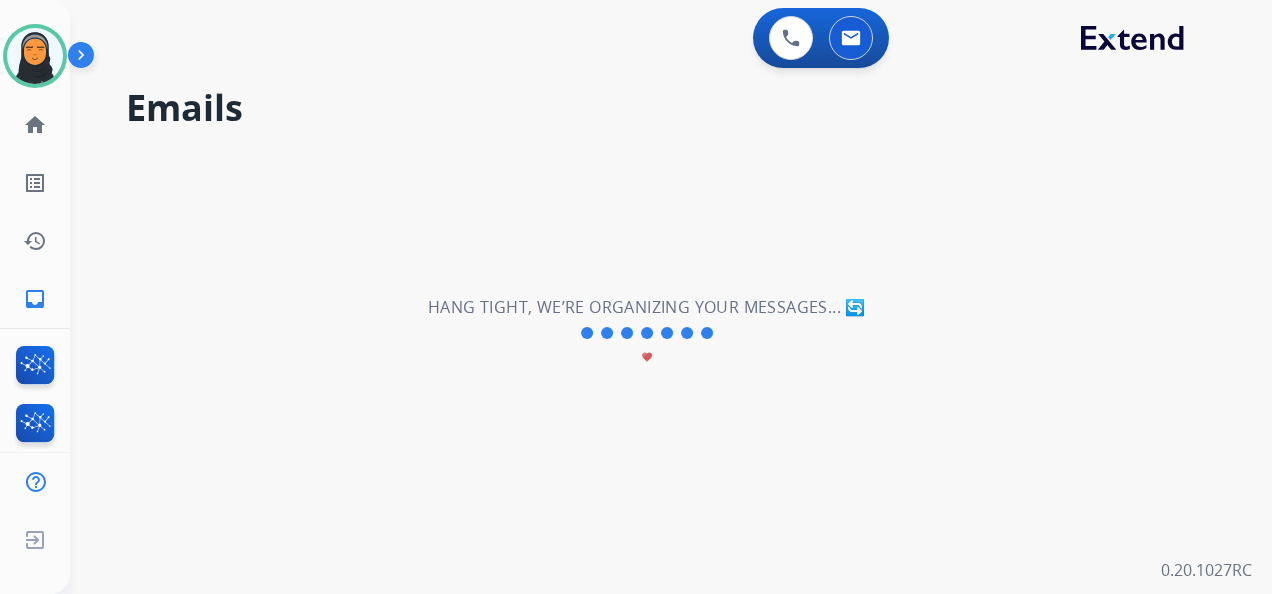 scroll, scrollTop: 0, scrollLeft: 0, axis: both 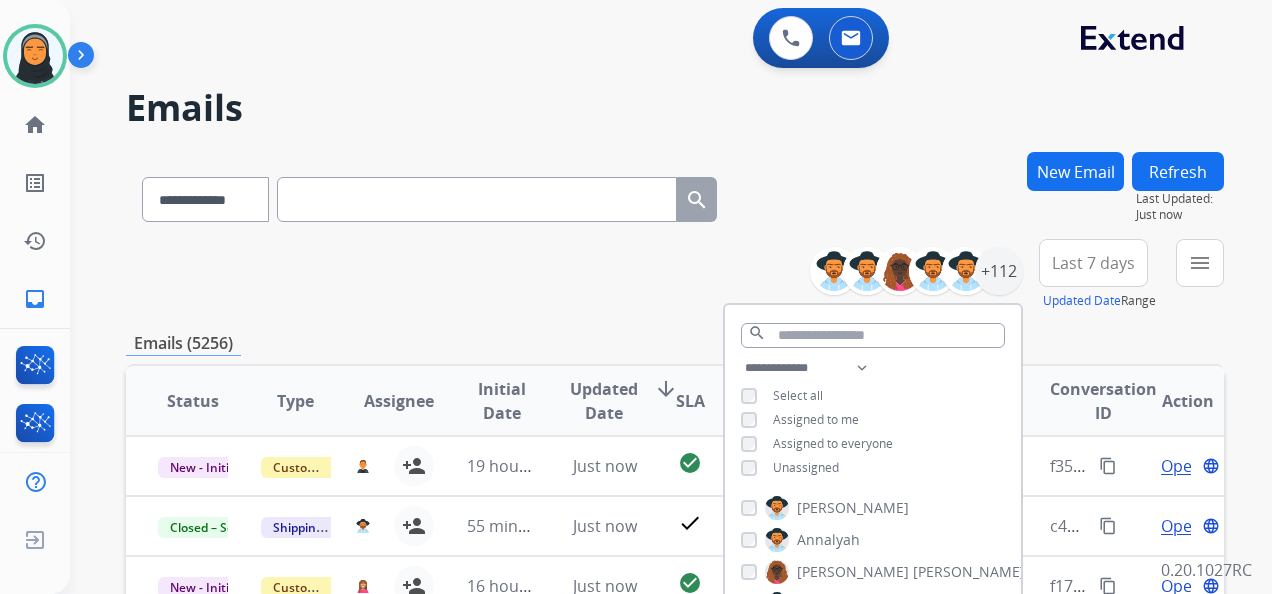 click on "**********" at bounding box center [675, 195] 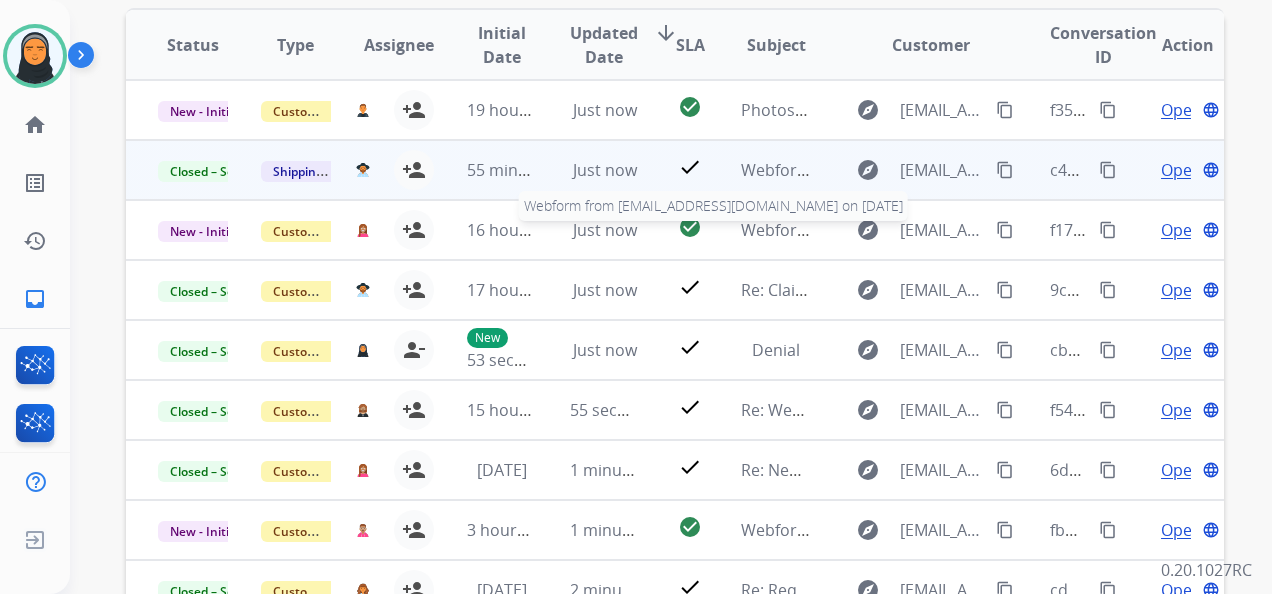scroll, scrollTop: 400, scrollLeft: 0, axis: vertical 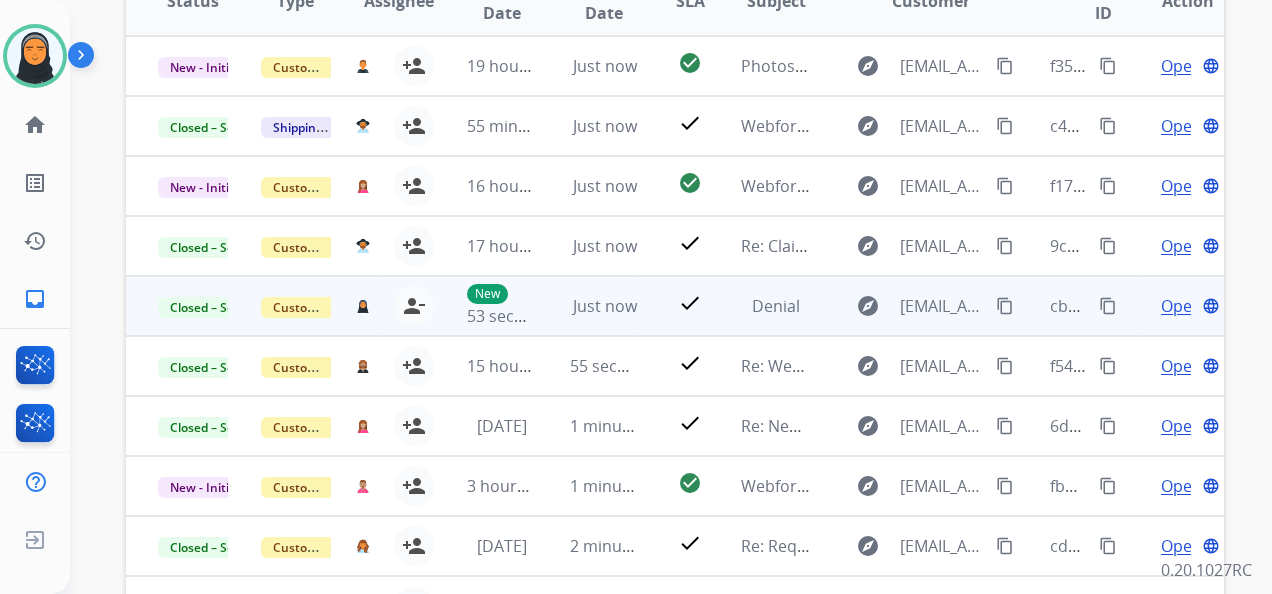 click on "content_copy" at bounding box center [1108, 306] 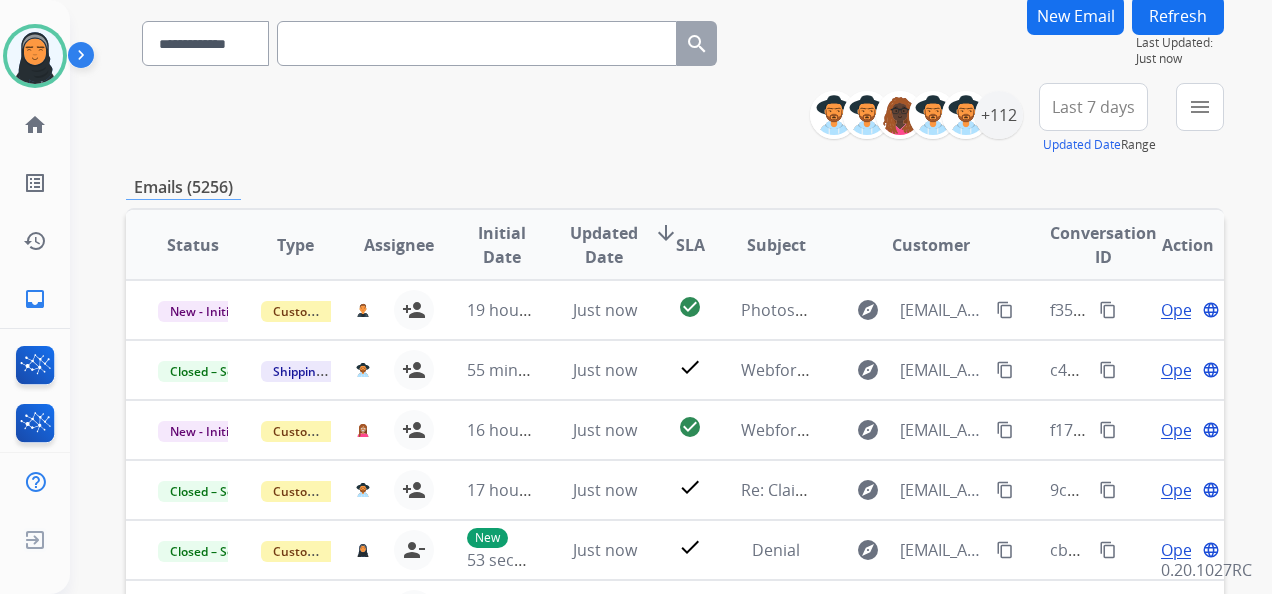 scroll, scrollTop: 0, scrollLeft: 0, axis: both 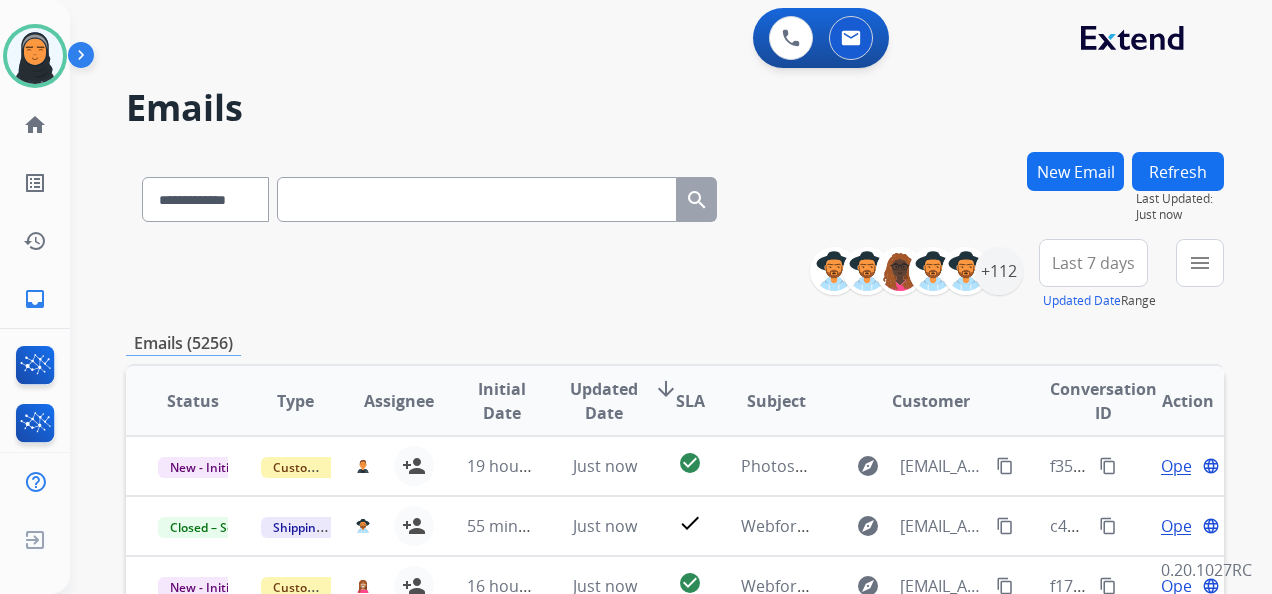 click on "New Email" at bounding box center (1075, 171) 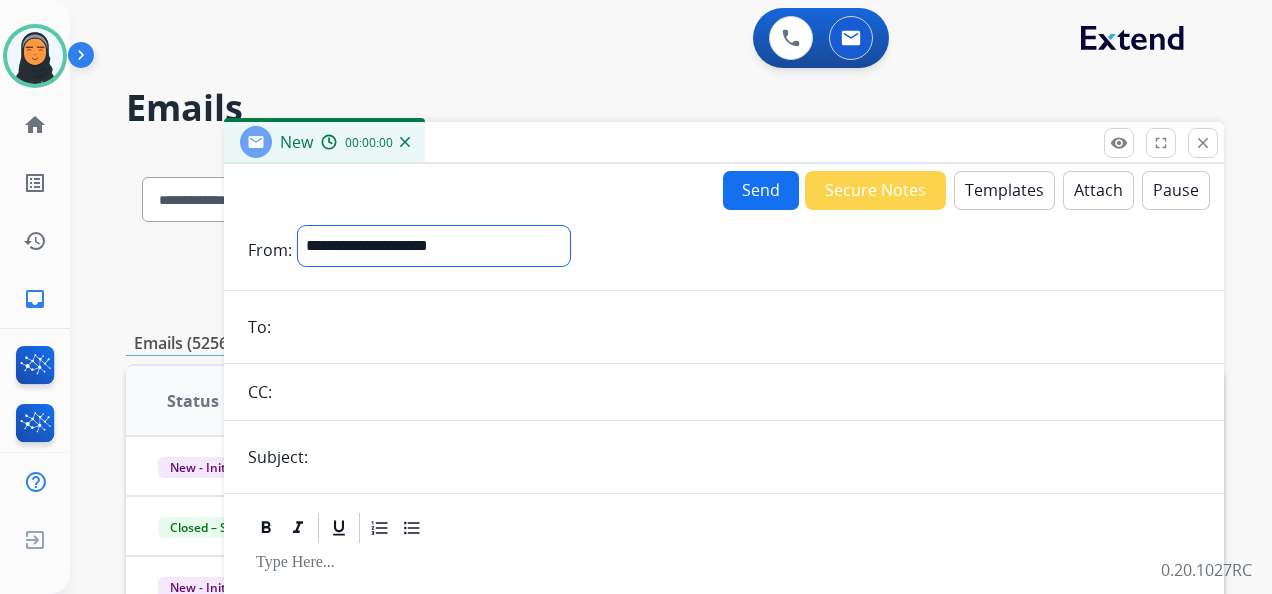 click on "**********" at bounding box center (434, 246) 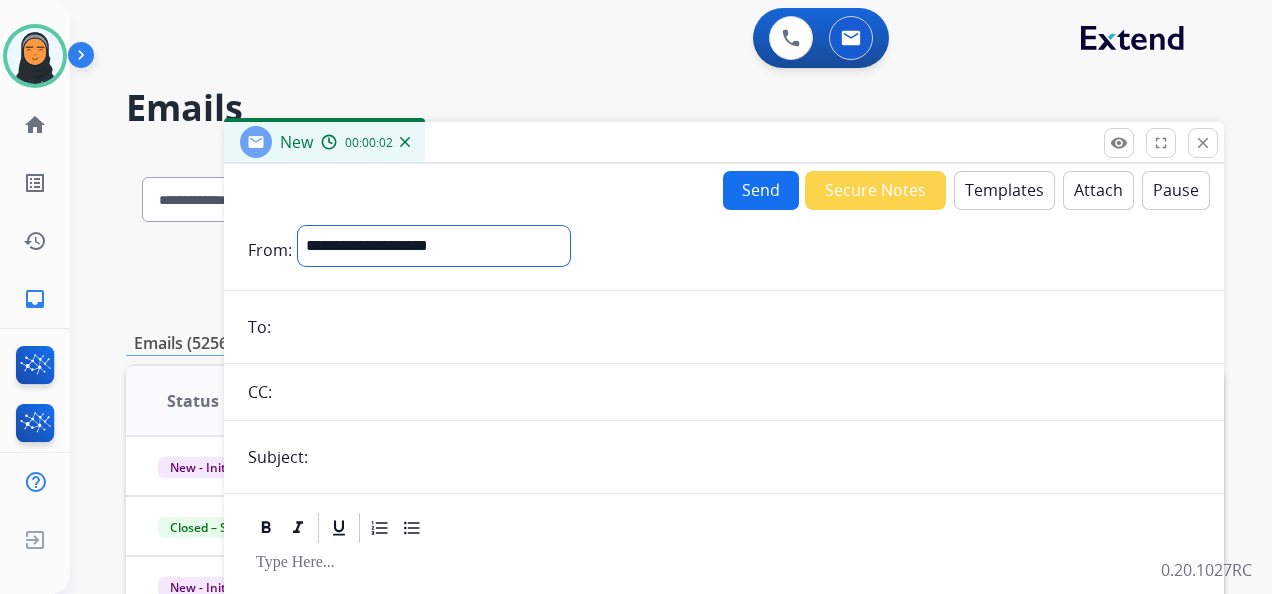 select on "**********" 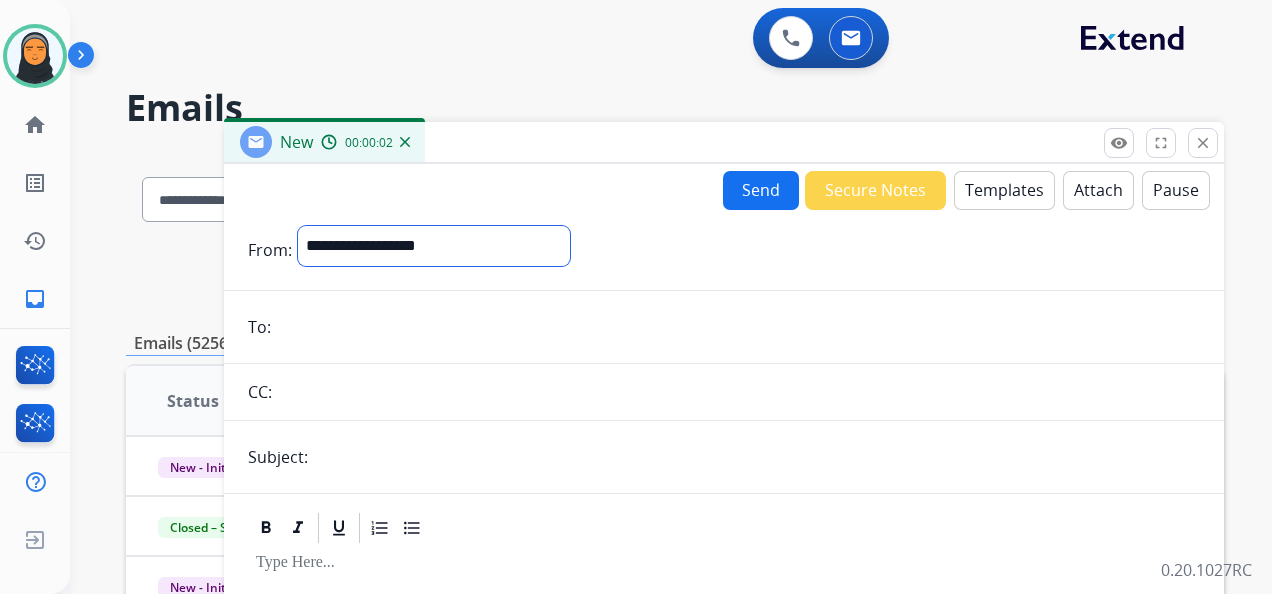click on "**********" at bounding box center [434, 246] 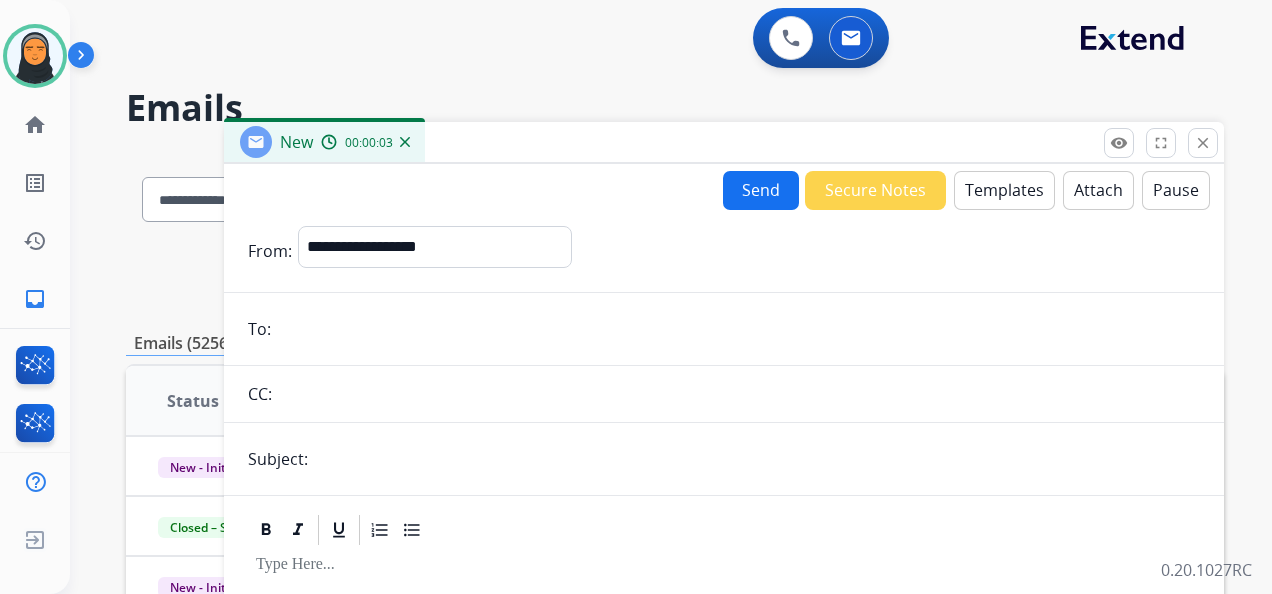 click at bounding box center (738, 329) 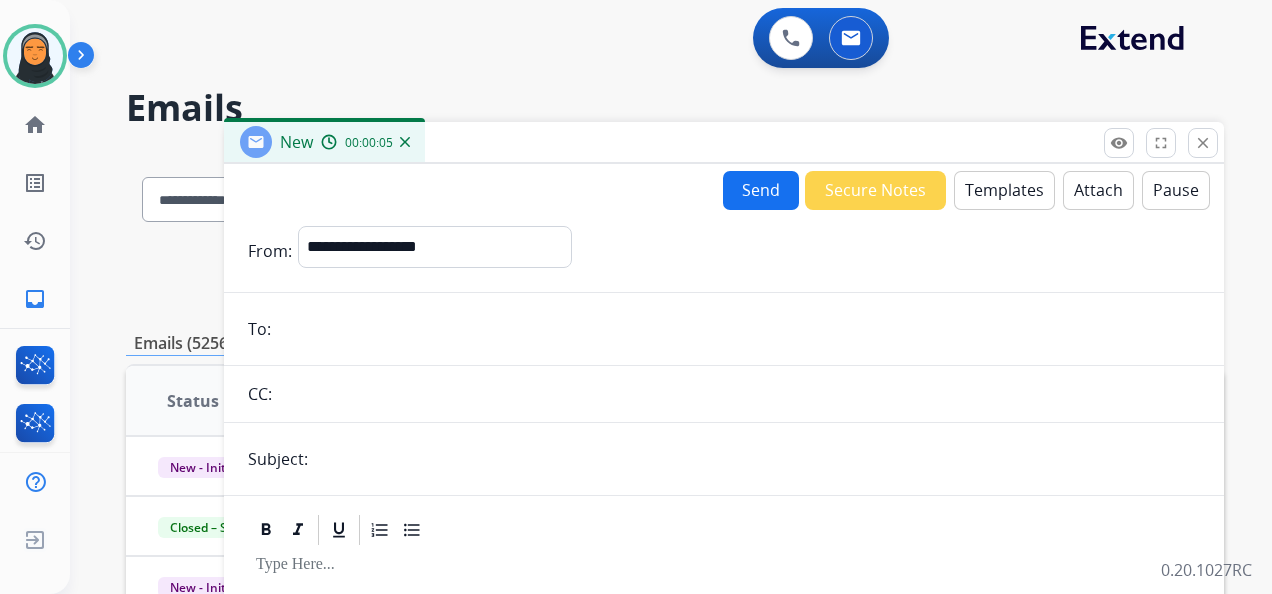 paste on "**********" 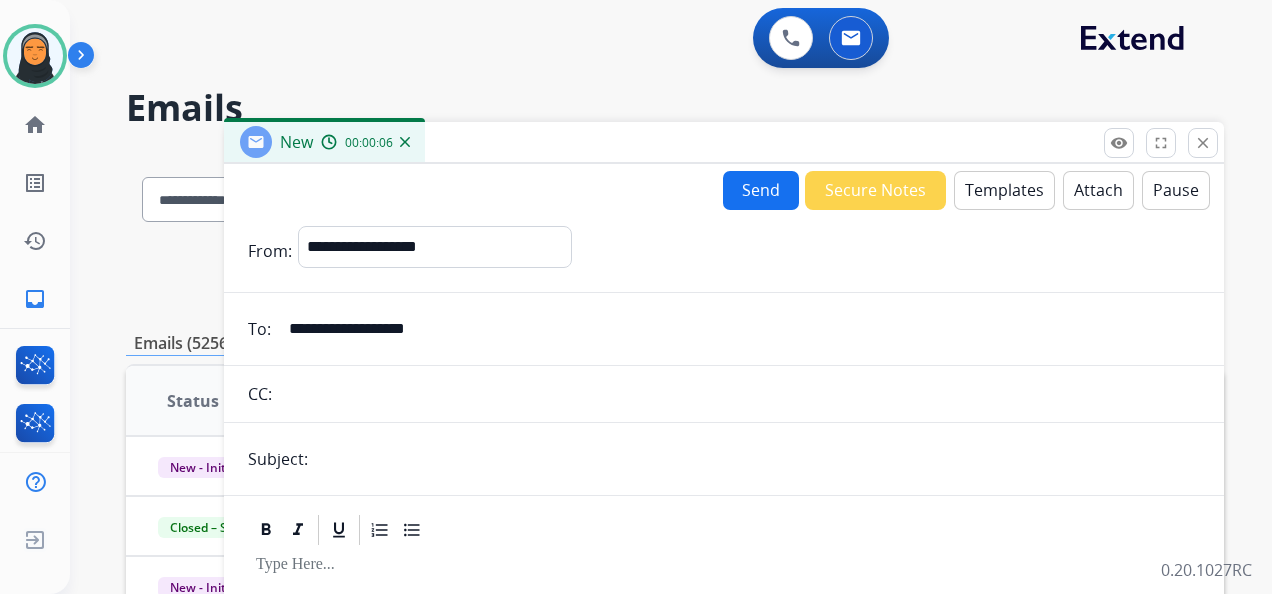 type on "**********" 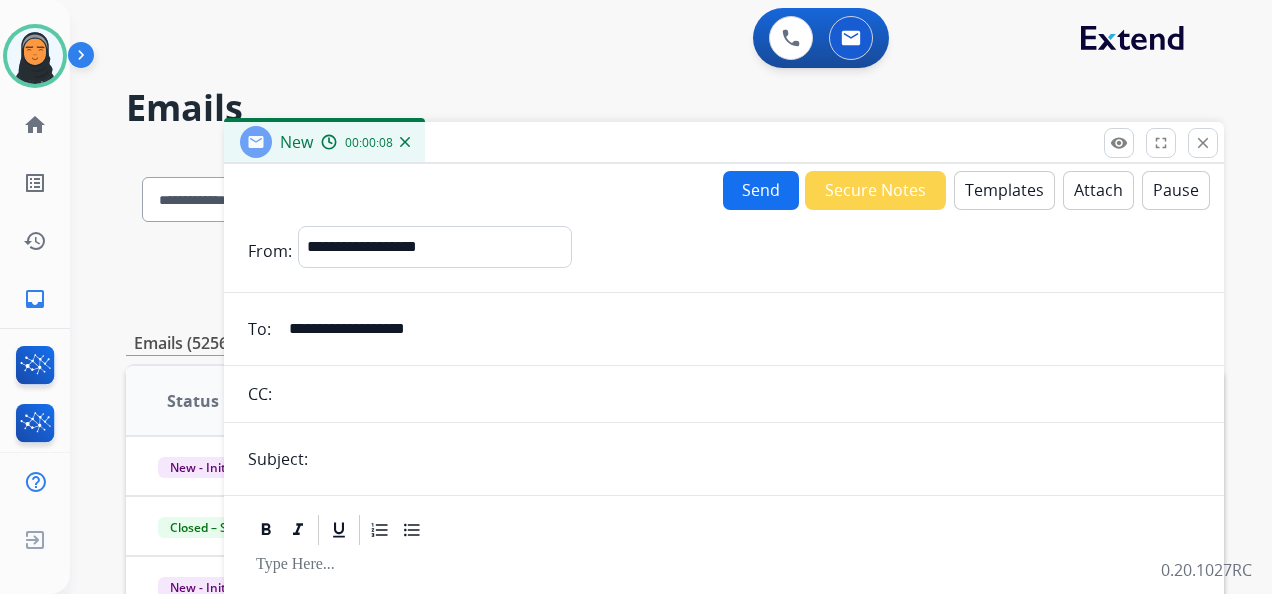 type on "******" 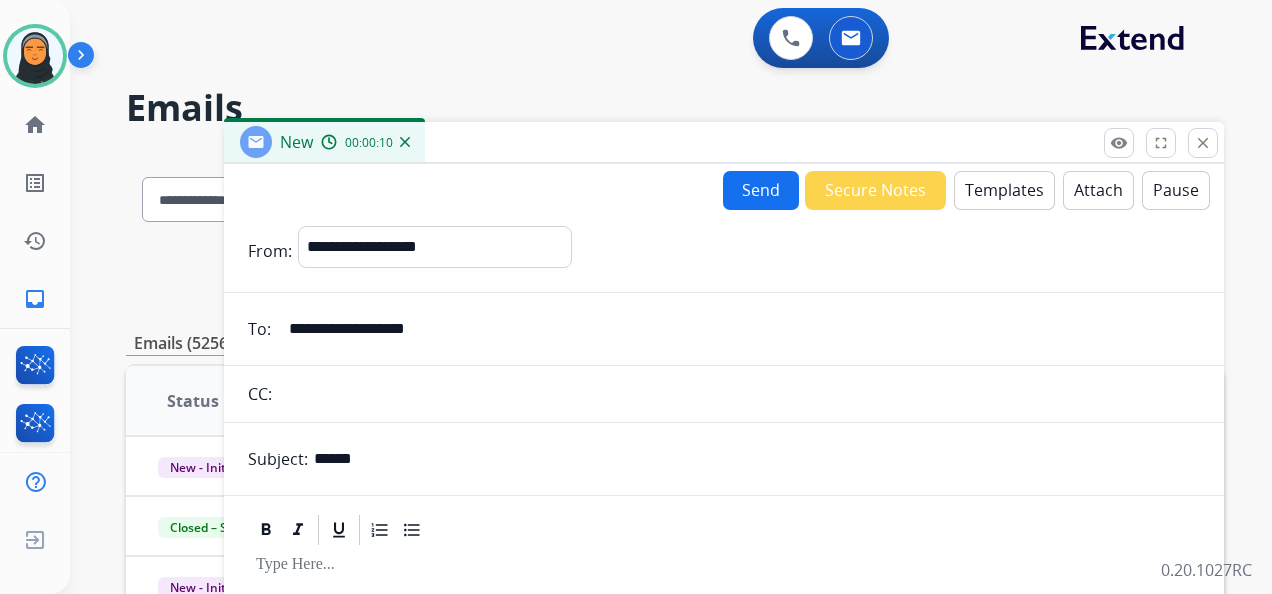 click on "Templates" at bounding box center (1004, 190) 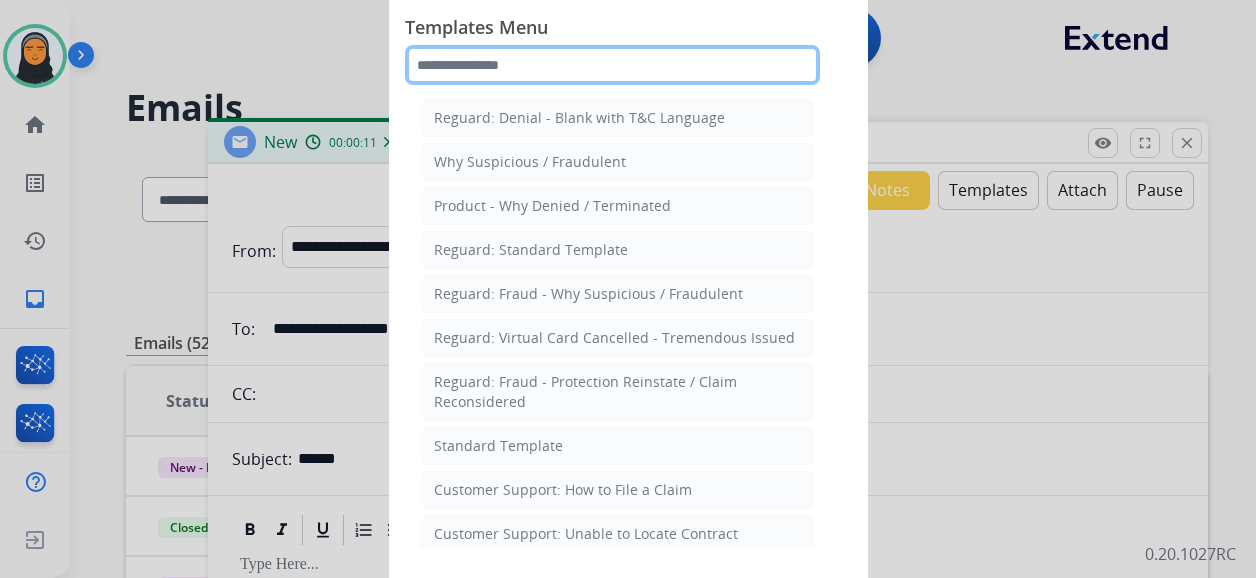 click 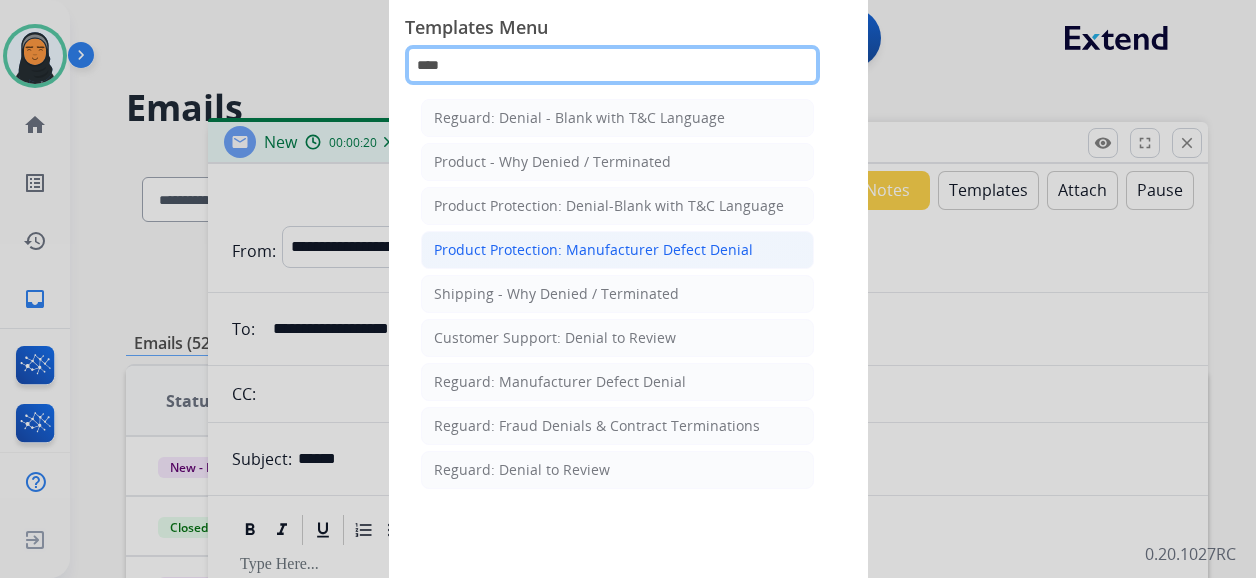 type on "****" 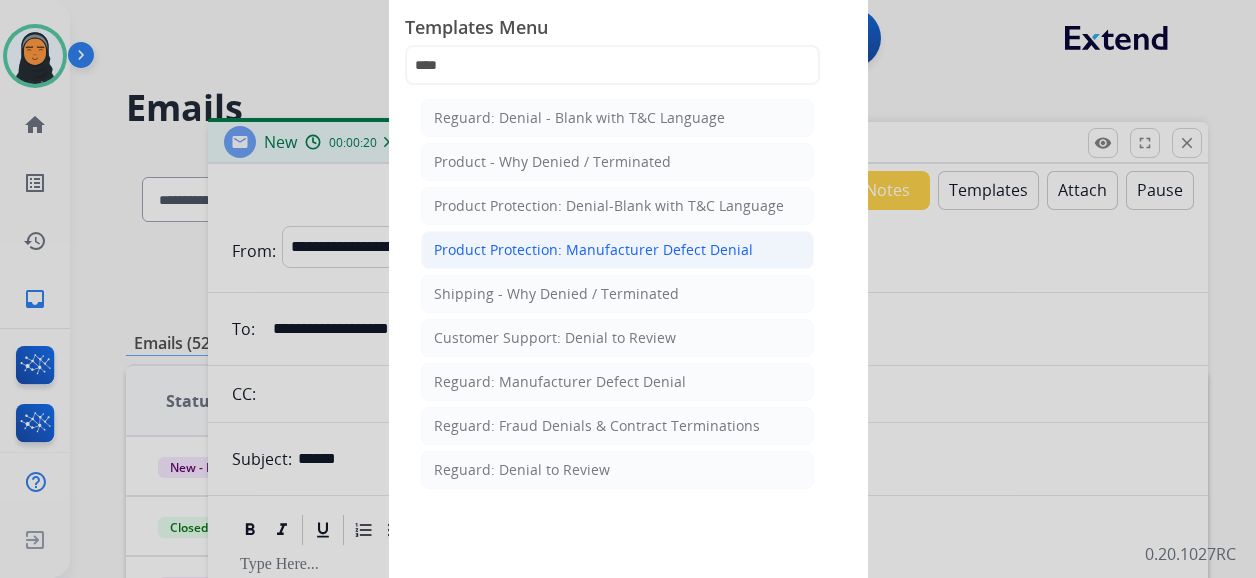 click on "Product Protection: Manufacturer Defect Denial" 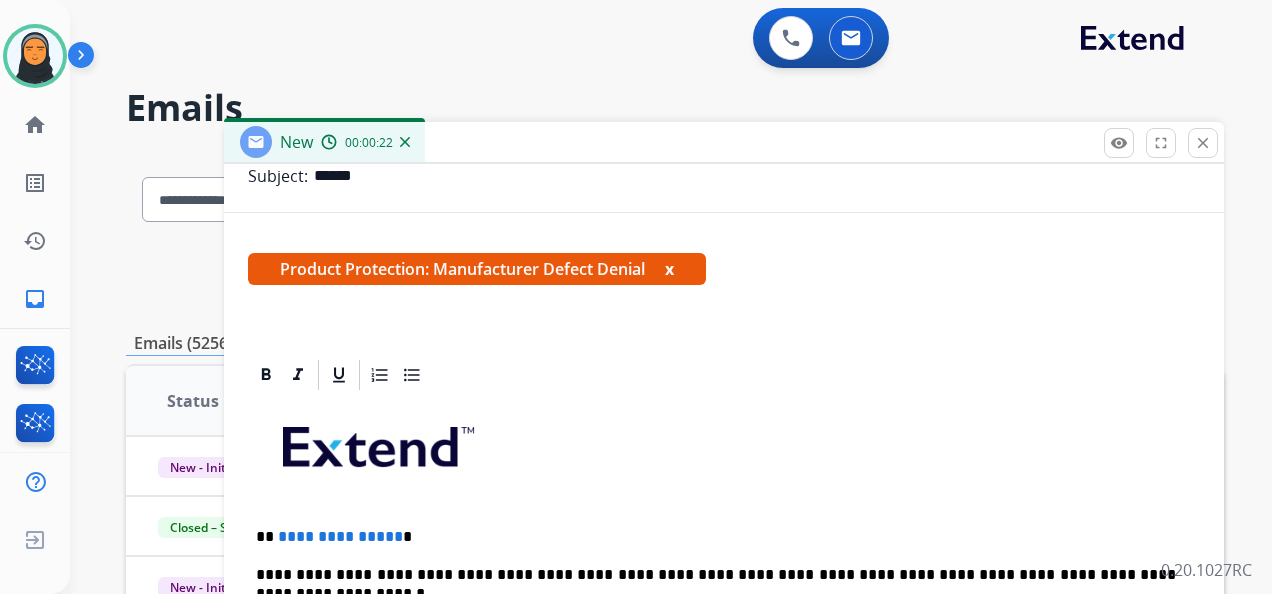 scroll, scrollTop: 300, scrollLeft: 0, axis: vertical 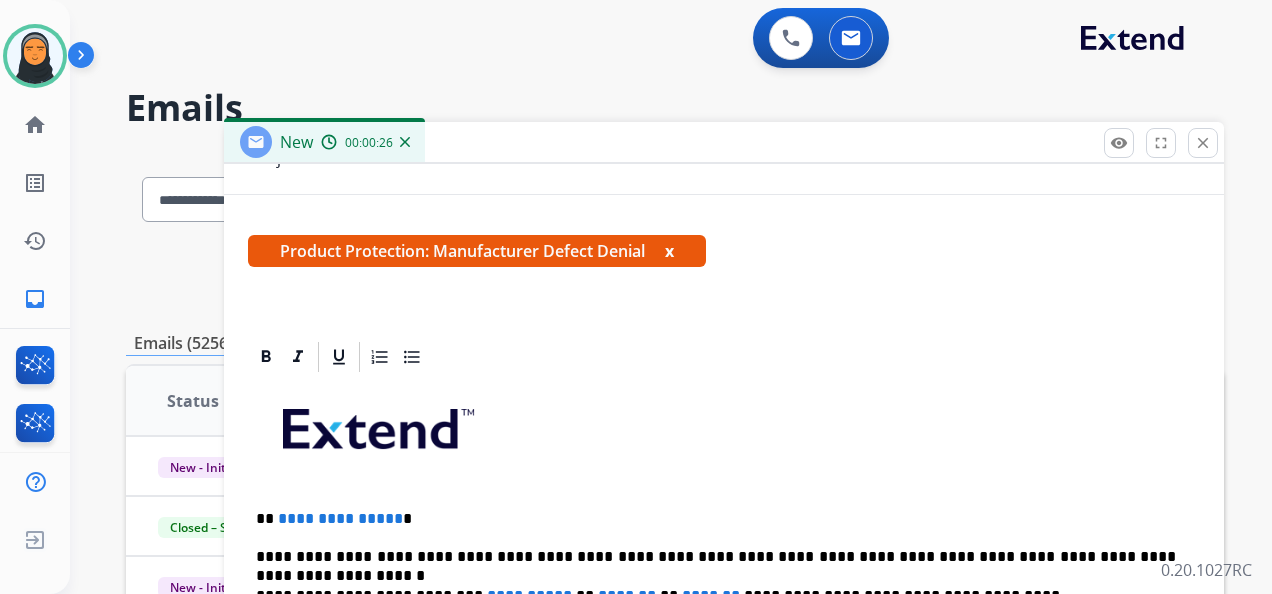 click on "**********" at bounding box center (716, 519) 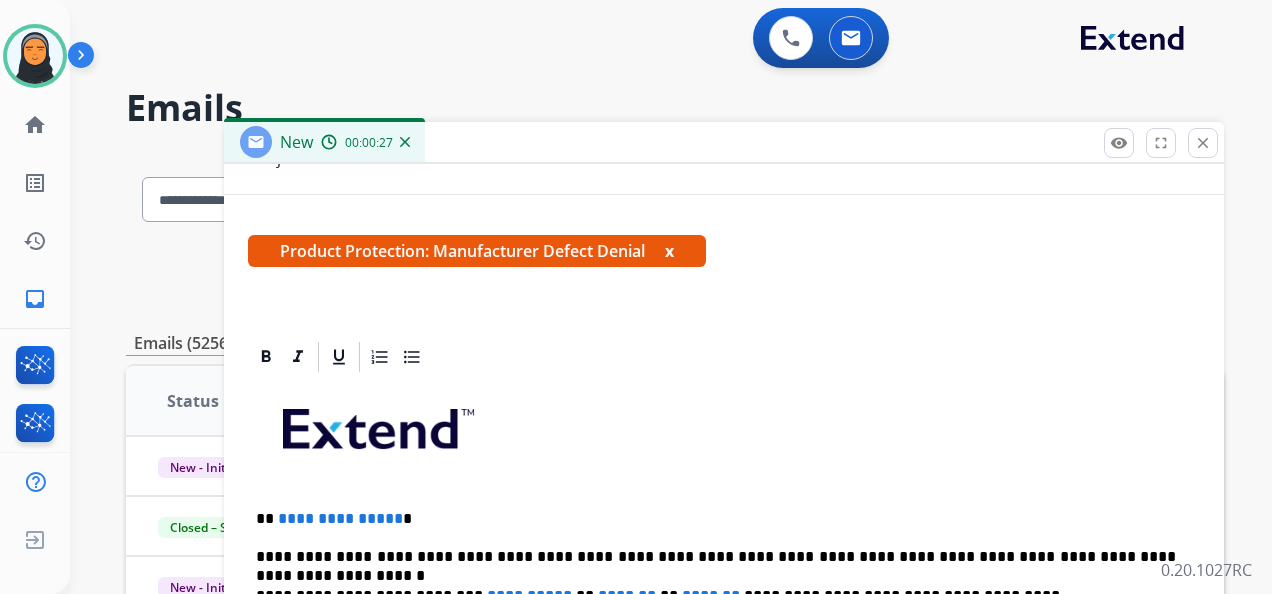 type 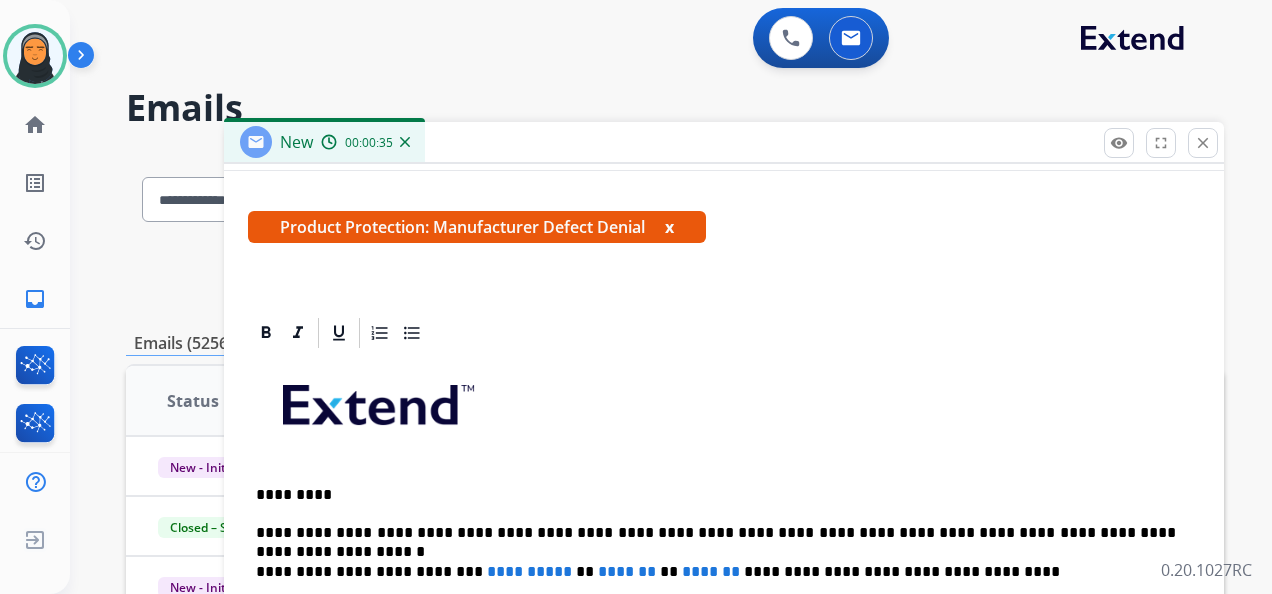 scroll, scrollTop: 365, scrollLeft: 0, axis: vertical 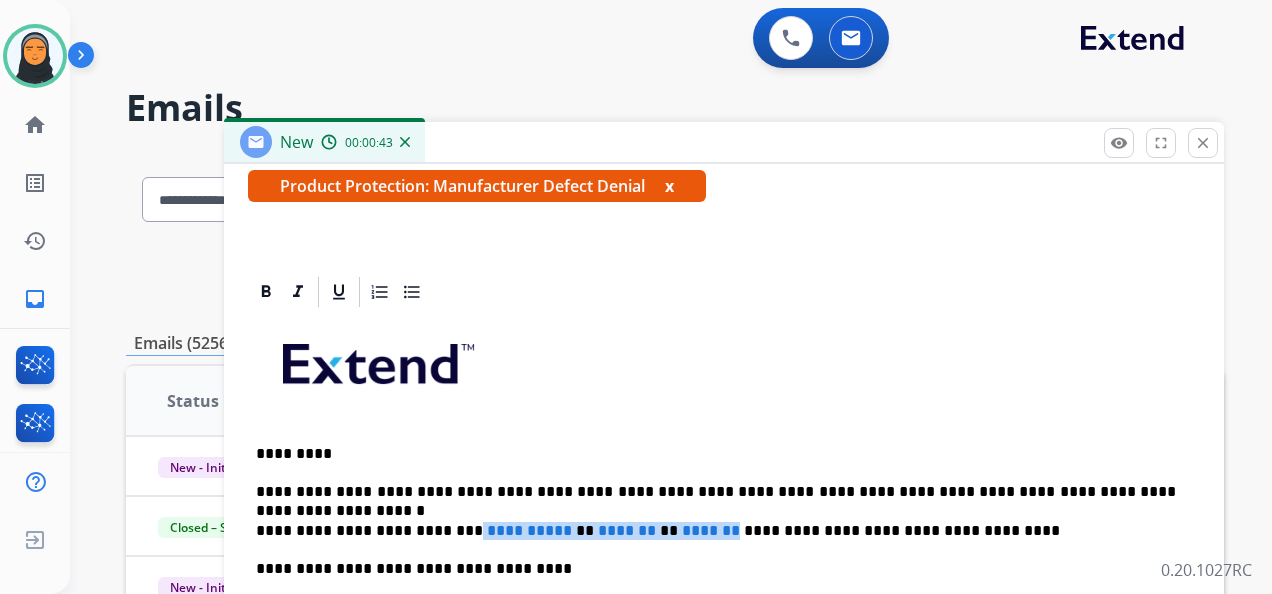 drag, startPoint x: 457, startPoint y: 528, endPoint x: 728, endPoint y: 524, distance: 271.0295 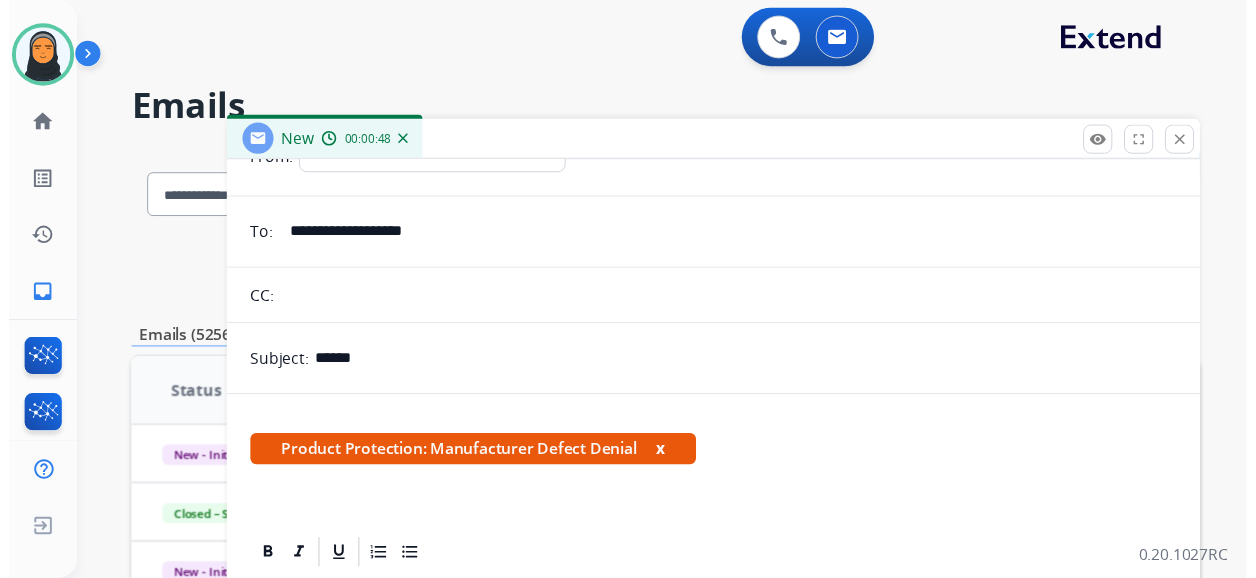 scroll, scrollTop: 0, scrollLeft: 0, axis: both 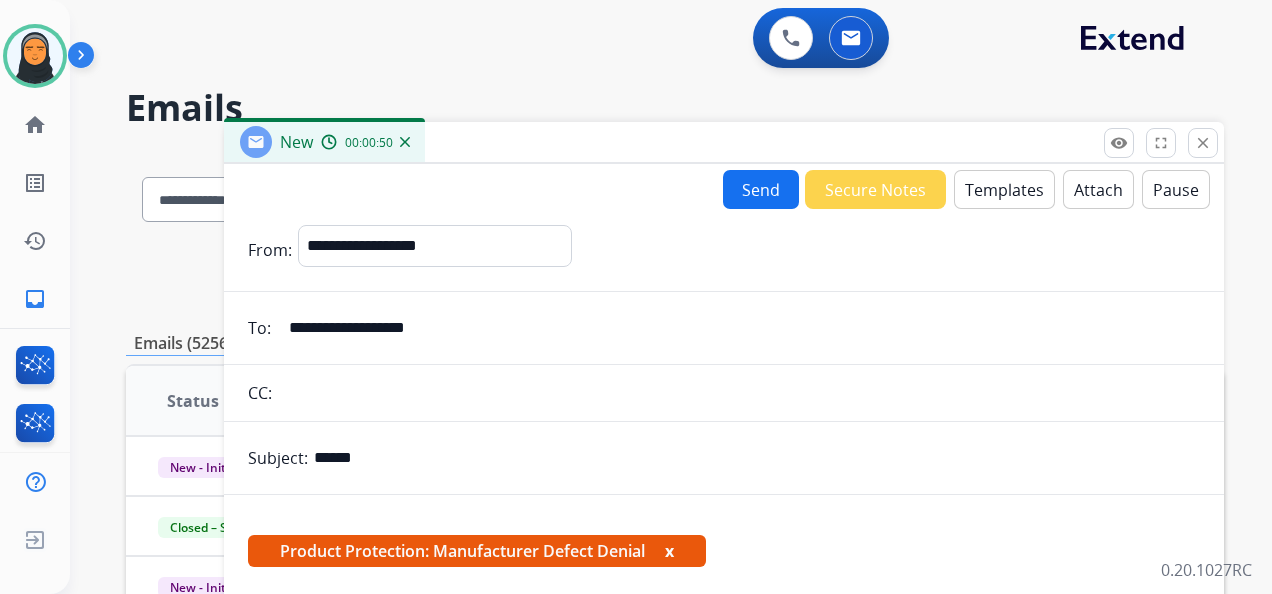 click on "Send" at bounding box center (761, 189) 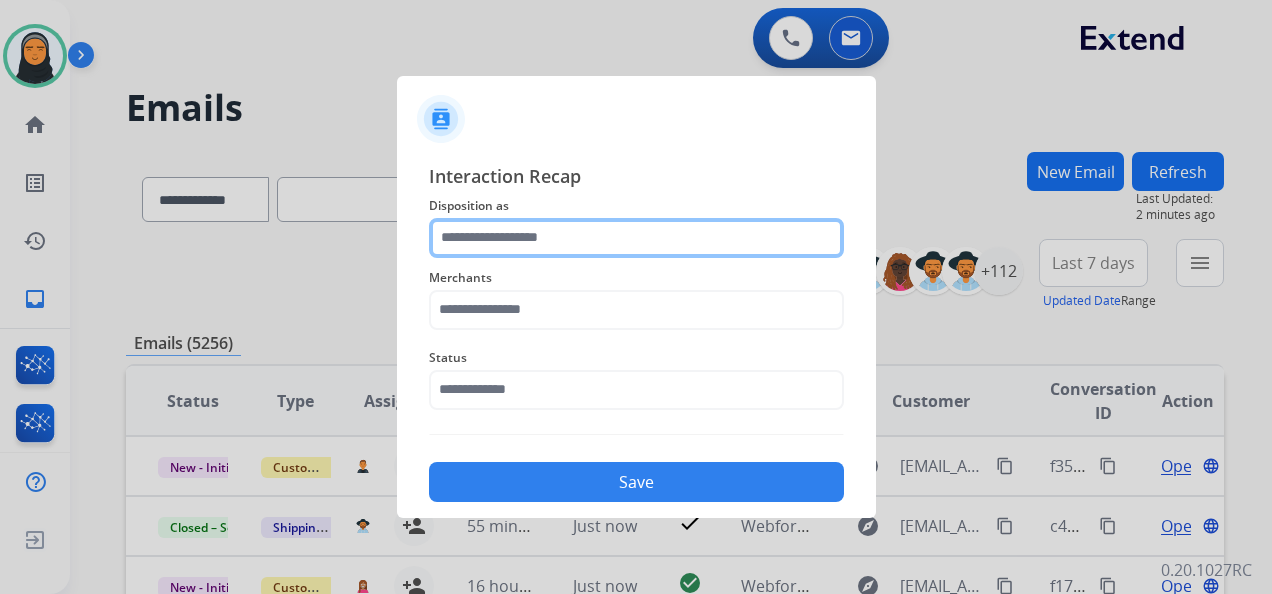 click 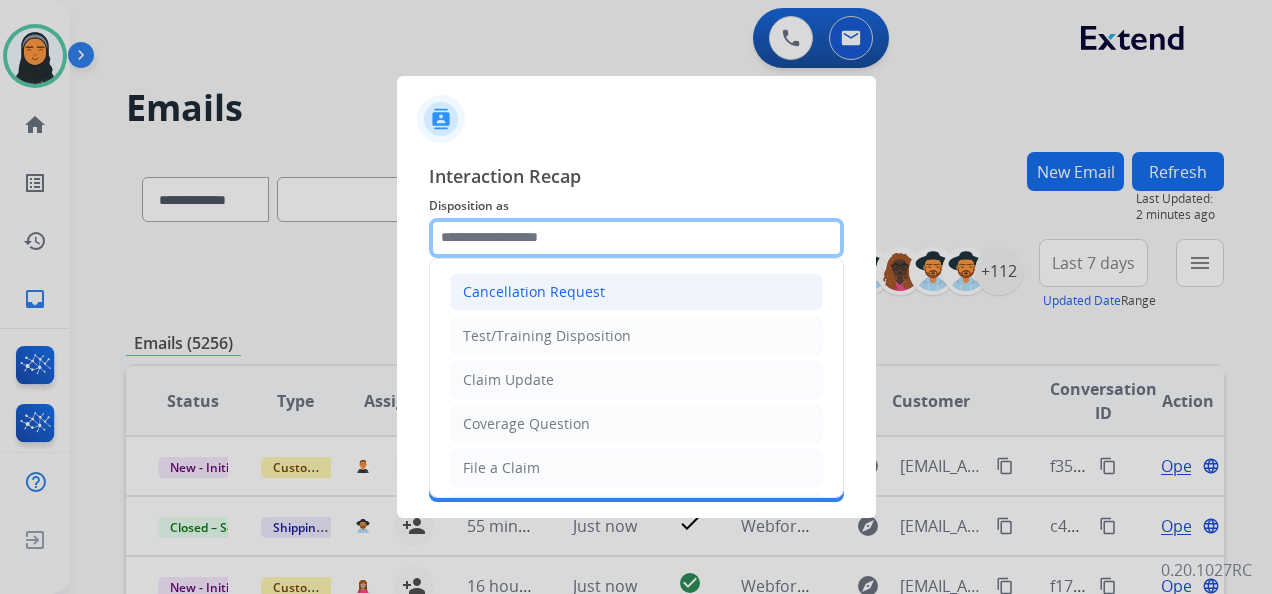type on "**********" 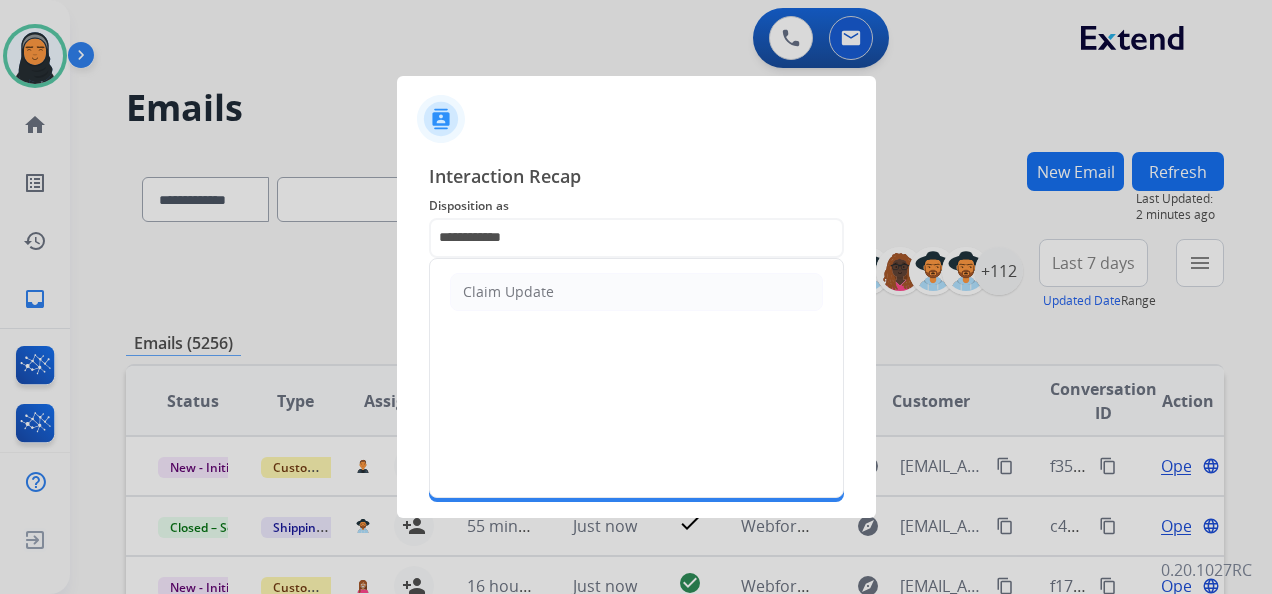click on "**********" 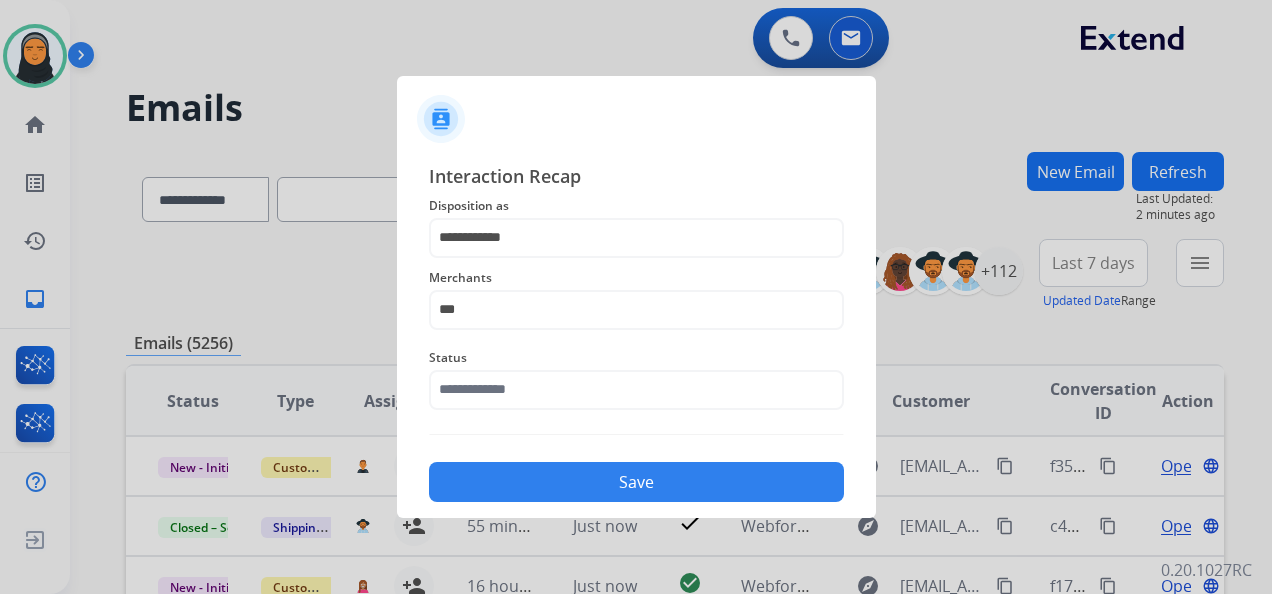 click 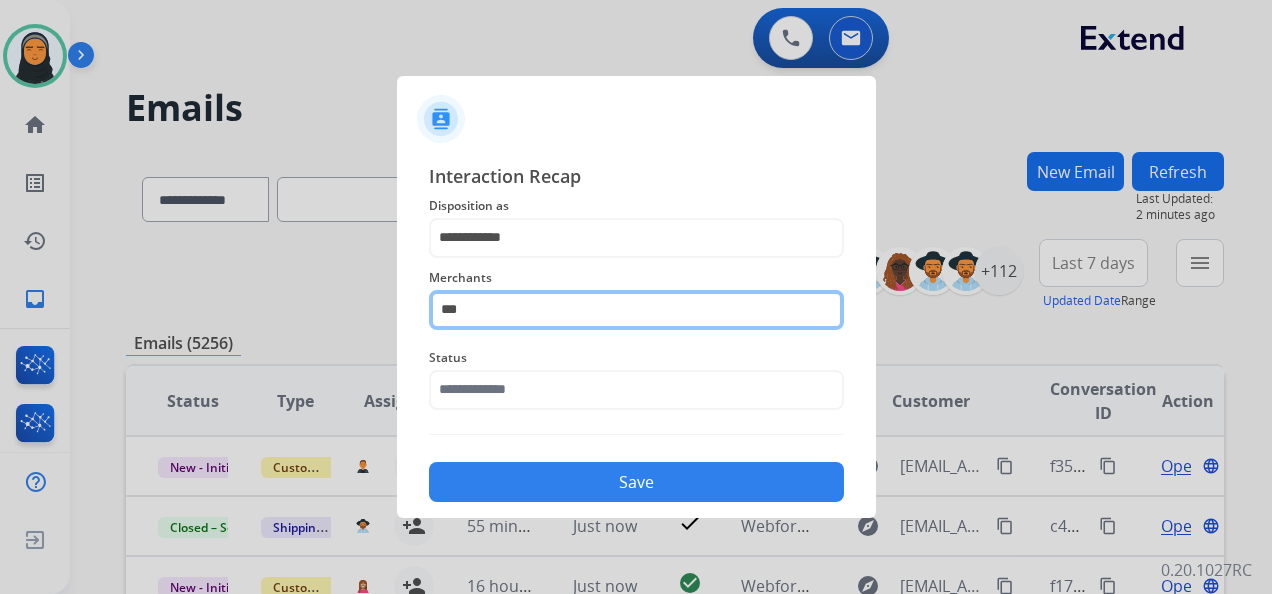 click on "***" 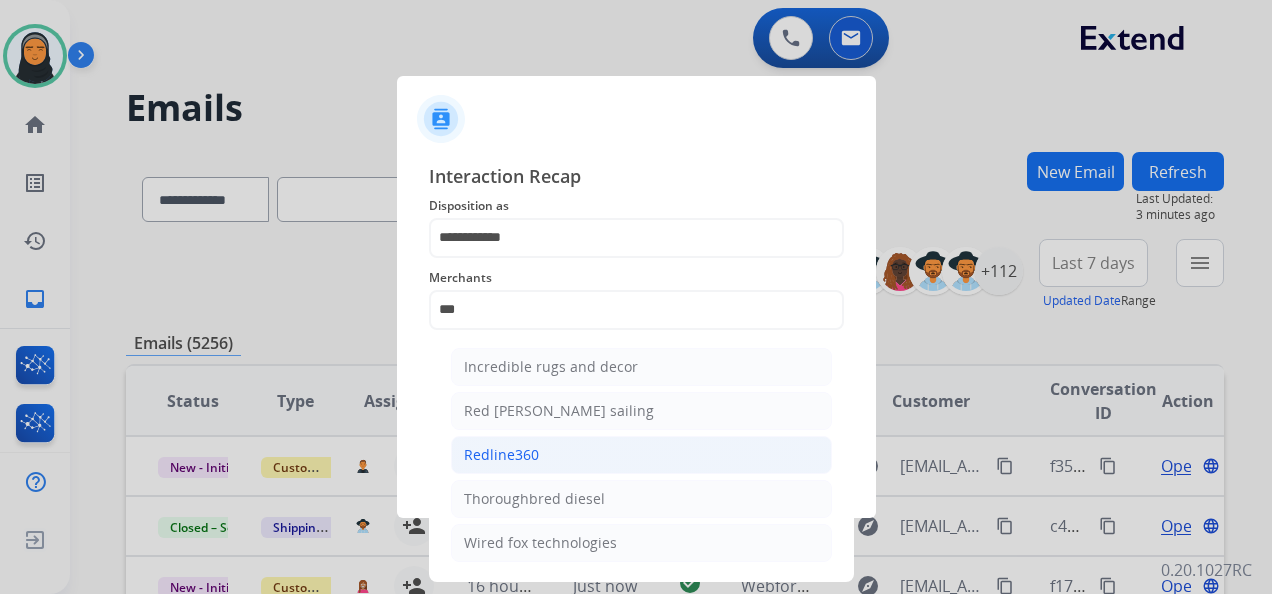 click on "Redline360" 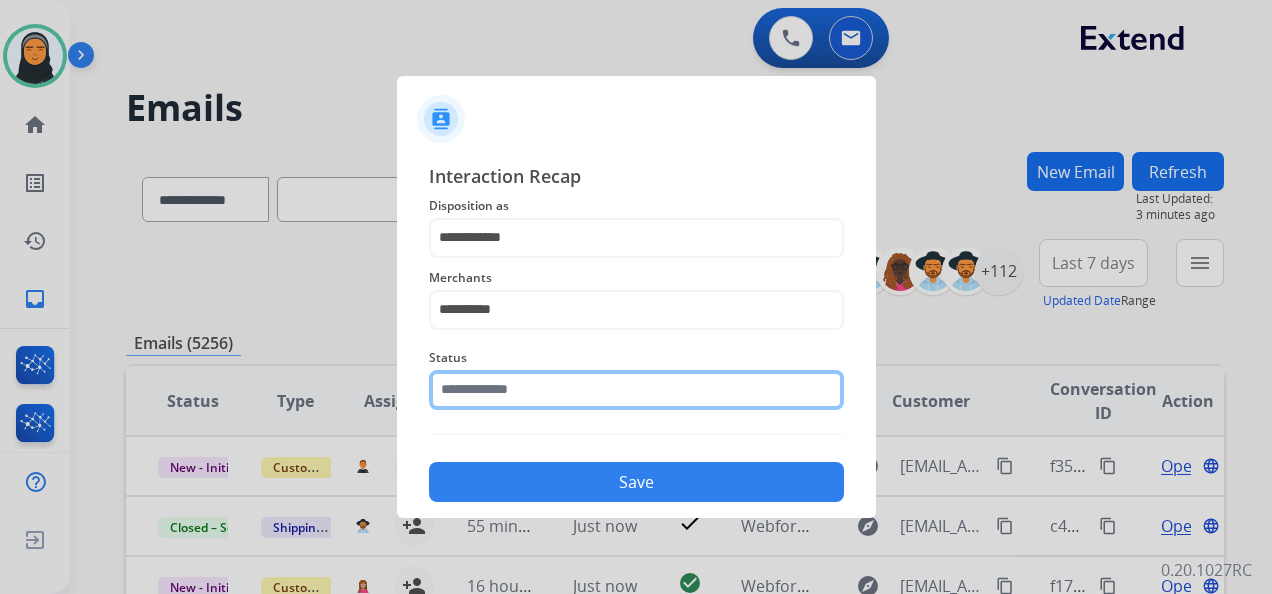 click 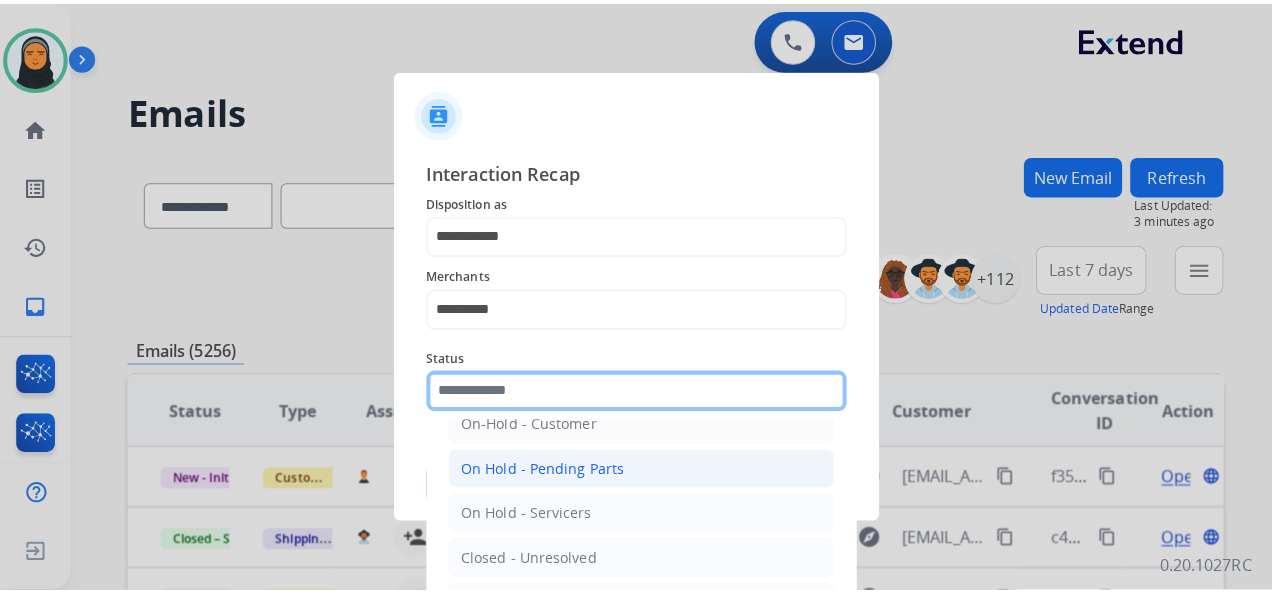 scroll, scrollTop: 100, scrollLeft: 0, axis: vertical 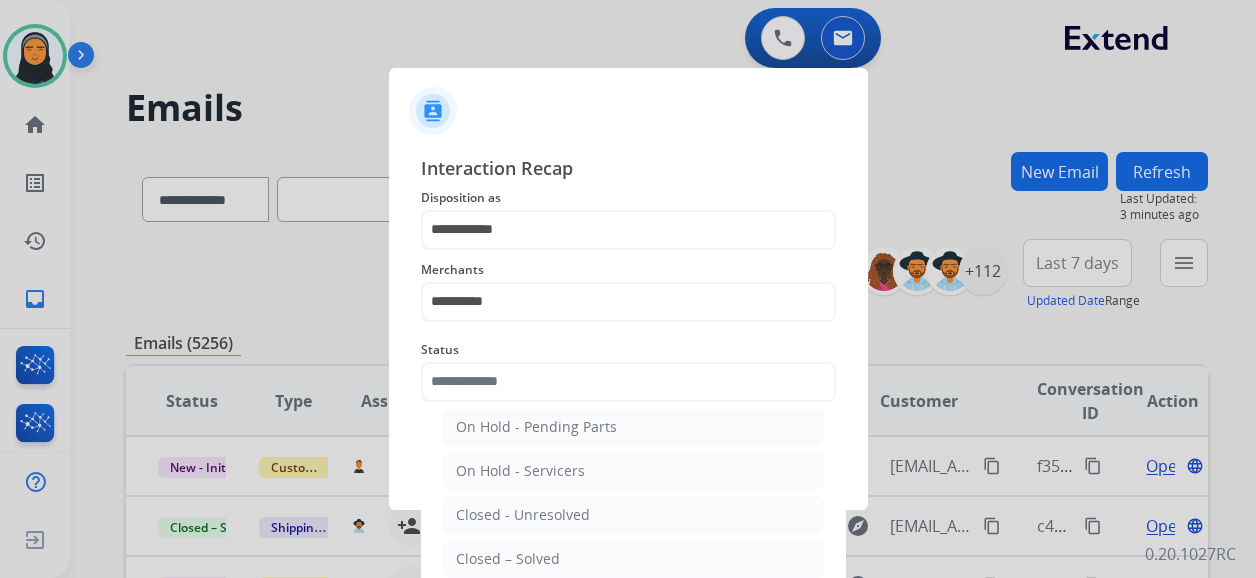 click on "Closed – Solved" 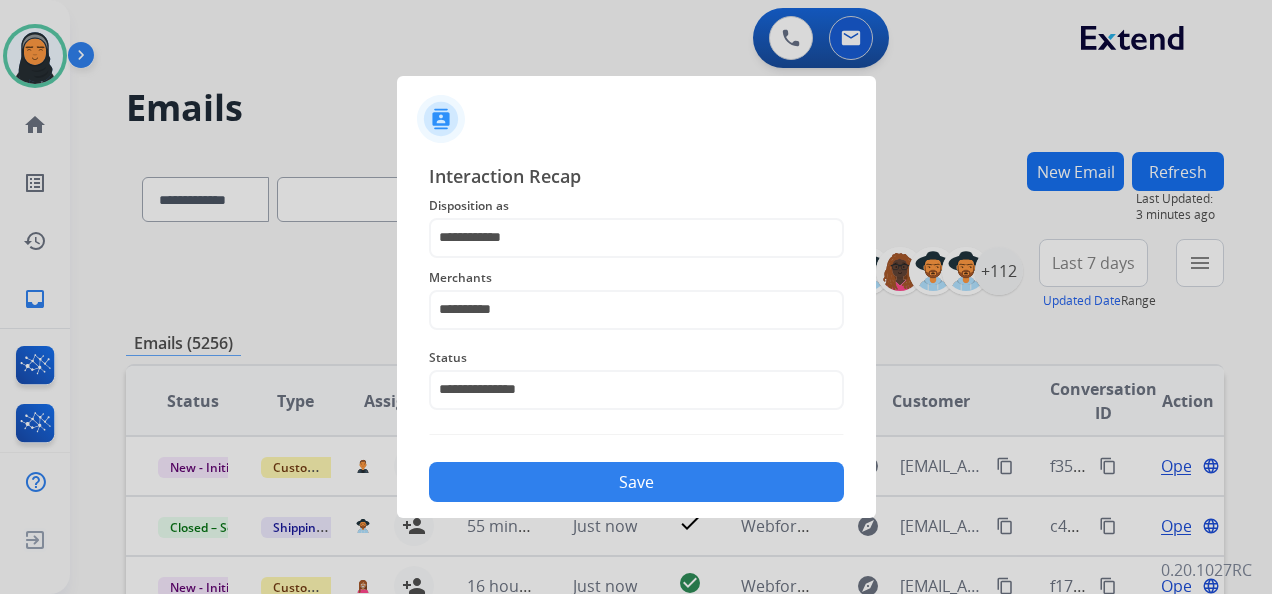 click on "Save" 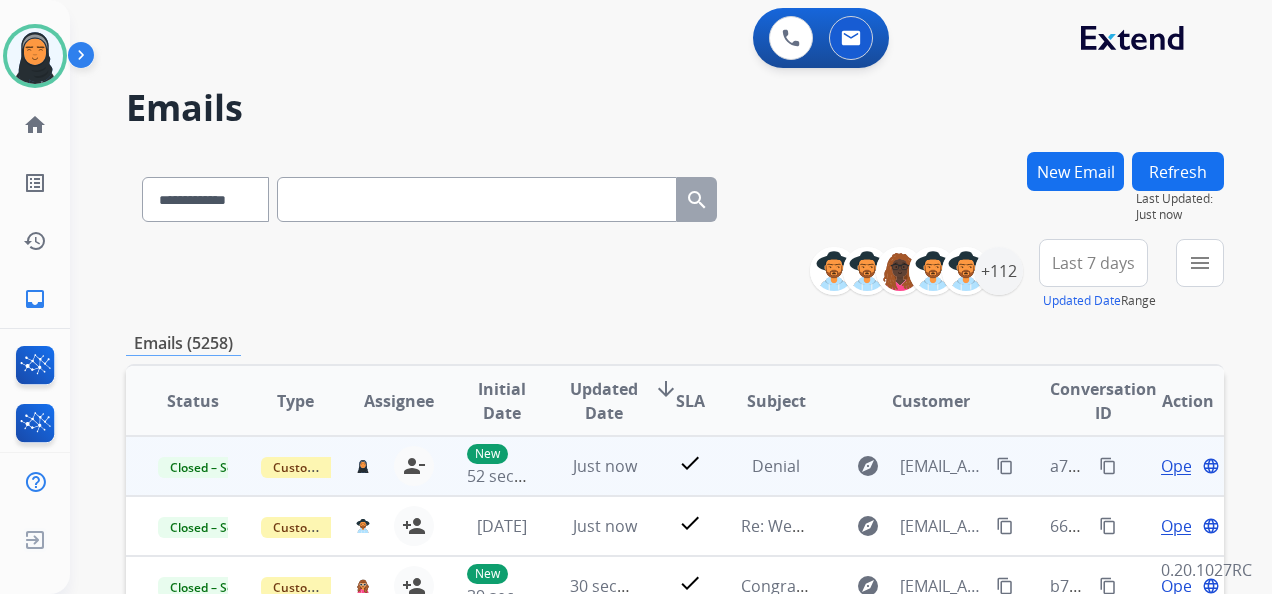 click on "content_copy" at bounding box center (1108, 466) 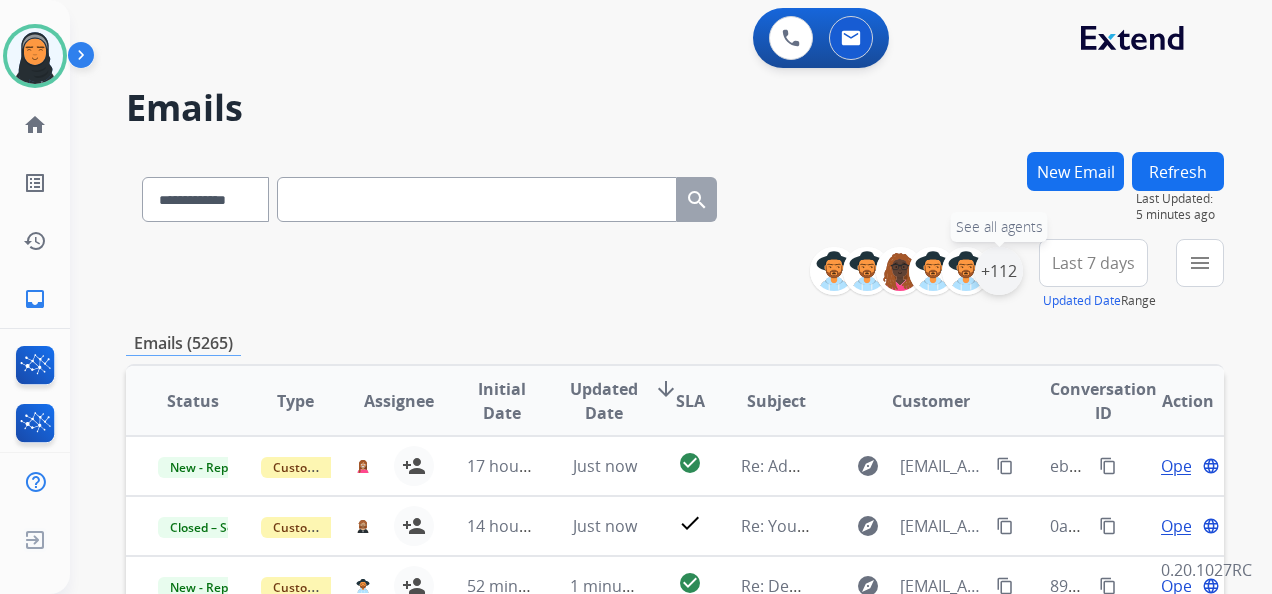 click on "+112" at bounding box center [999, 271] 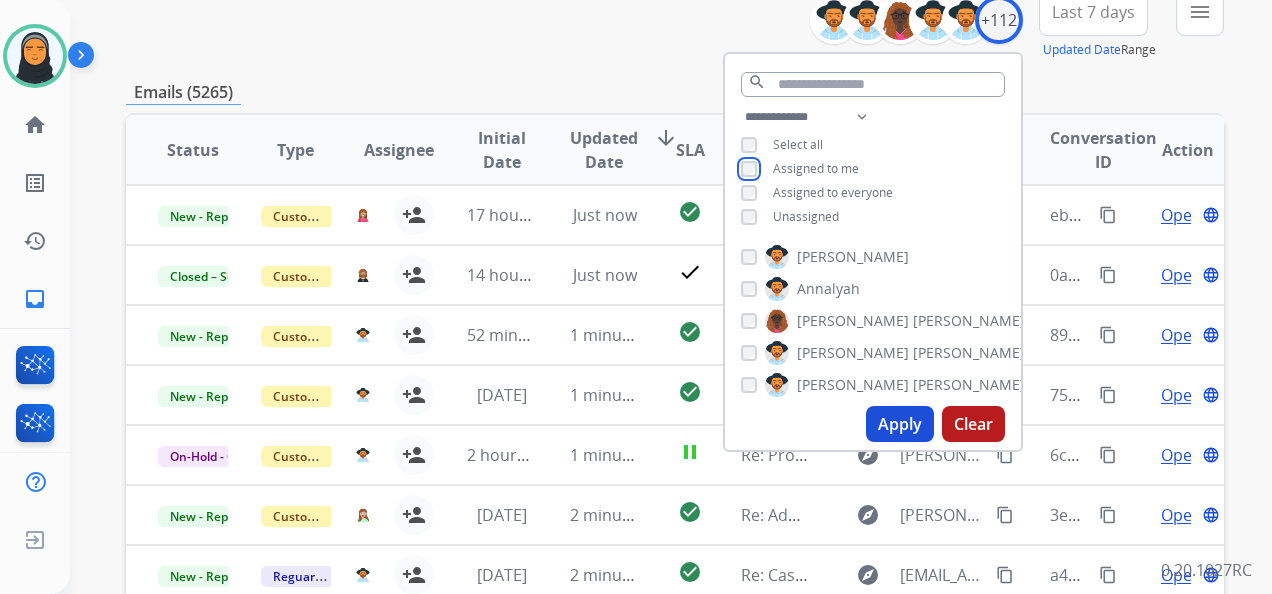 scroll, scrollTop: 544, scrollLeft: 0, axis: vertical 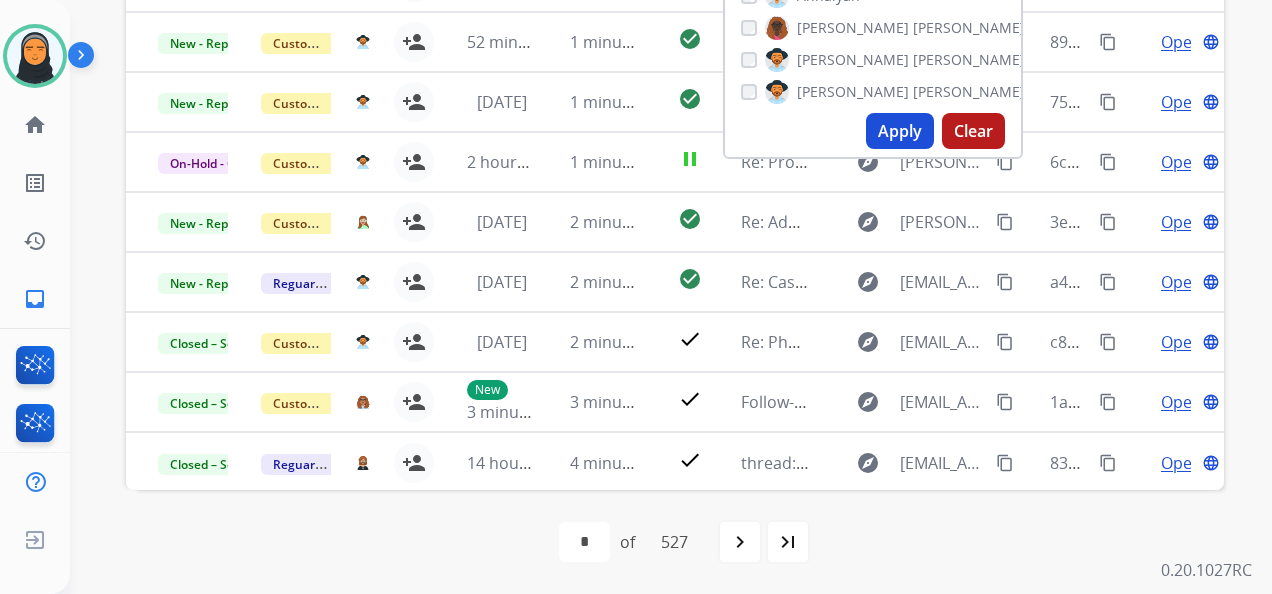 click on "Apply" at bounding box center [900, 131] 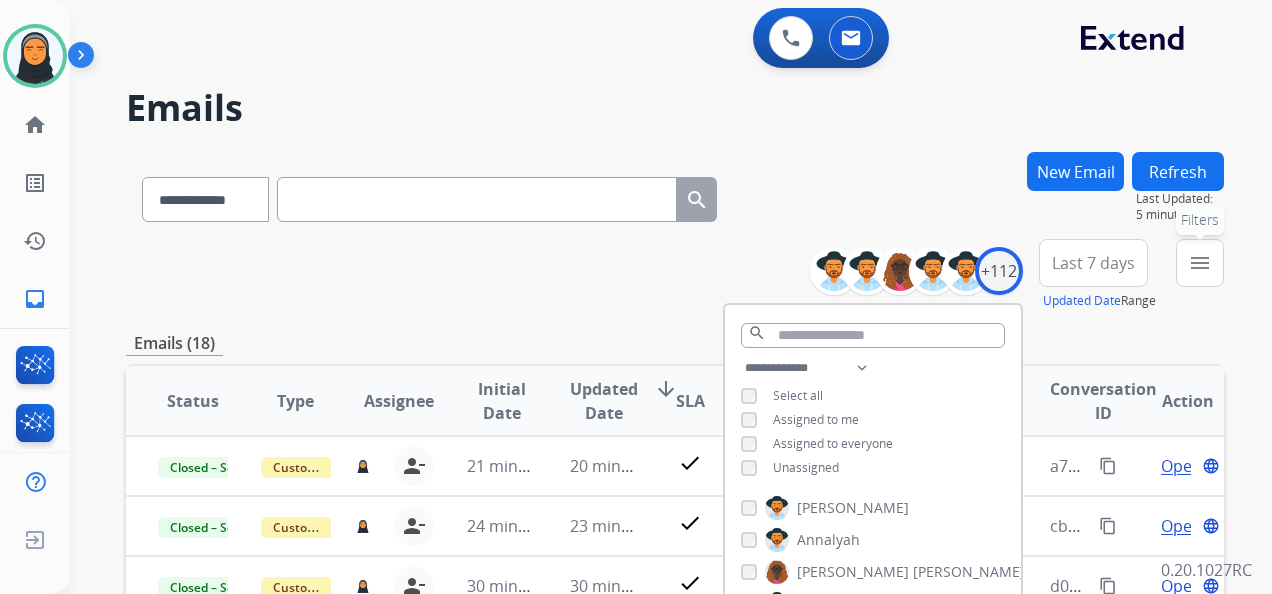 click on "menu" at bounding box center [1200, 263] 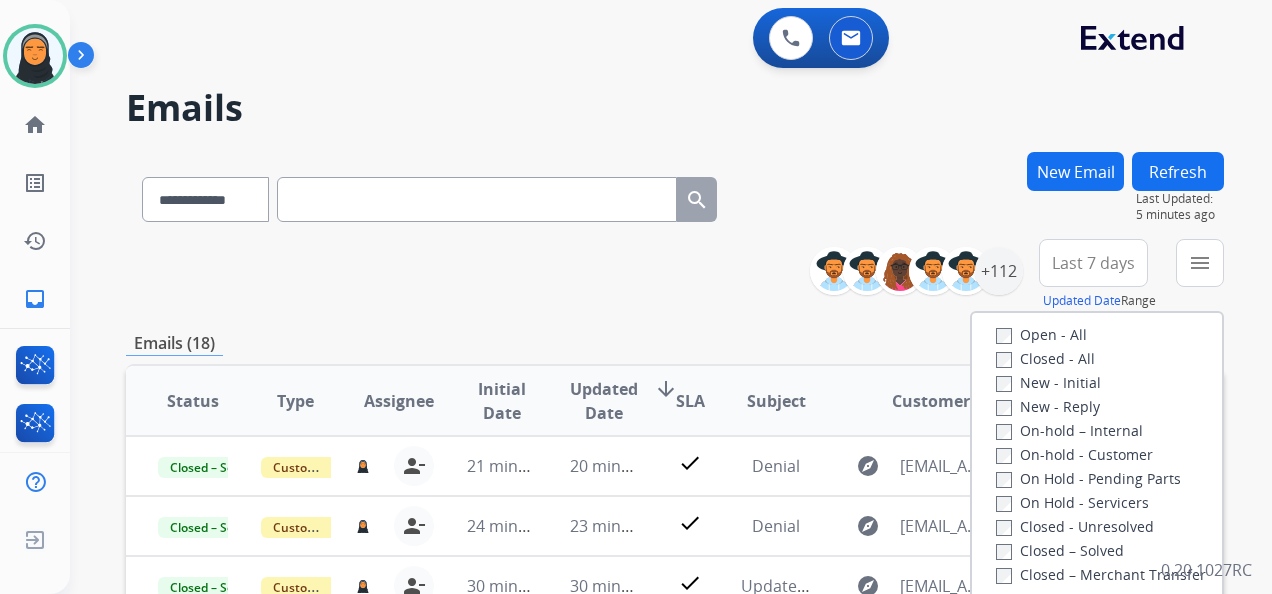 scroll, scrollTop: 300, scrollLeft: 0, axis: vertical 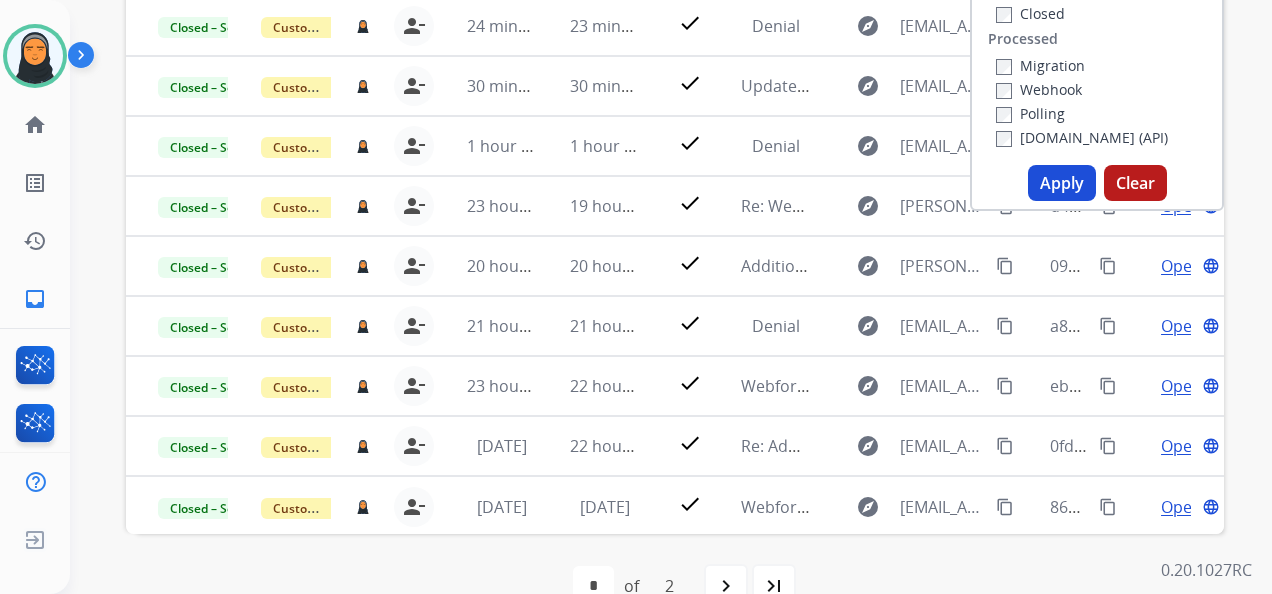 click on "Apply" at bounding box center [1062, 183] 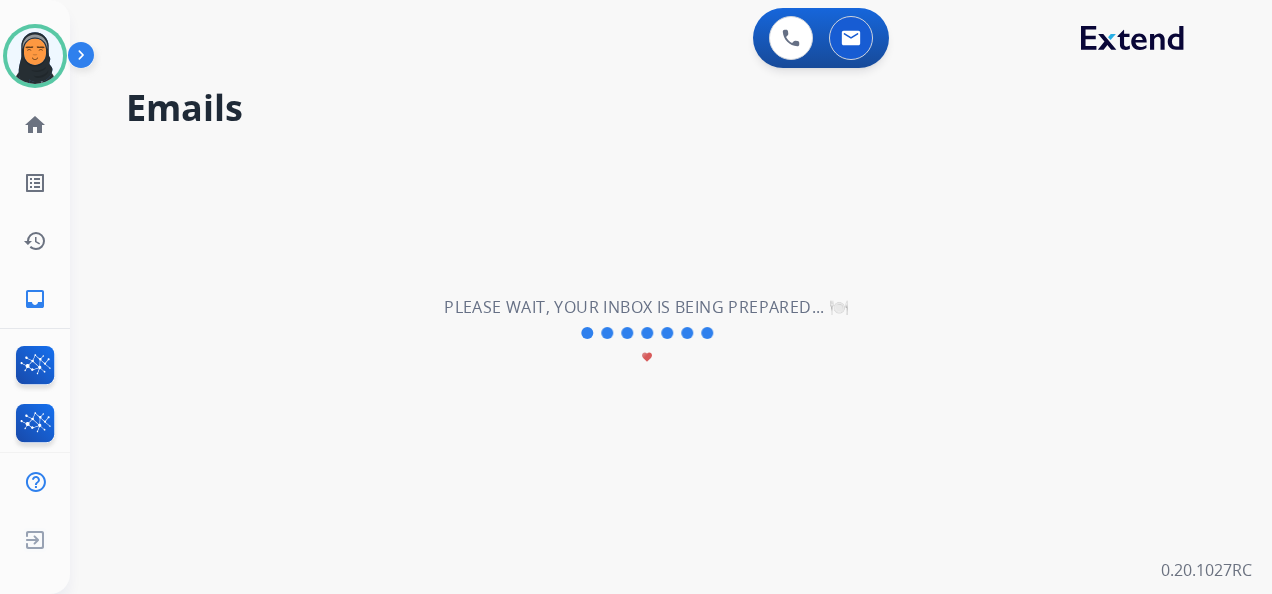 scroll, scrollTop: 0, scrollLeft: 0, axis: both 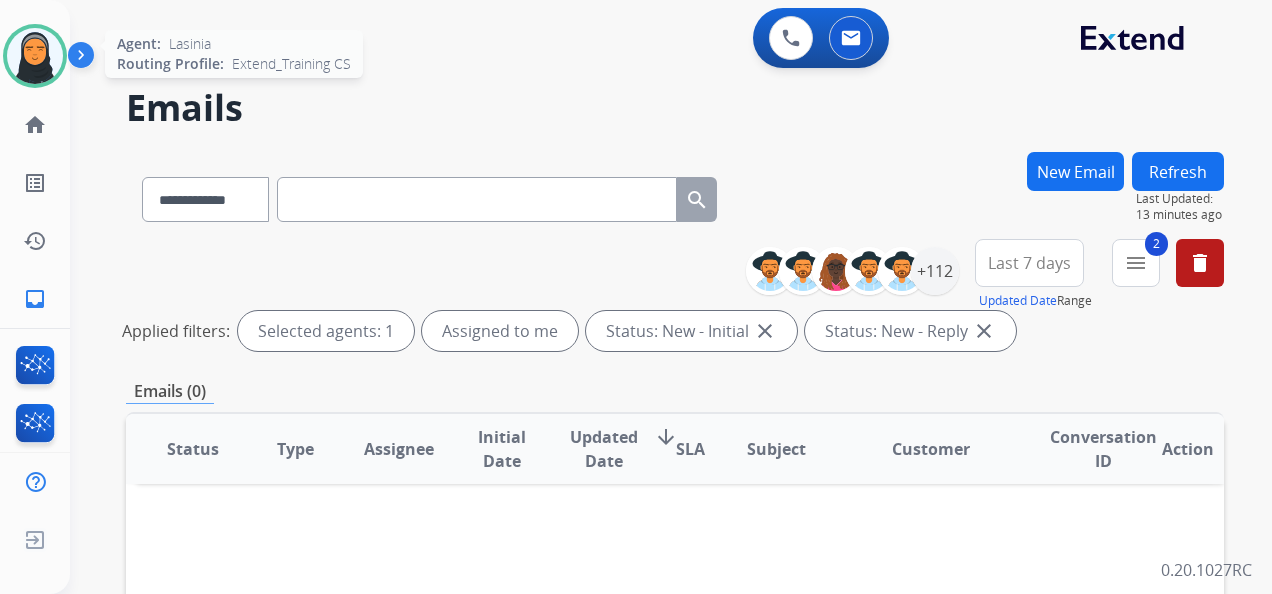 click at bounding box center (35, 56) 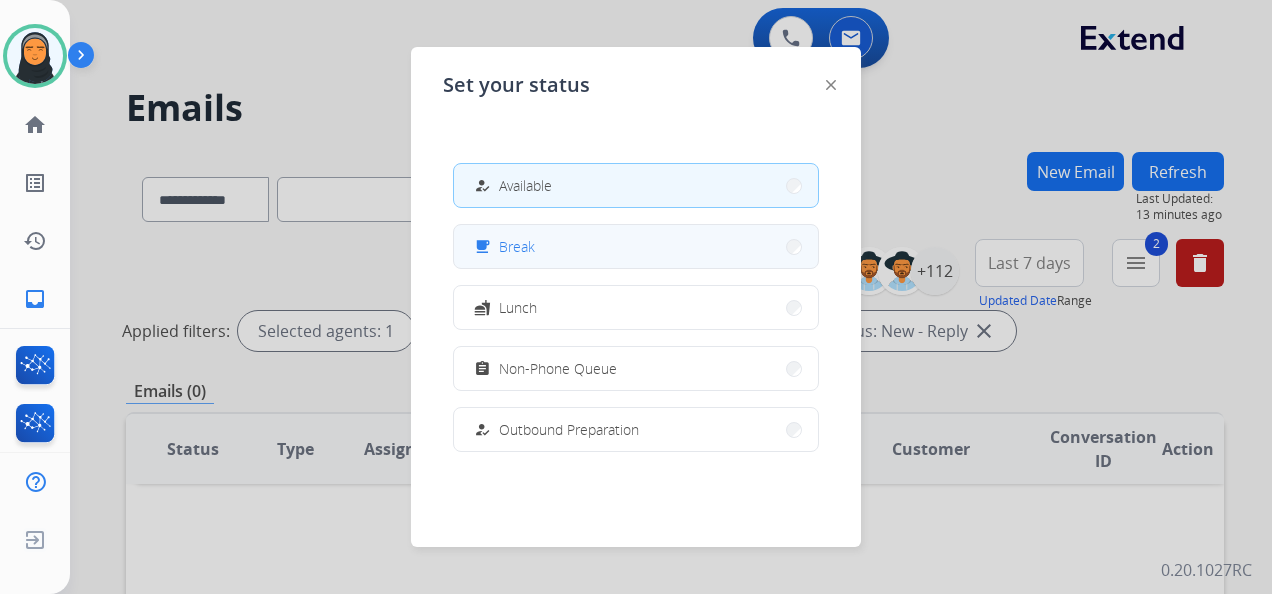 click on "free_breakfast Break" at bounding box center (636, 246) 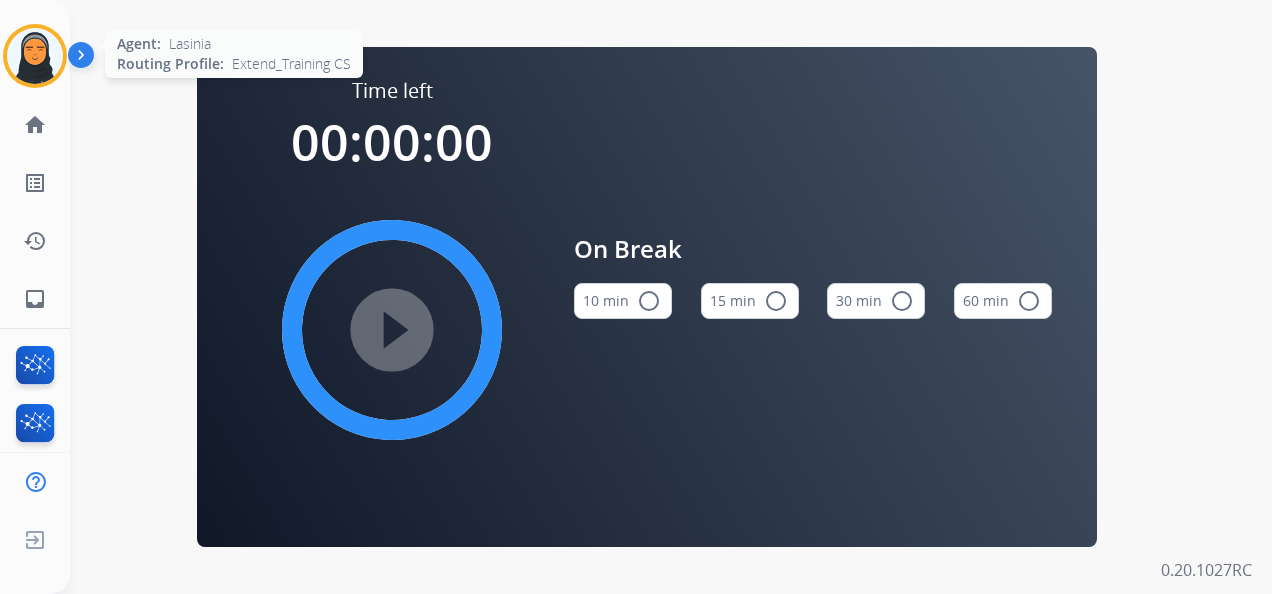 click at bounding box center (35, 56) 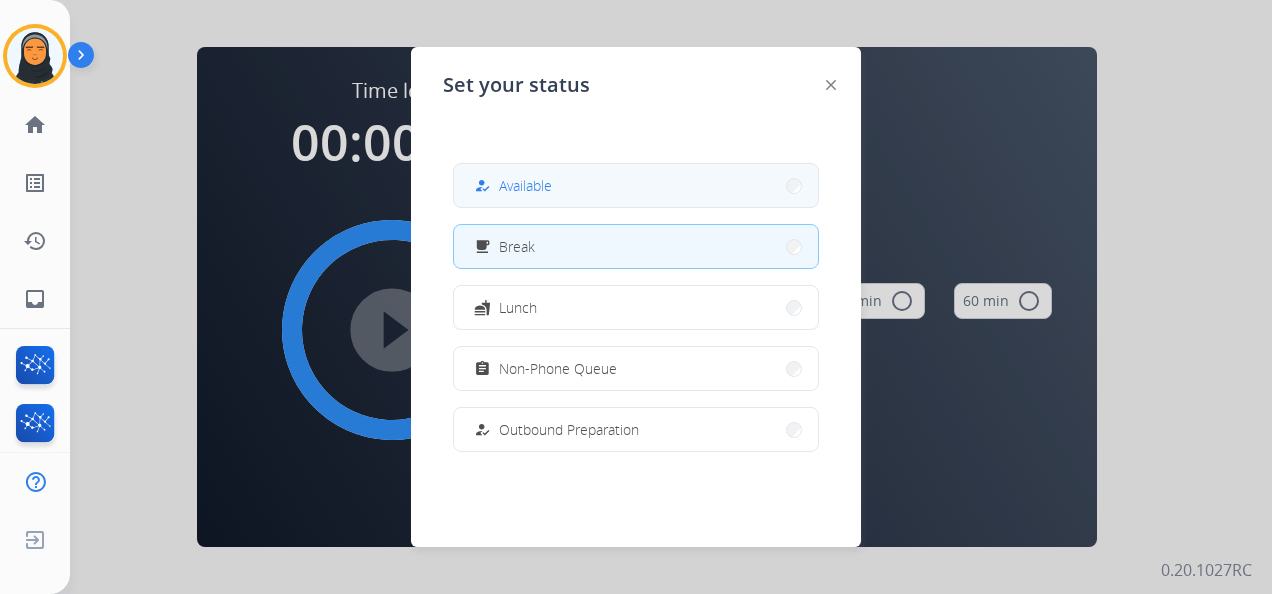 click on "Available" at bounding box center [525, 185] 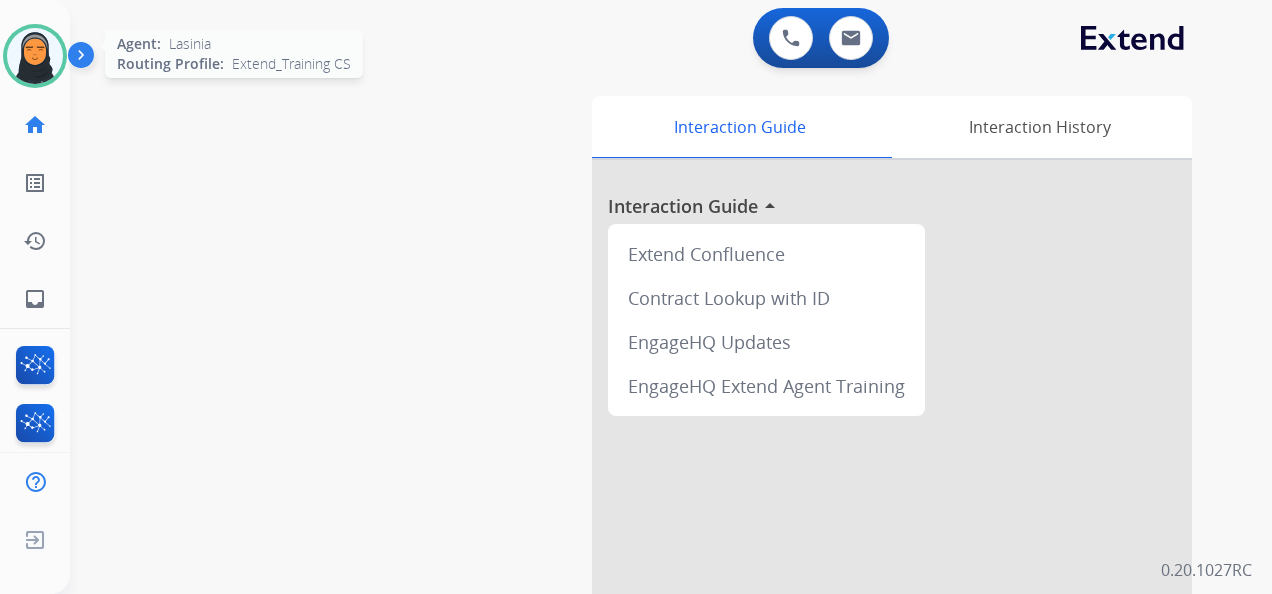 click at bounding box center (35, 56) 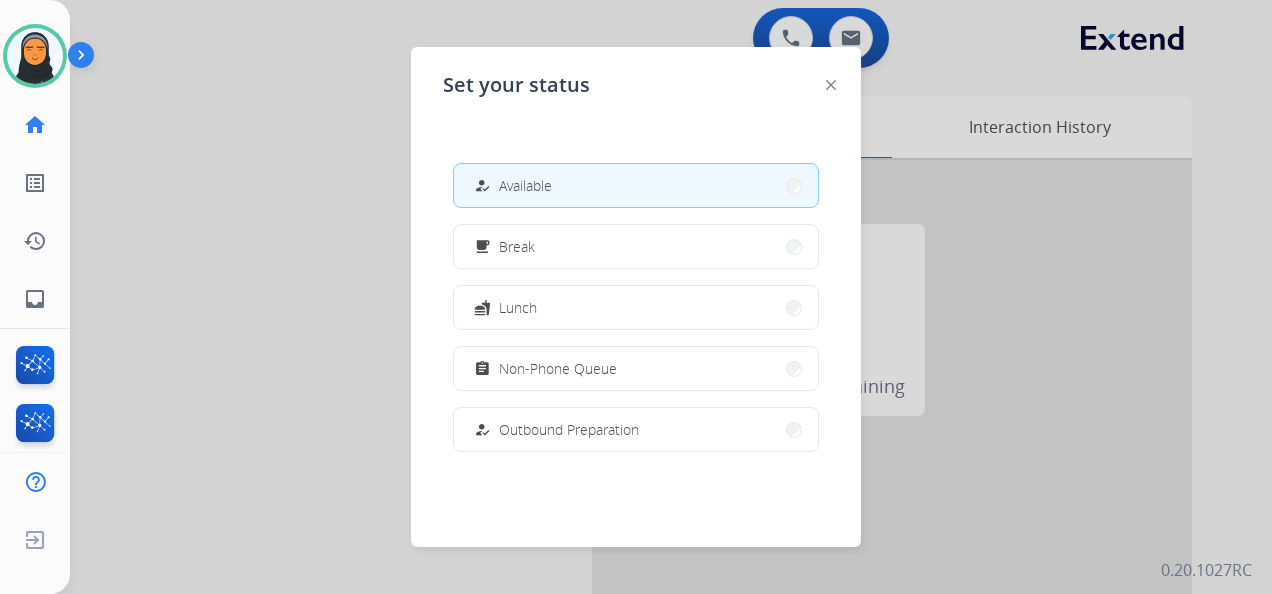 click at bounding box center [636, 297] 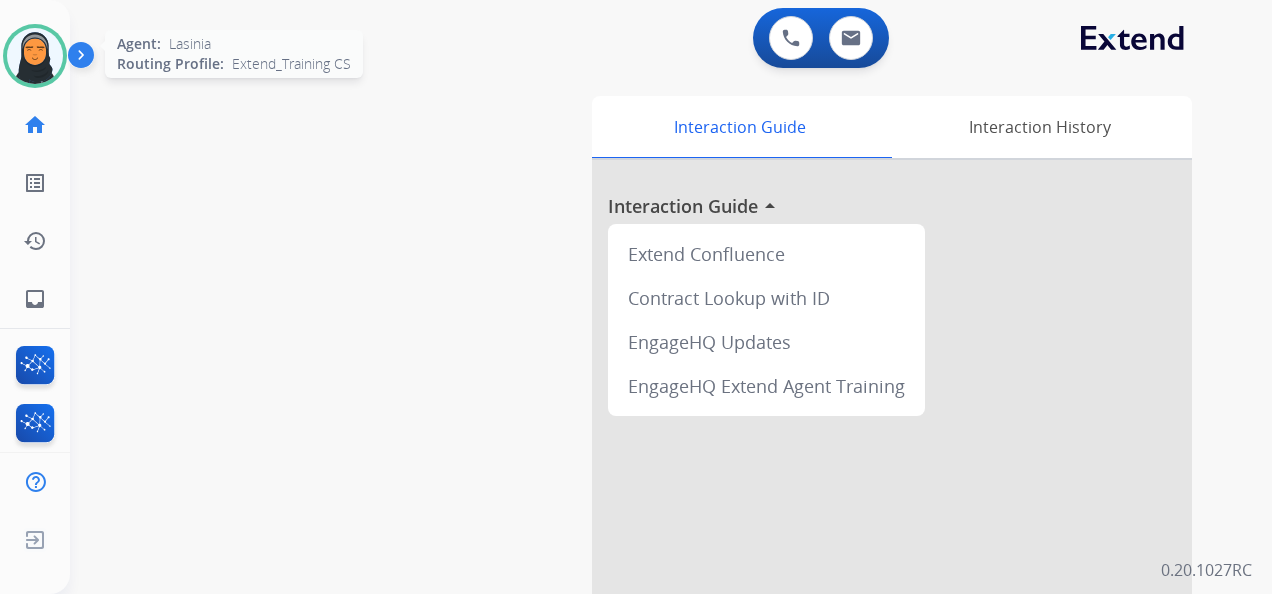 click at bounding box center (35, 56) 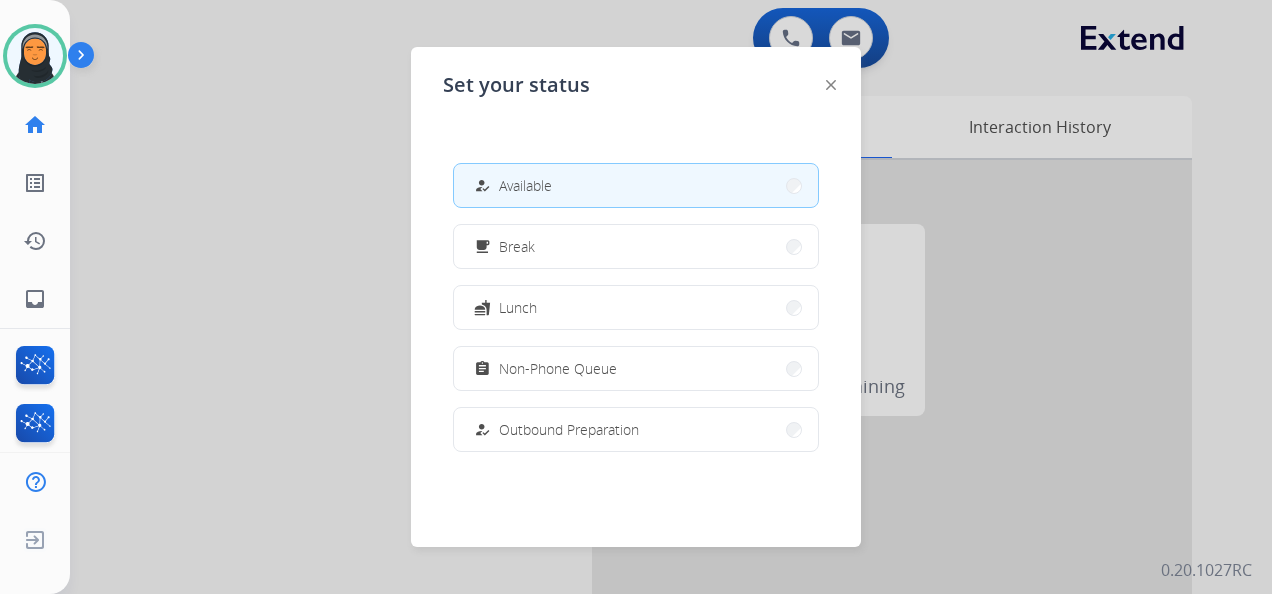 drag, startPoint x: 997, startPoint y: 24, endPoint x: 936, endPoint y: 20, distance: 61.13101 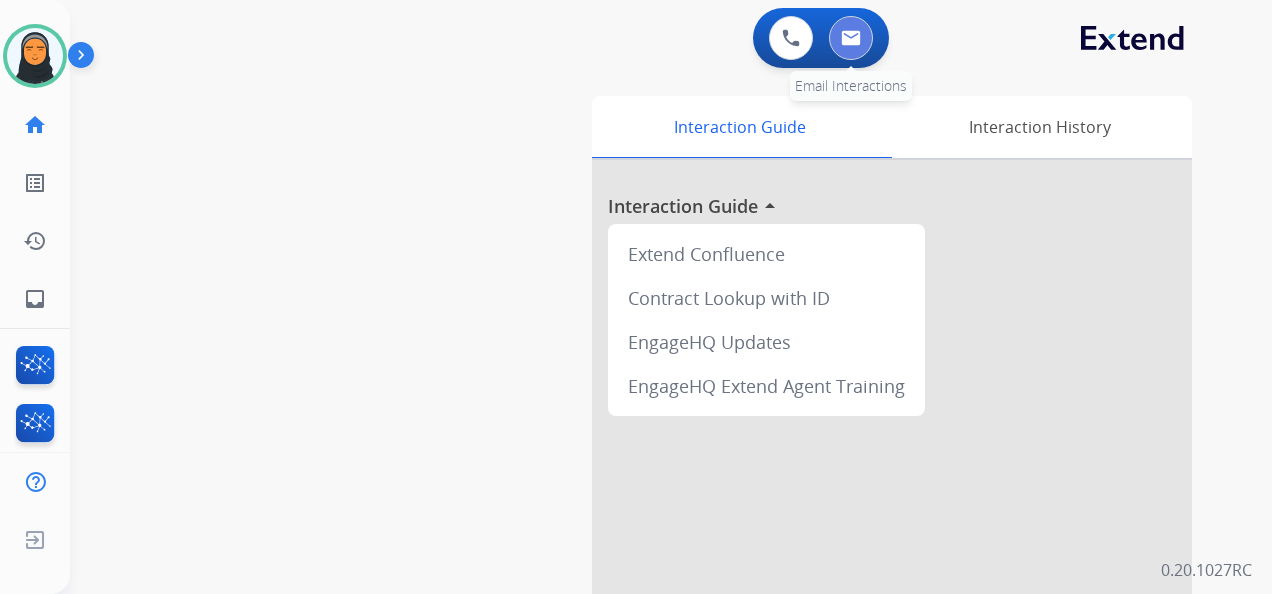 click at bounding box center (851, 38) 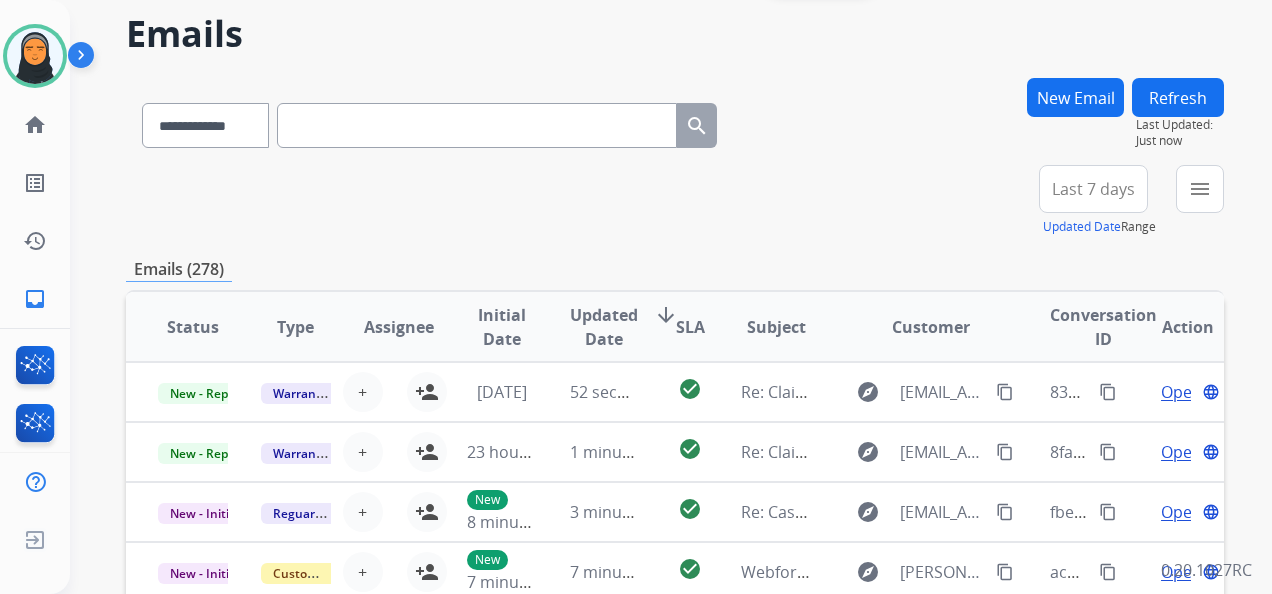scroll, scrollTop: 200, scrollLeft: 0, axis: vertical 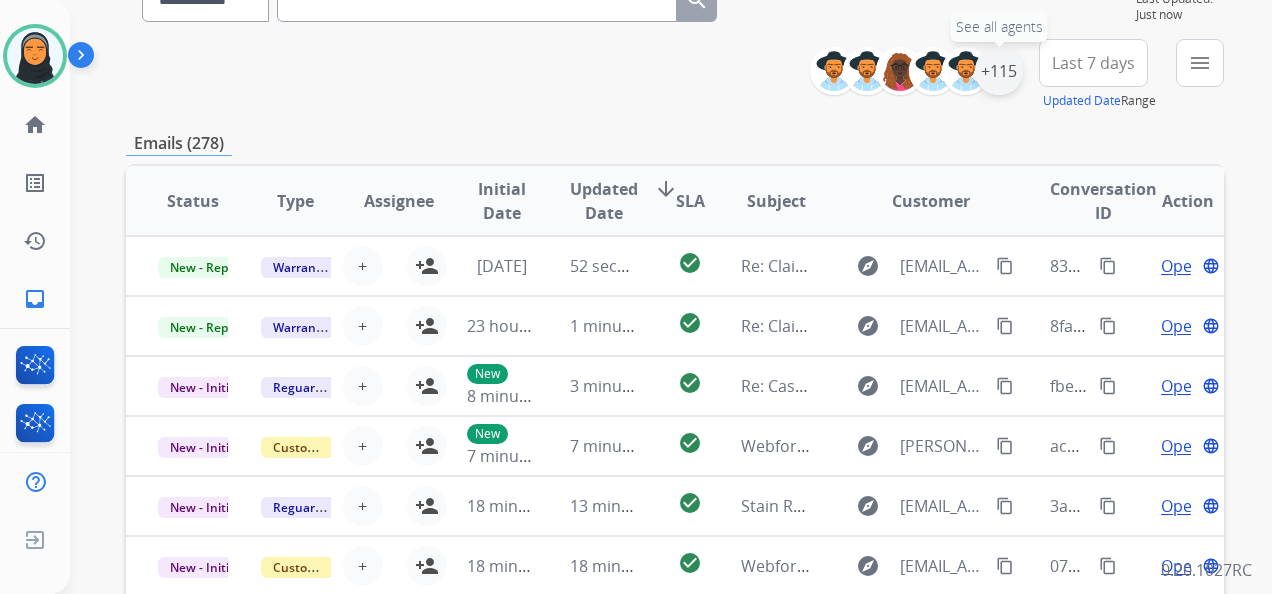 click on "+115" at bounding box center [999, 71] 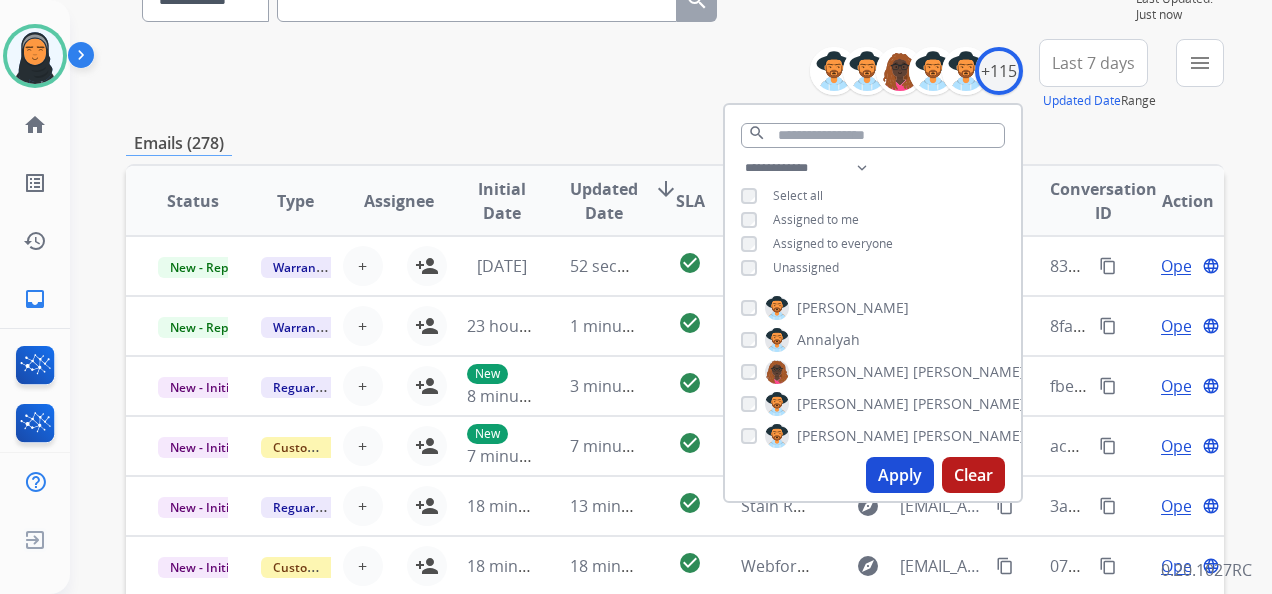 click on "**********" at bounding box center (873, 220) 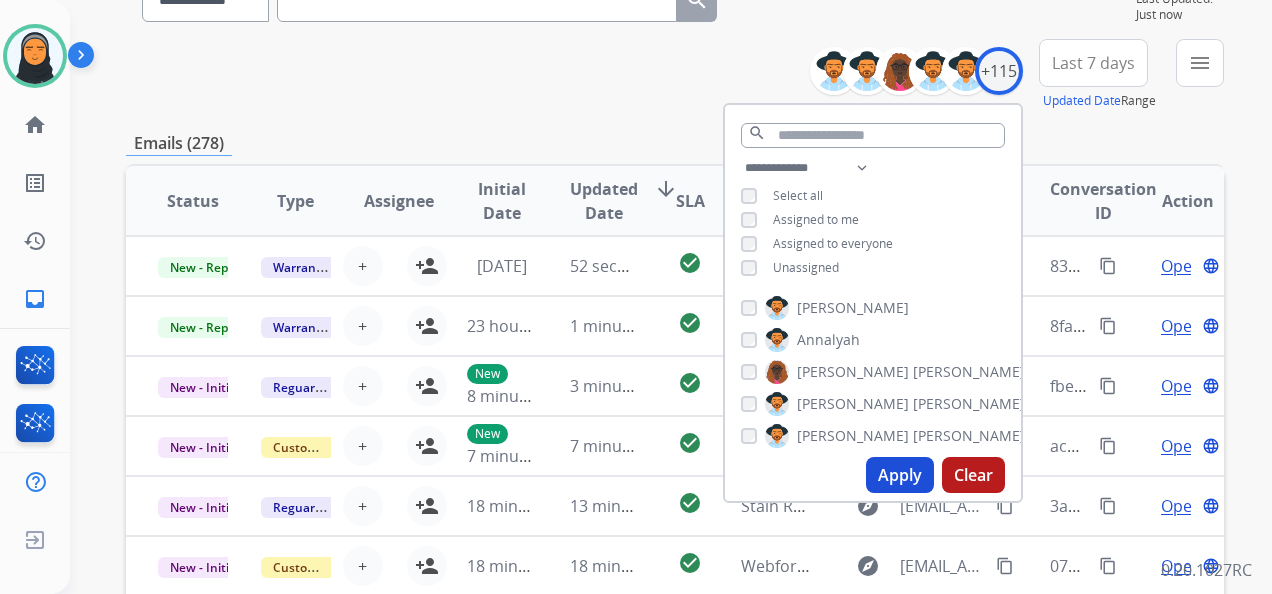 drag, startPoint x: 897, startPoint y: 465, endPoint x: 934, endPoint y: 453, distance: 38.8973 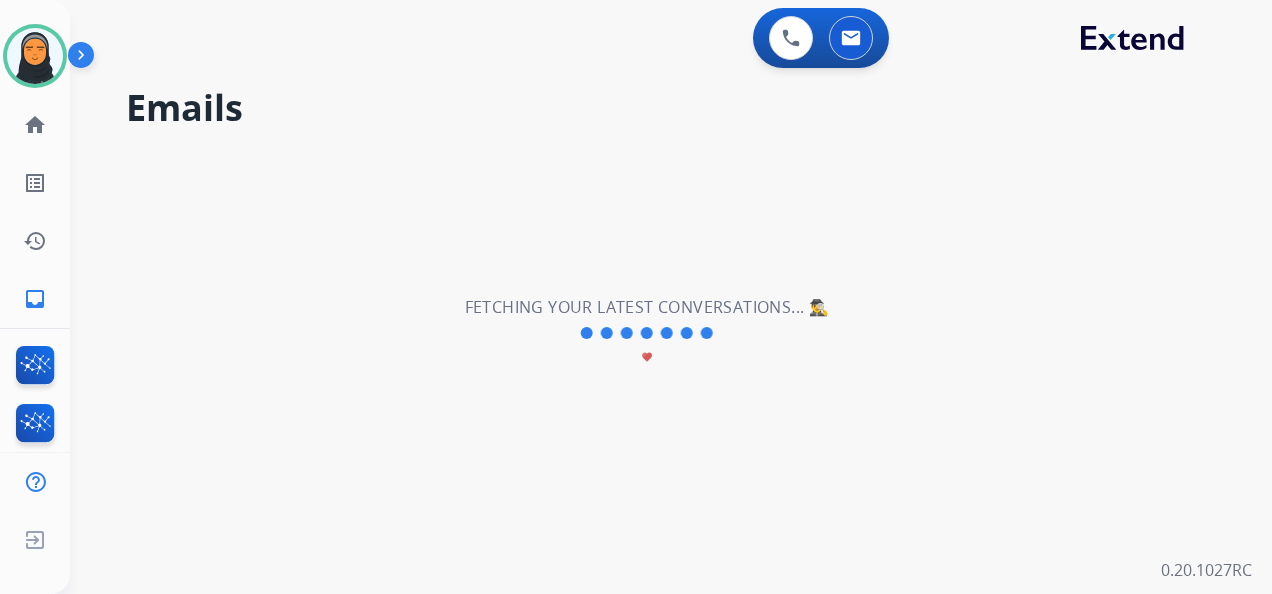 scroll, scrollTop: 0, scrollLeft: 0, axis: both 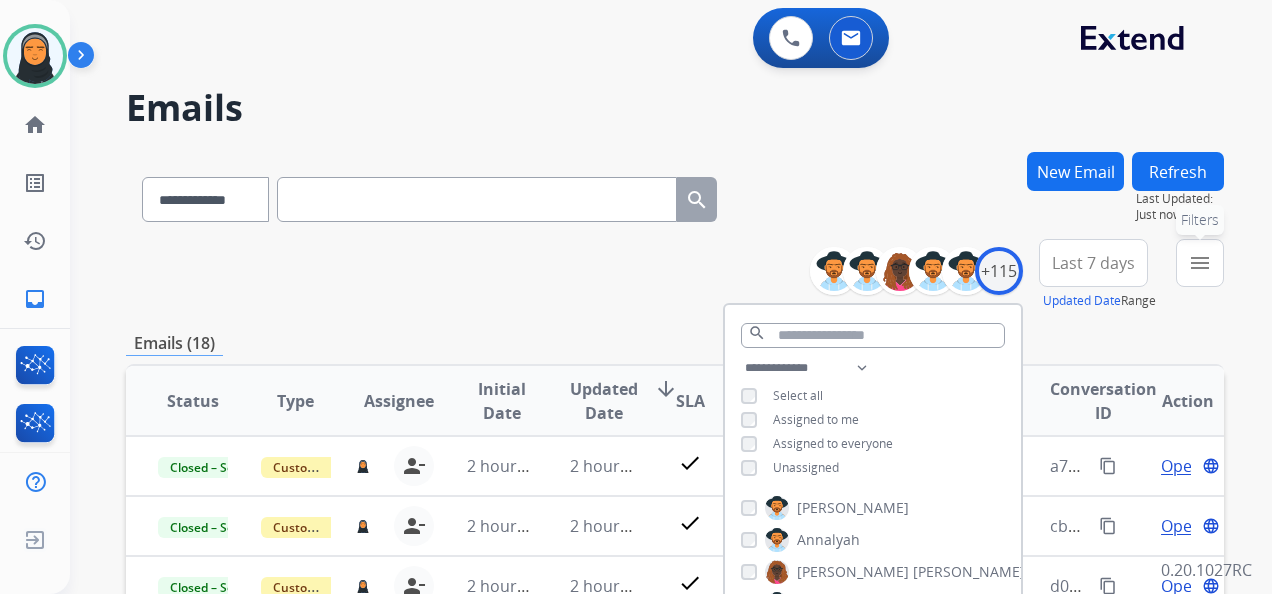 click on "menu  Filters" at bounding box center (1200, 263) 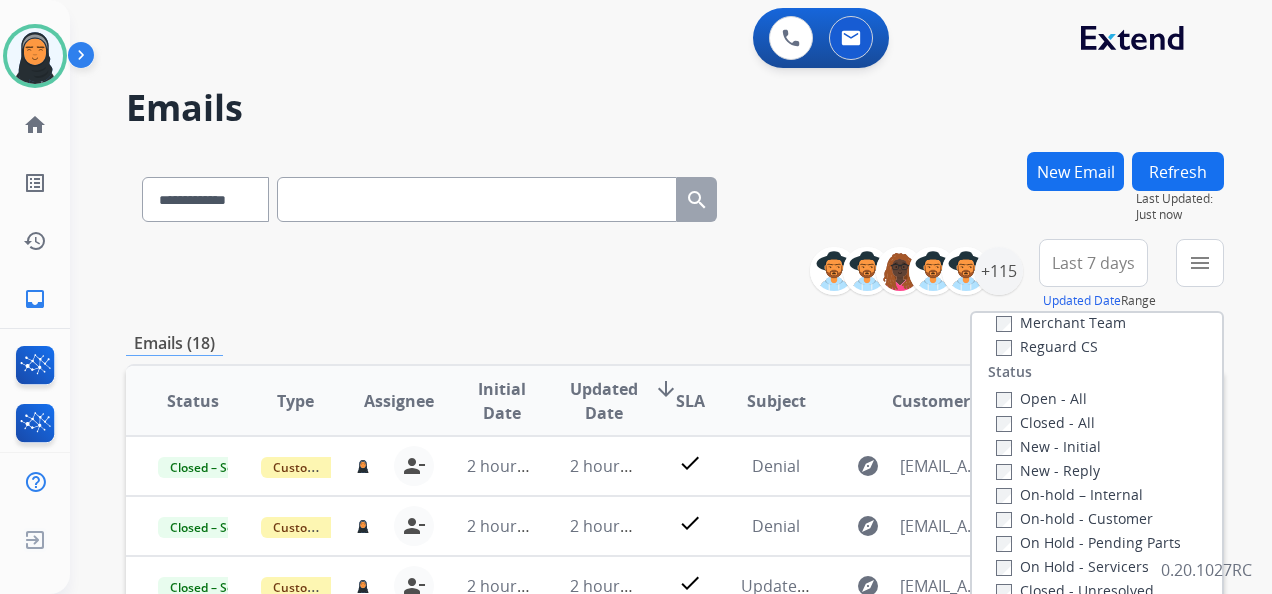 scroll, scrollTop: 200, scrollLeft: 0, axis: vertical 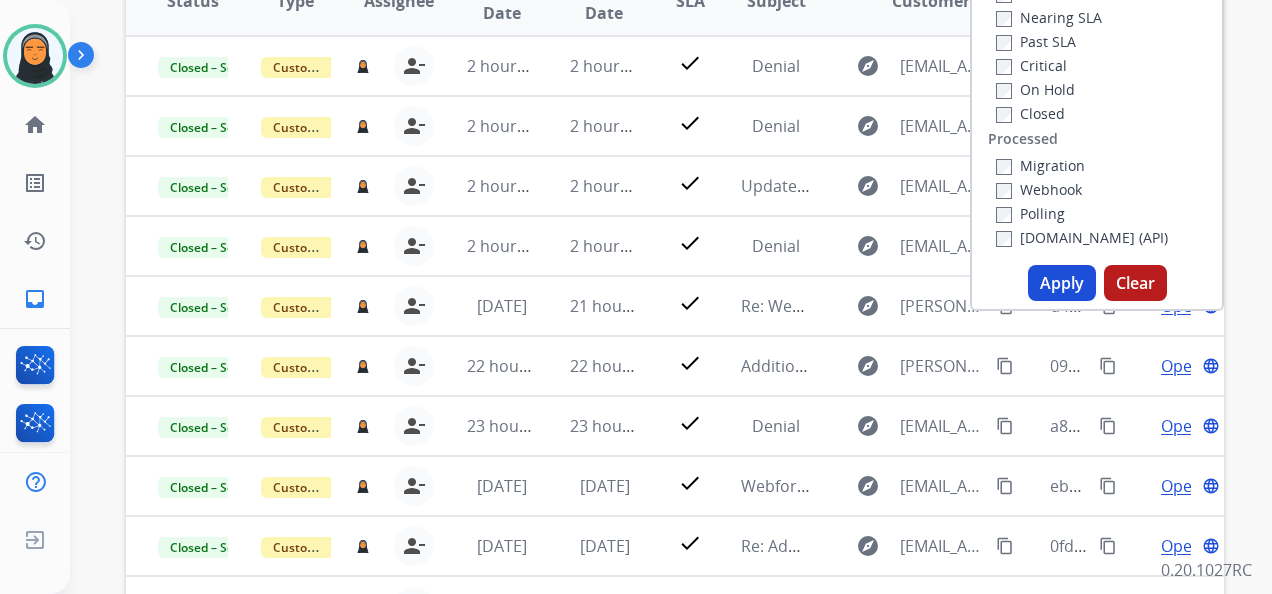 click on "Apply" at bounding box center [1062, 283] 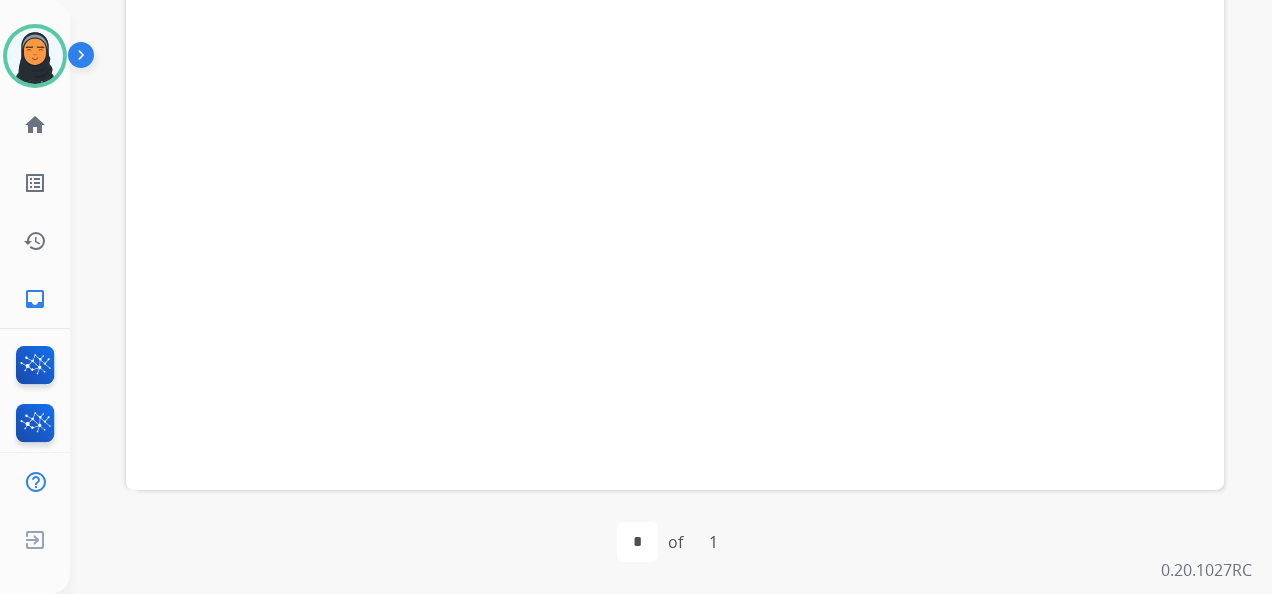 scroll, scrollTop: 0, scrollLeft: 0, axis: both 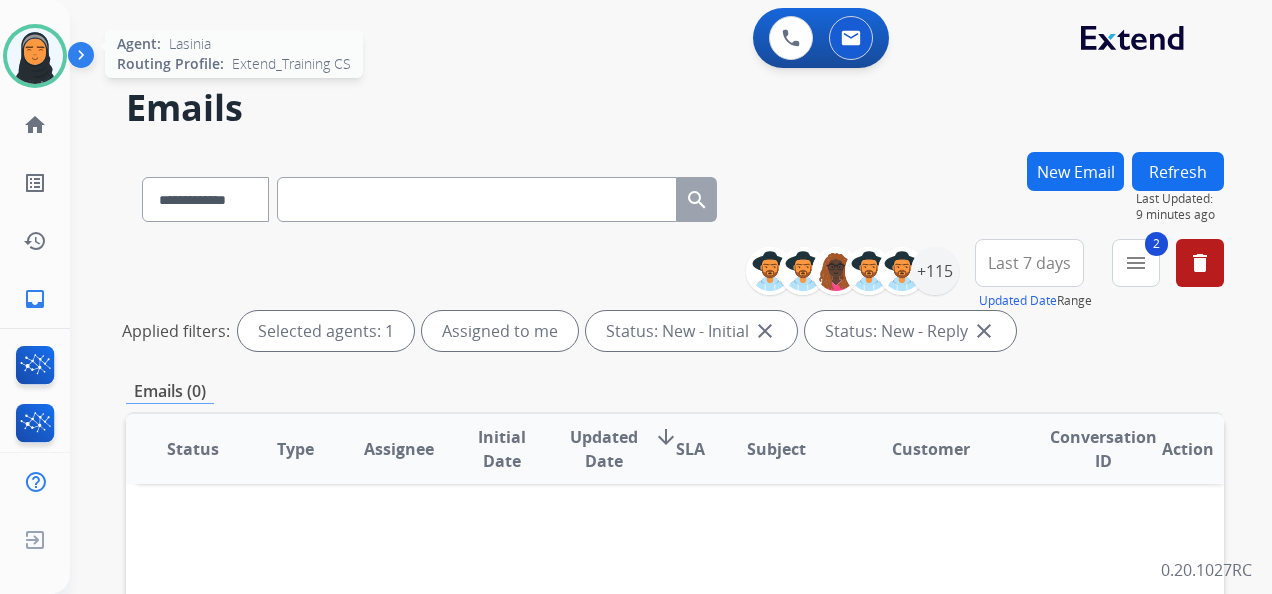 click at bounding box center [35, 56] 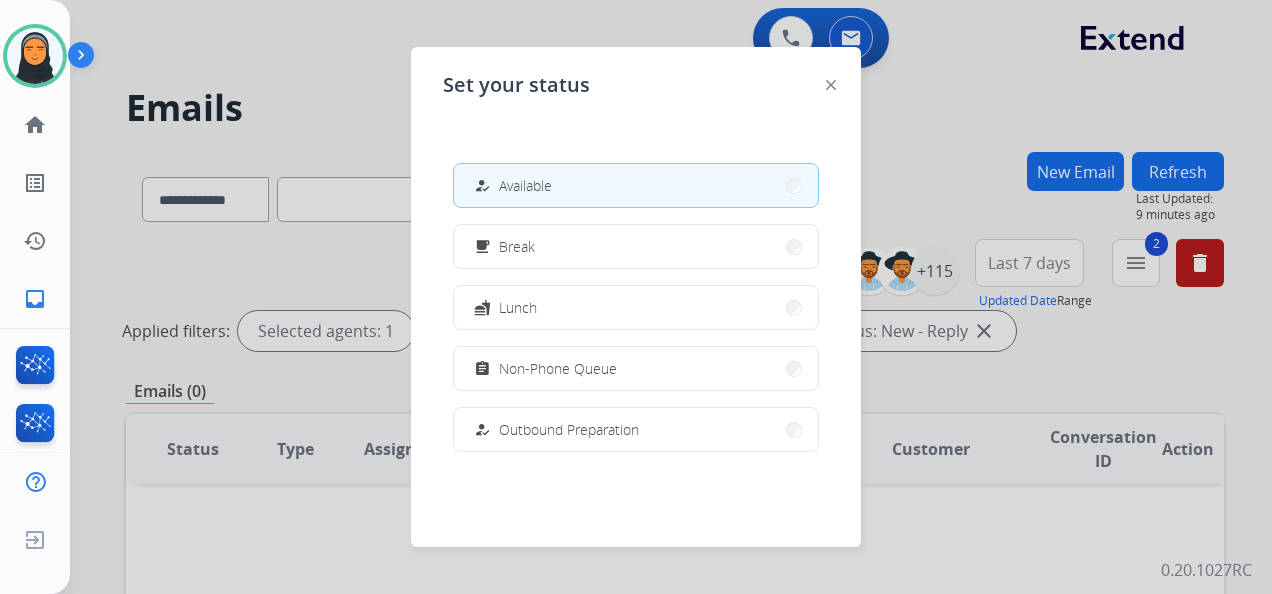 click at bounding box center (636, 297) 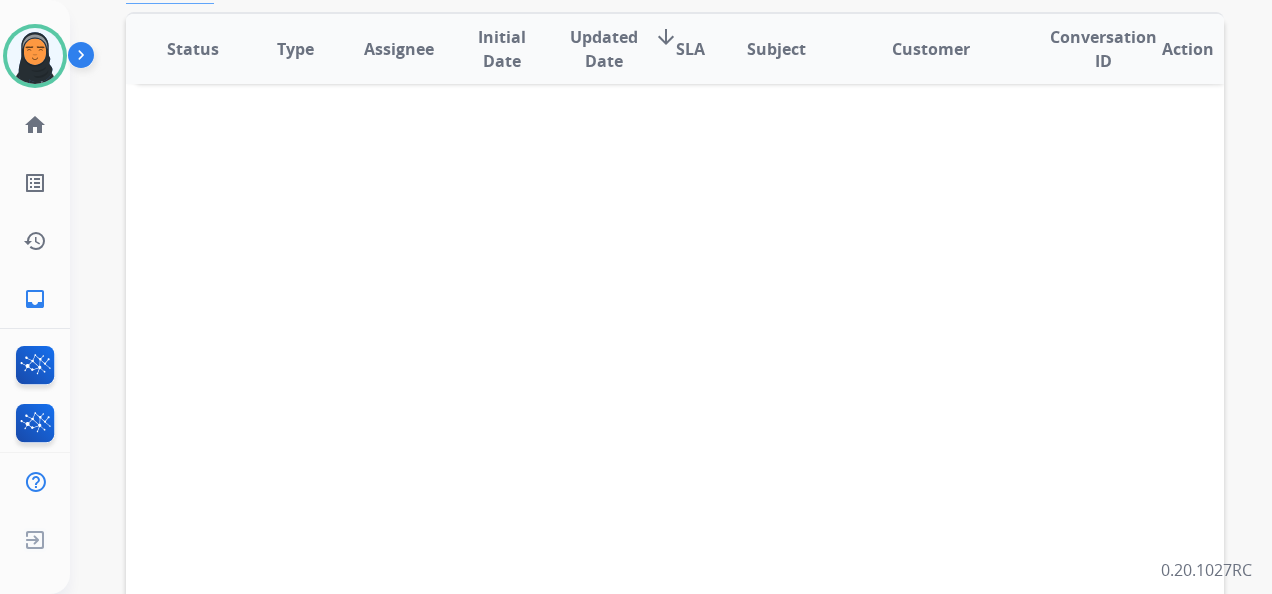 scroll, scrollTop: 0, scrollLeft: 0, axis: both 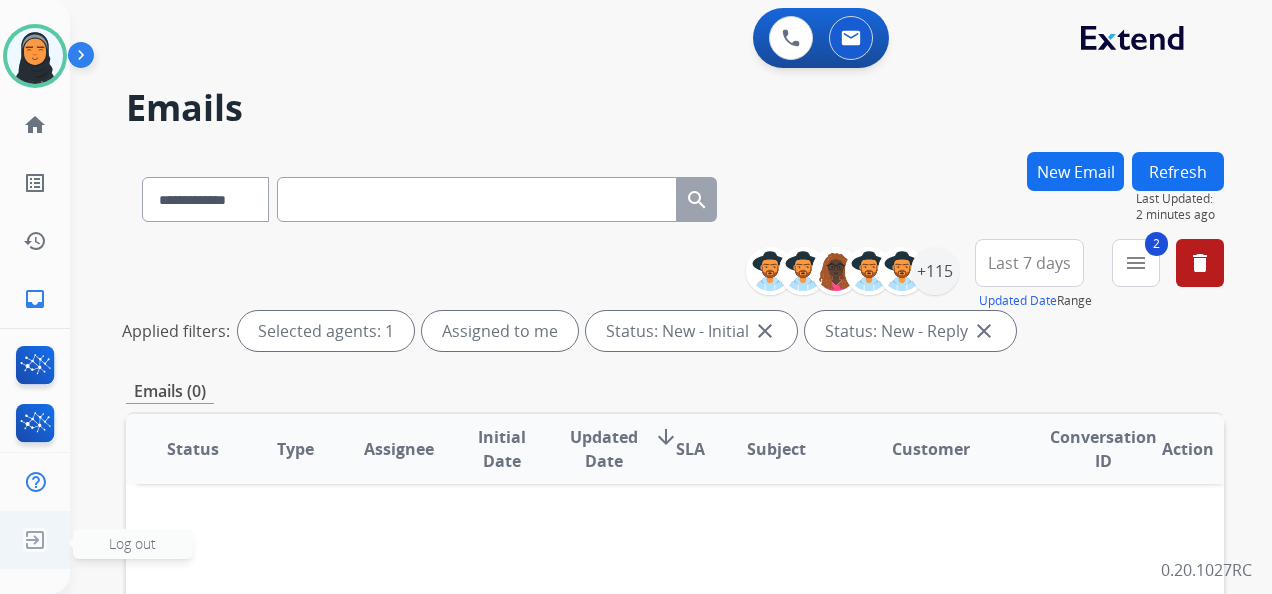 click 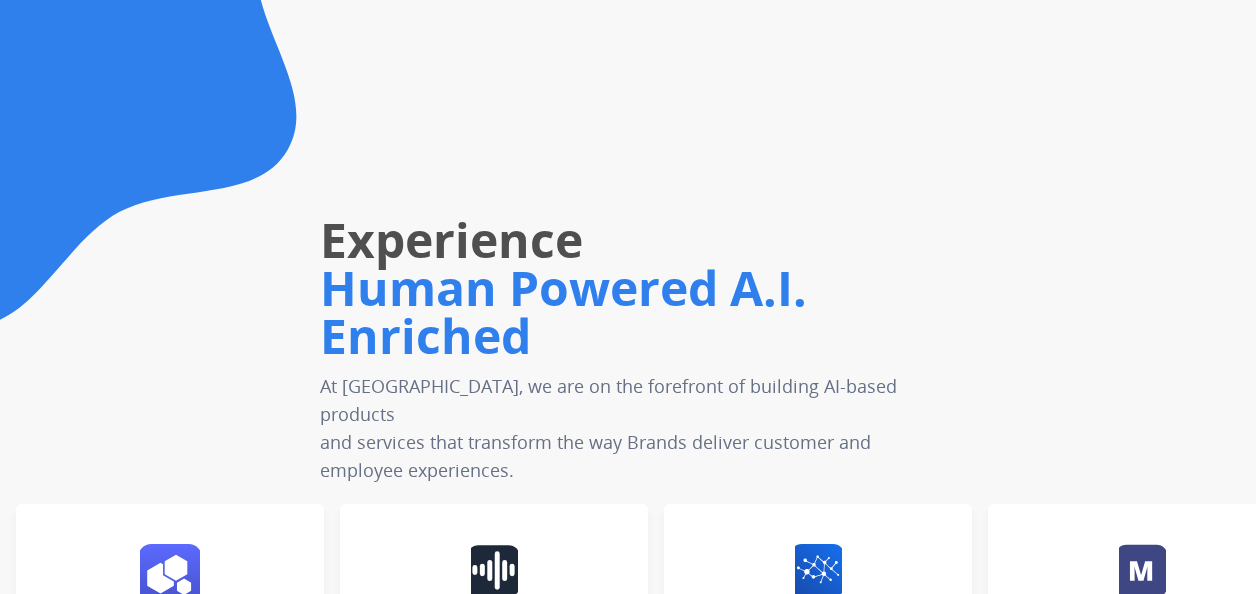 scroll, scrollTop: 0, scrollLeft: 0, axis: both 